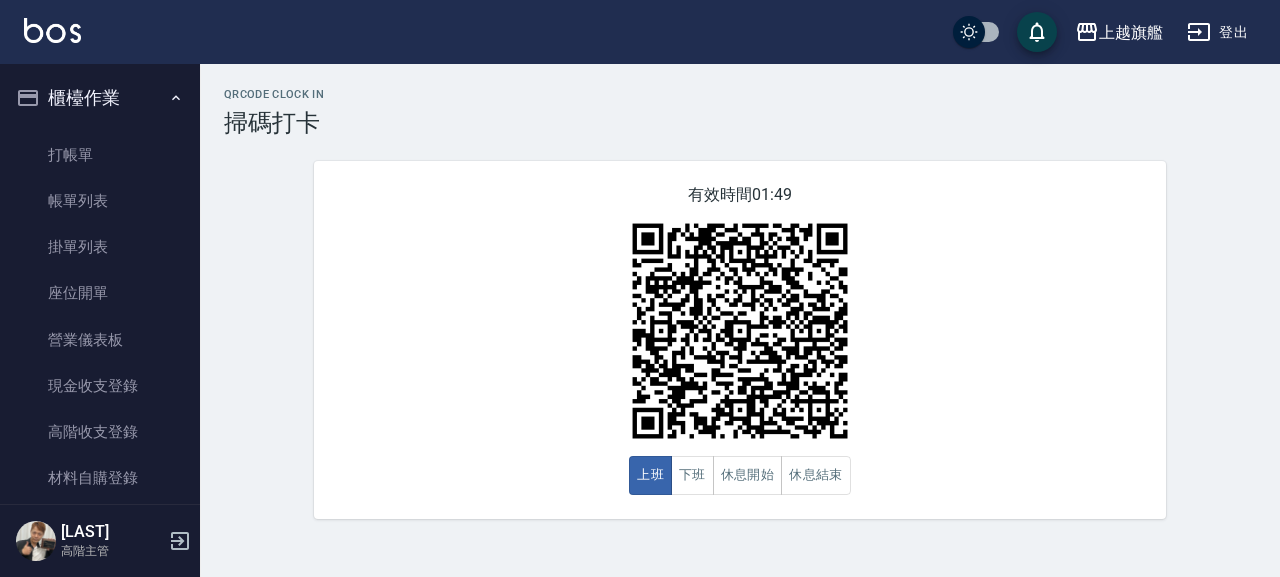 scroll, scrollTop: 0, scrollLeft: 0, axis: both 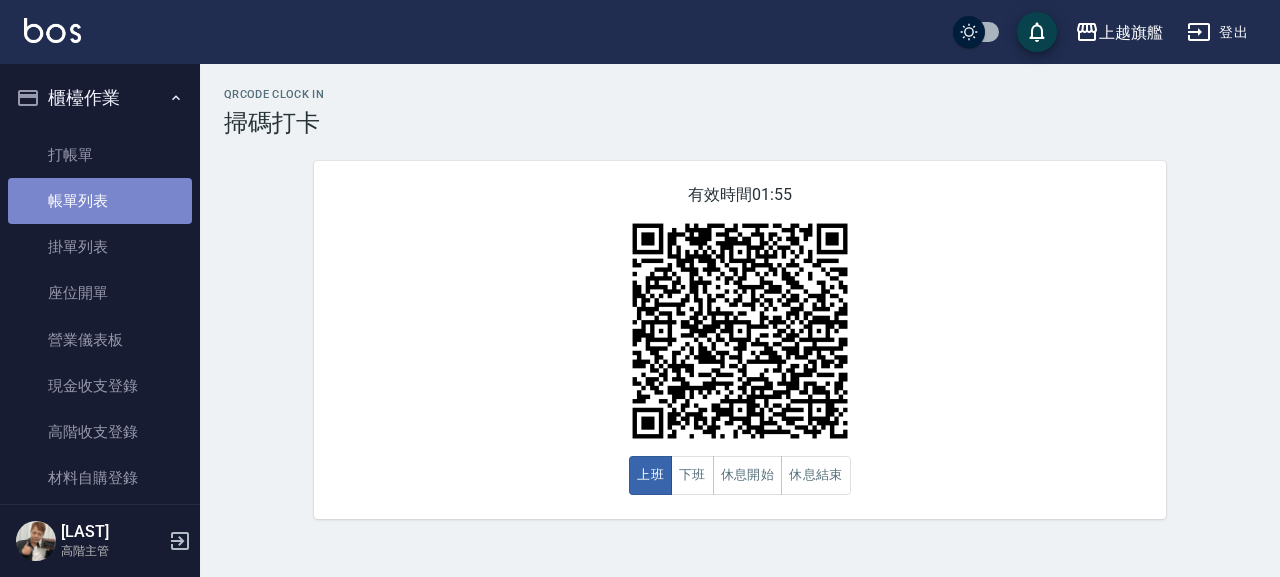 click on "帳單列表" at bounding box center [100, 201] 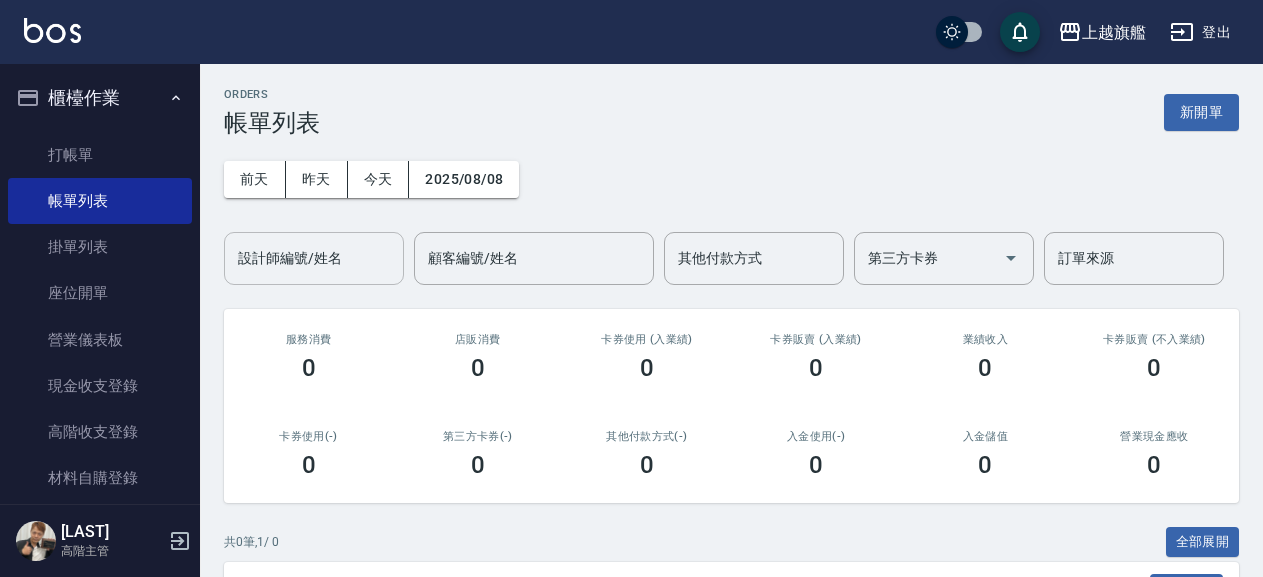 click on "設計師編號/姓名" at bounding box center [314, 258] 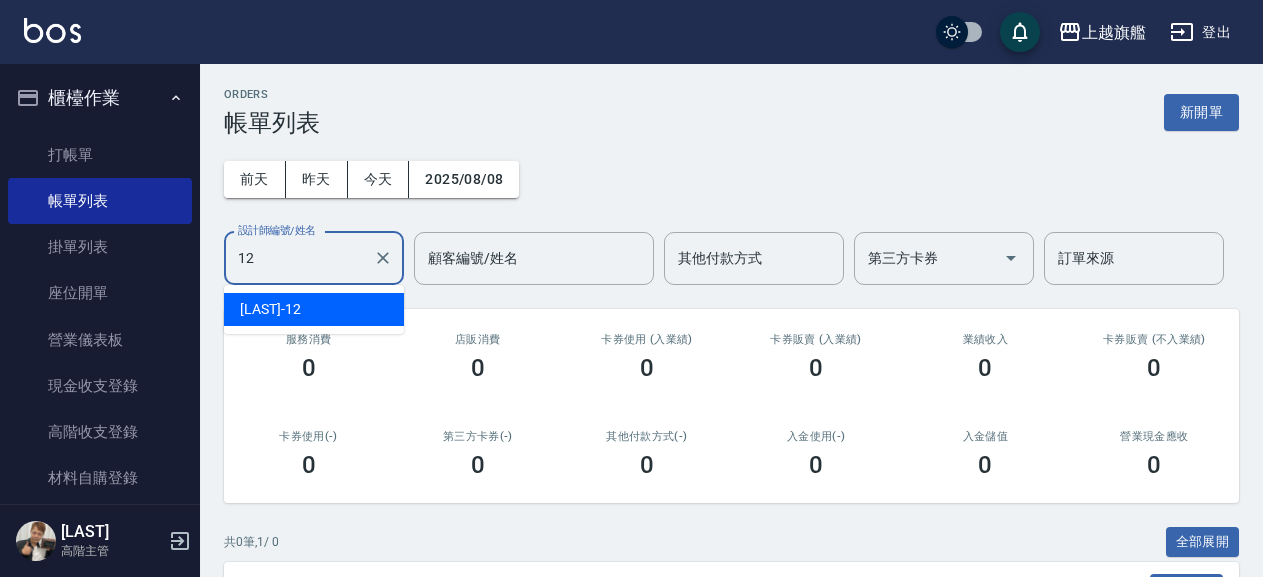 click on "[LAST] -12" at bounding box center [314, 309] 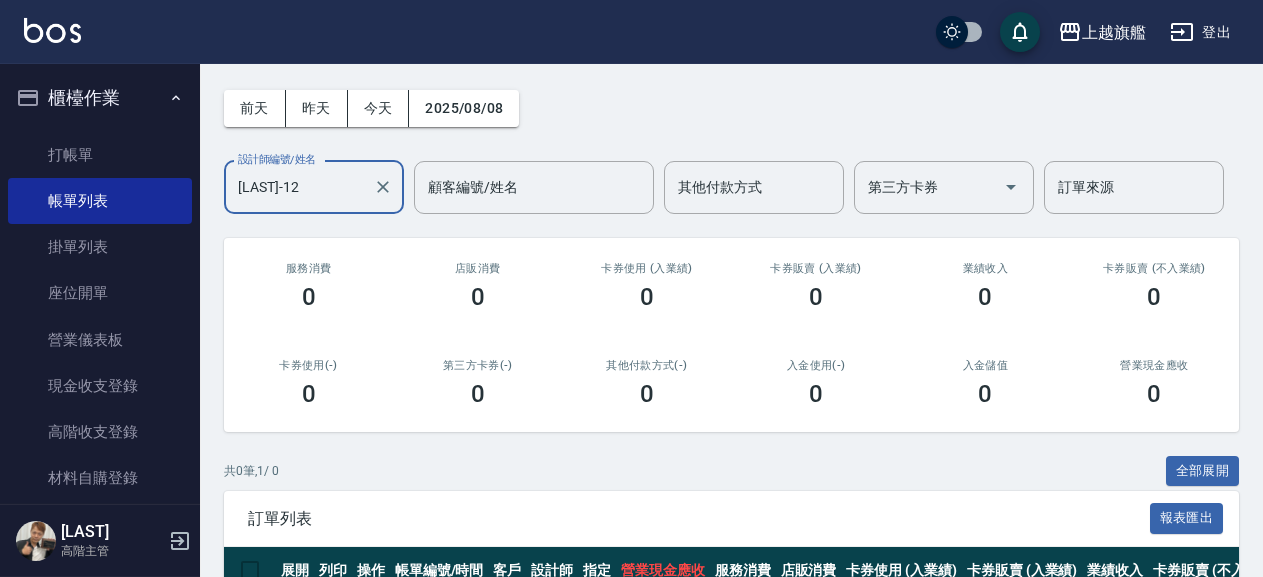 scroll, scrollTop: 0, scrollLeft: 0, axis: both 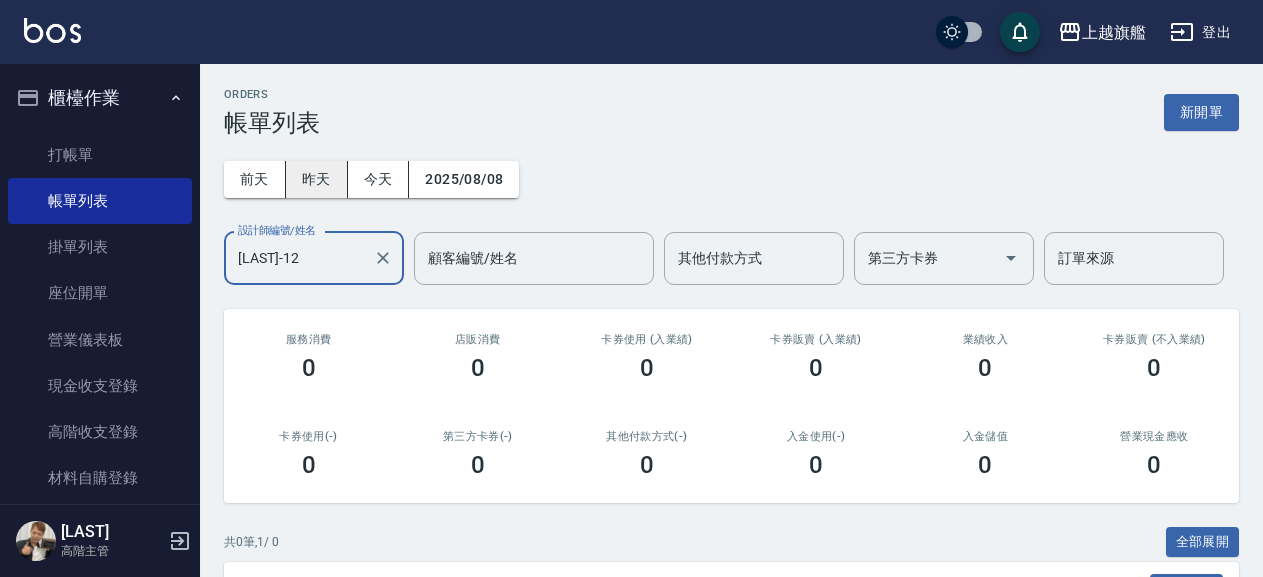 type on "[LAST]-12" 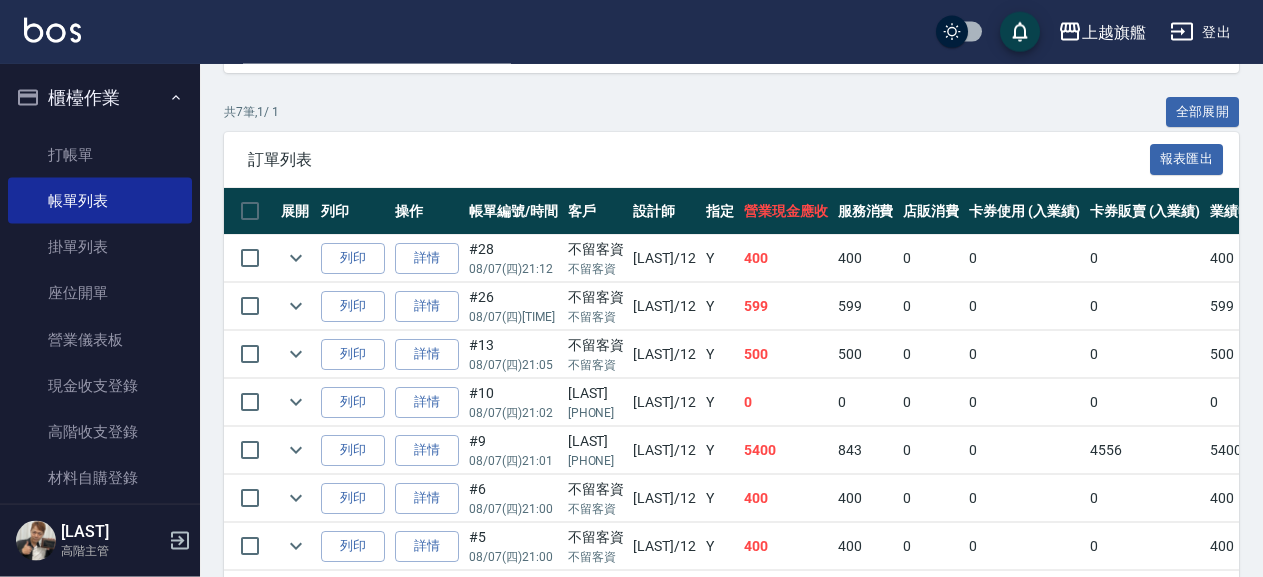 scroll, scrollTop: 519, scrollLeft: 0, axis: vertical 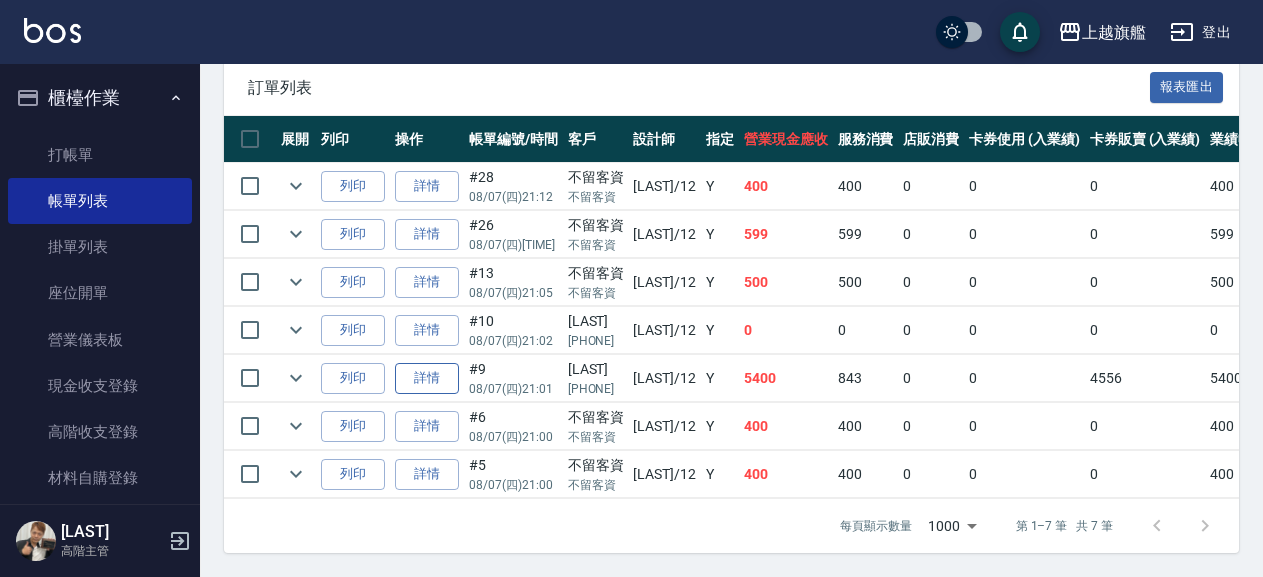 click on "詳情" at bounding box center (427, 378) 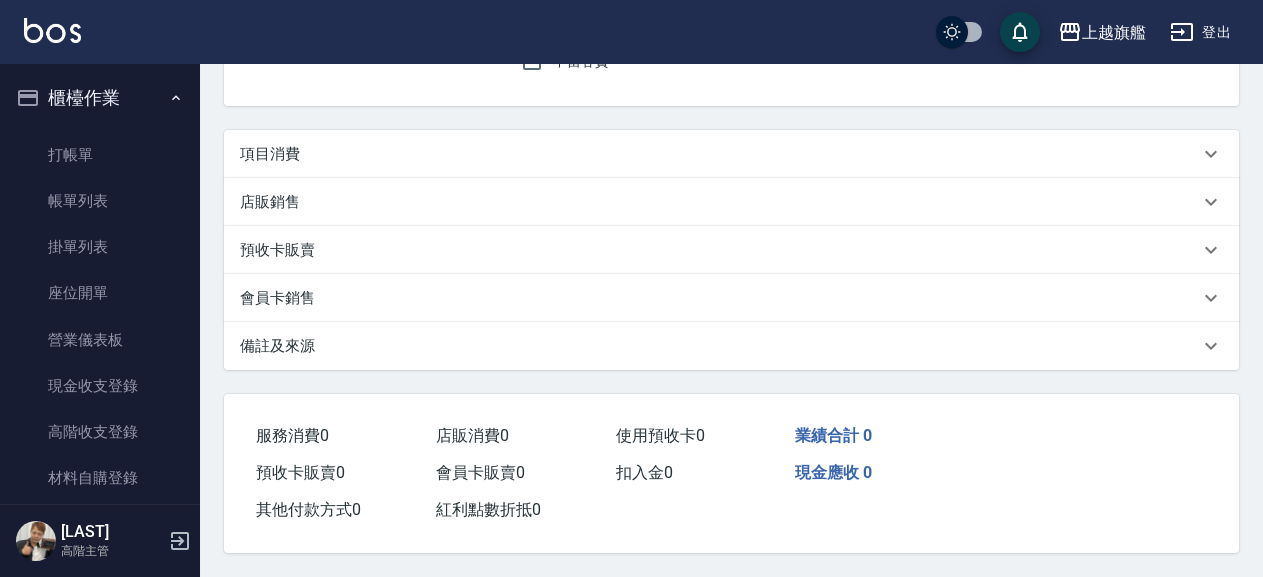 scroll, scrollTop: 0, scrollLeft: 0, axis: both 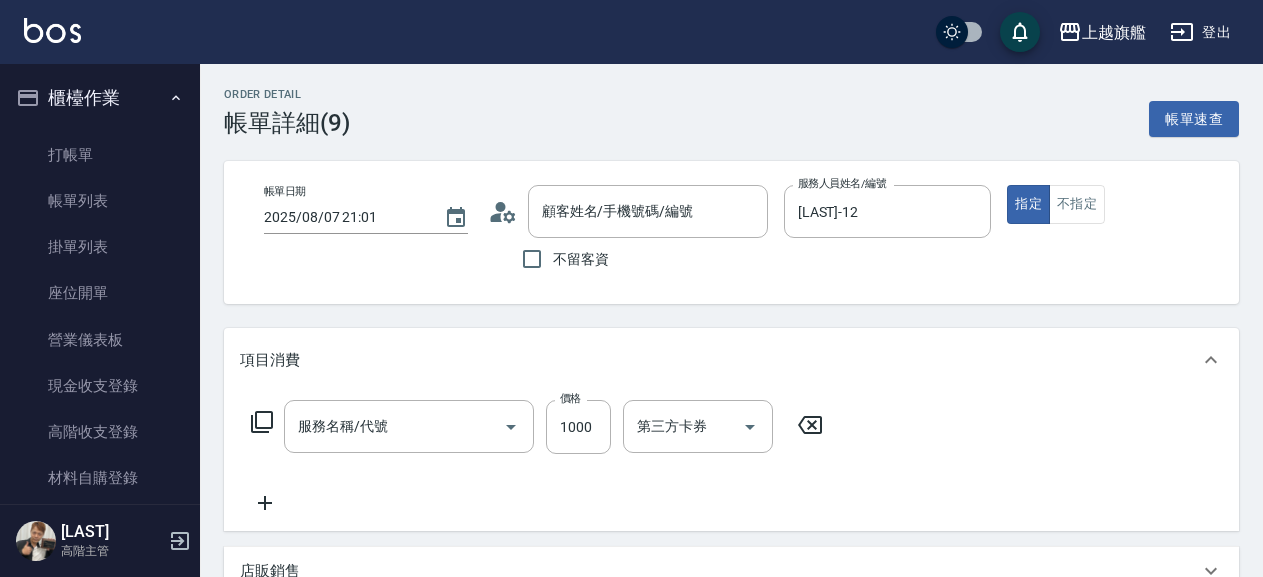 type on "2025/08/07 21:01" 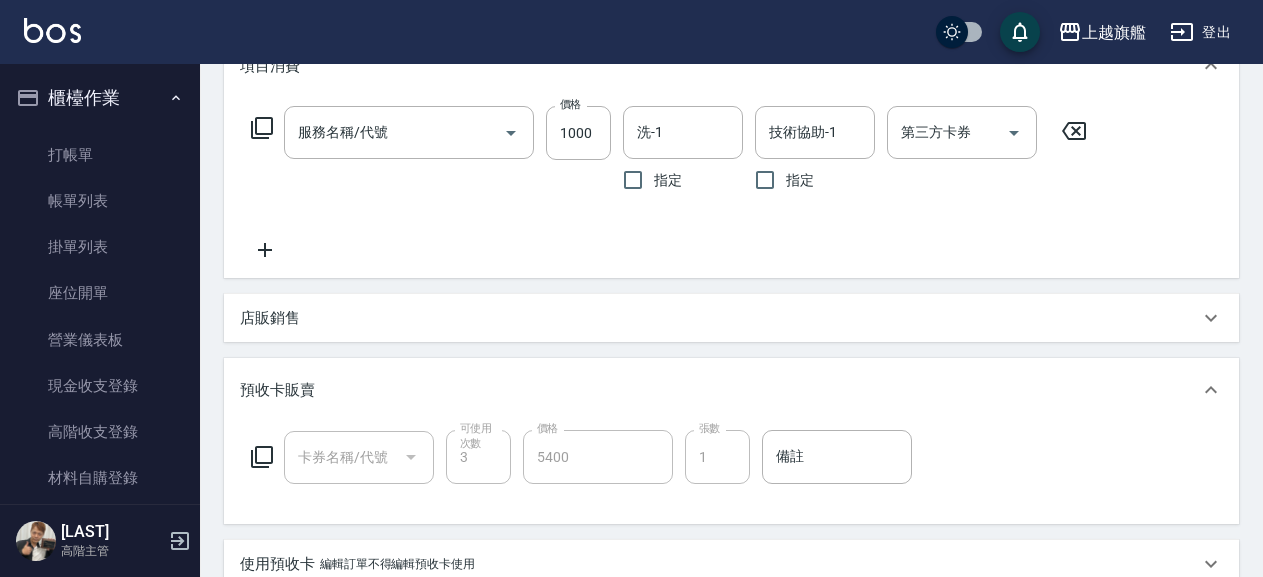 type on "[LAST]/[PHONE]/null" 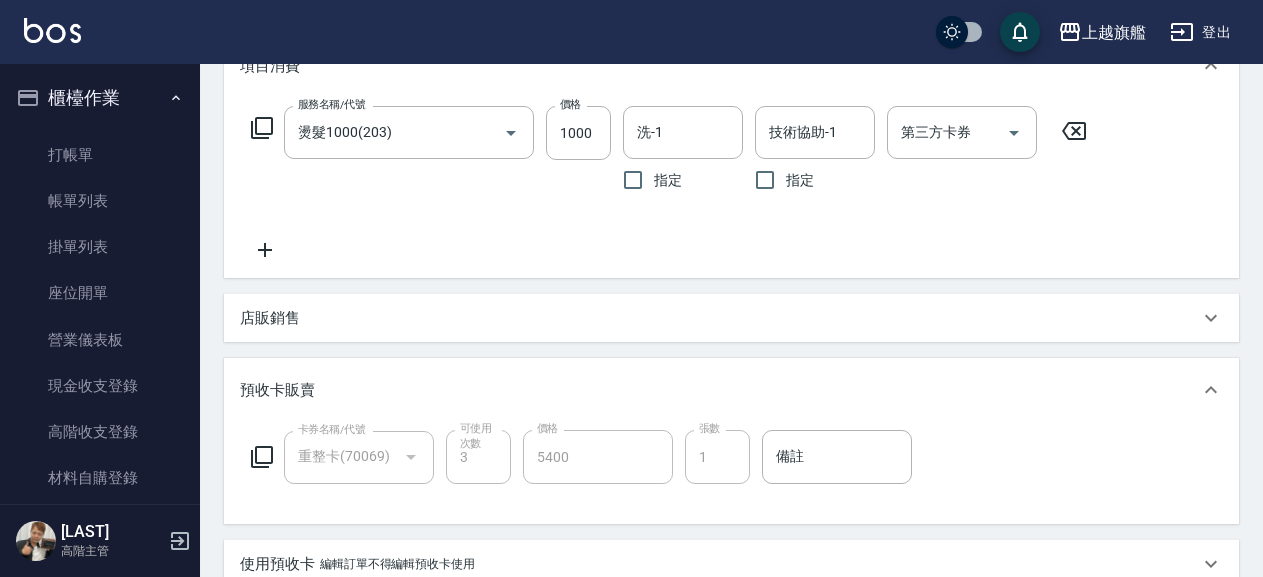 scroll, scrollTop: 618, scrollLeft: 0, axis: vertical 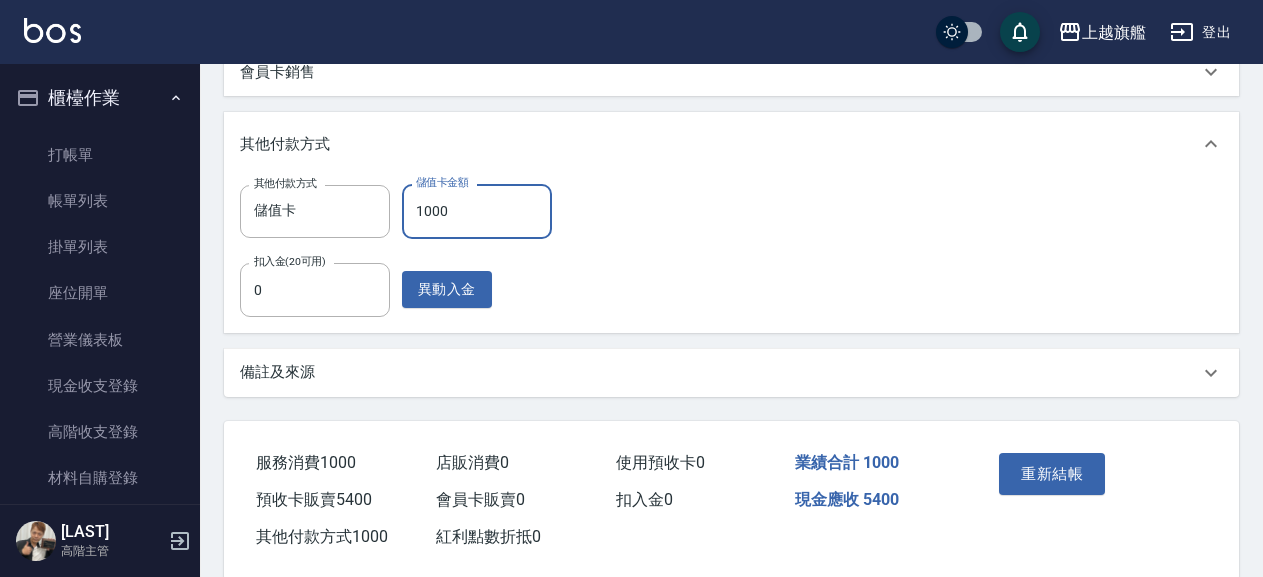 drag, startPoint x: 478, startPoint y: 205, endPoint x: 365, endPoint y: 208, distance: 113.03982 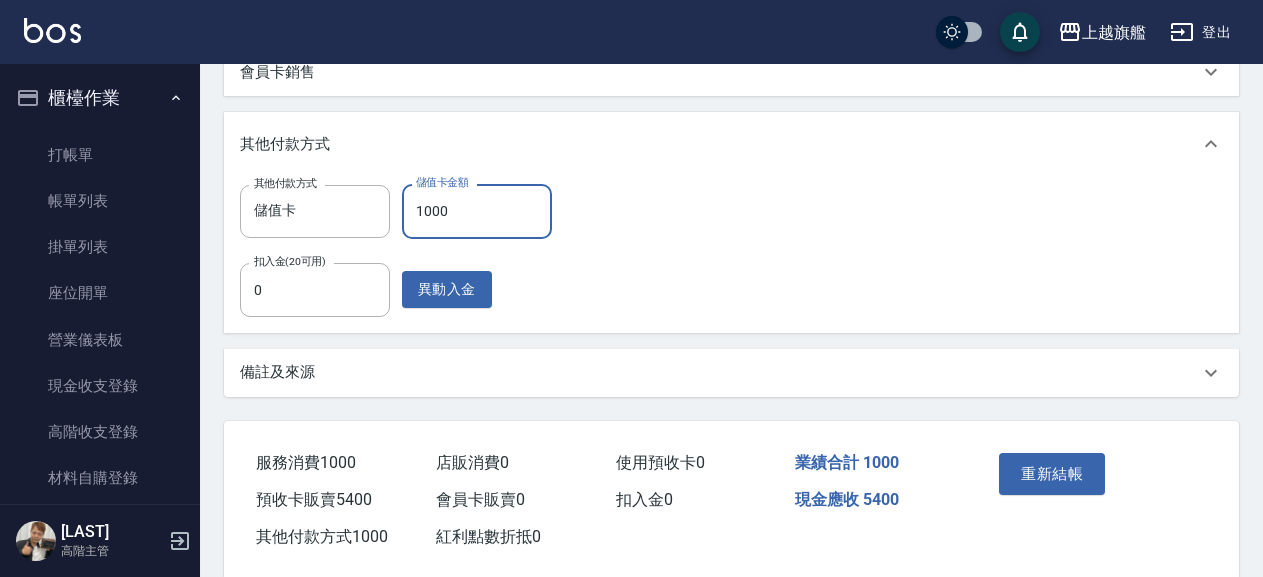 click on "1000" at bounding box center [477, 211] 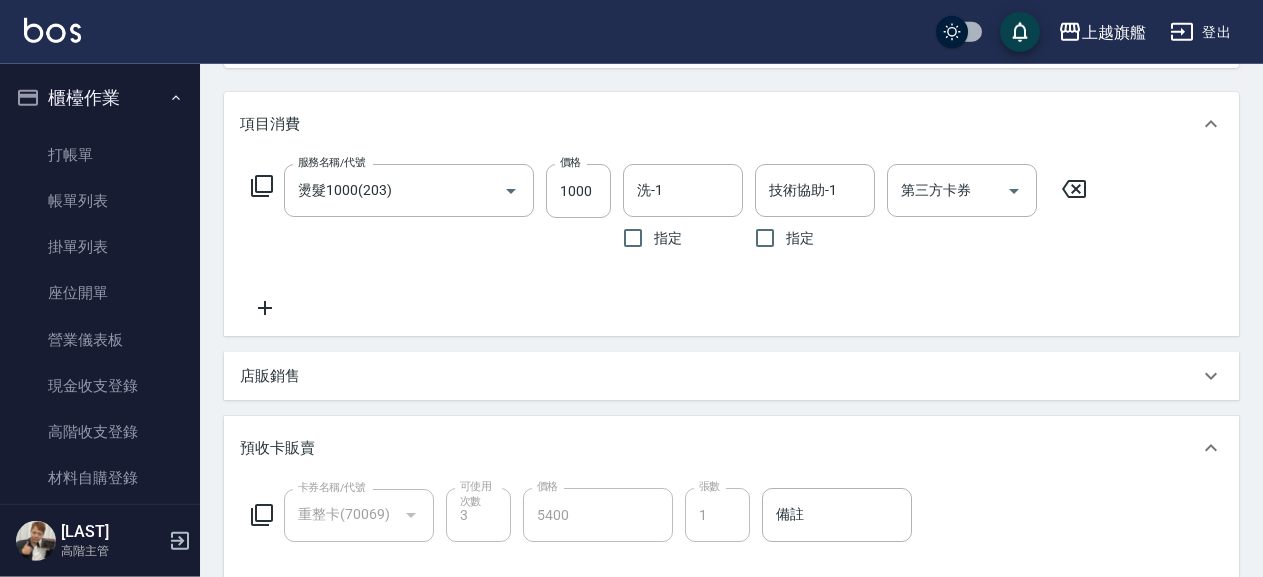 scroll, scrollTop: 186, scrollLeft: 0, axis: vertical 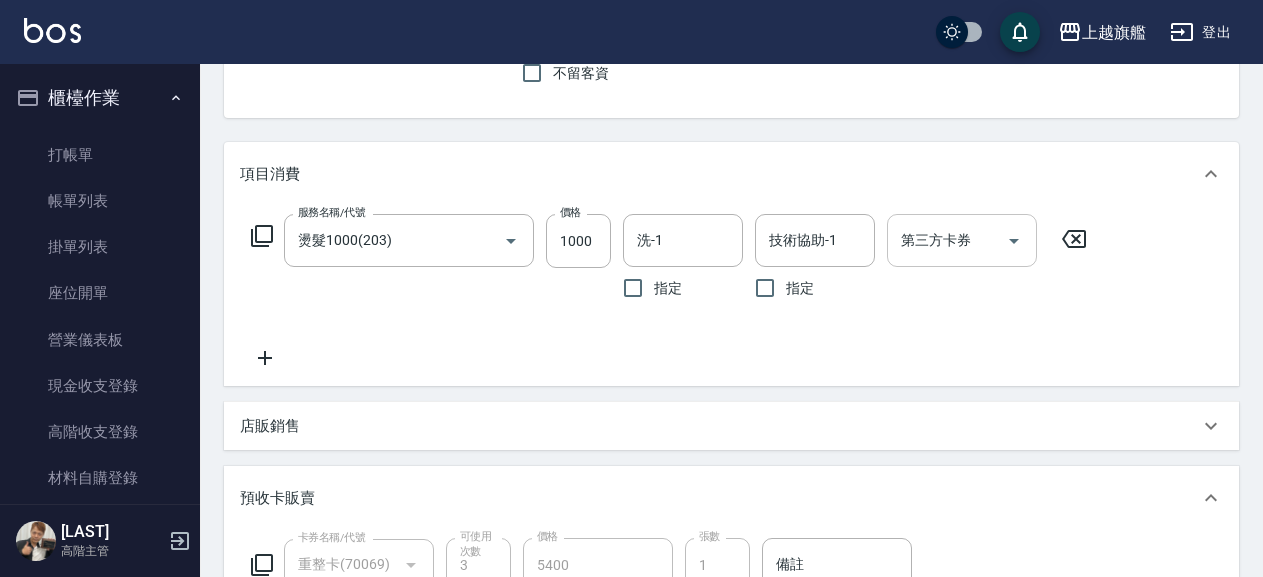 click 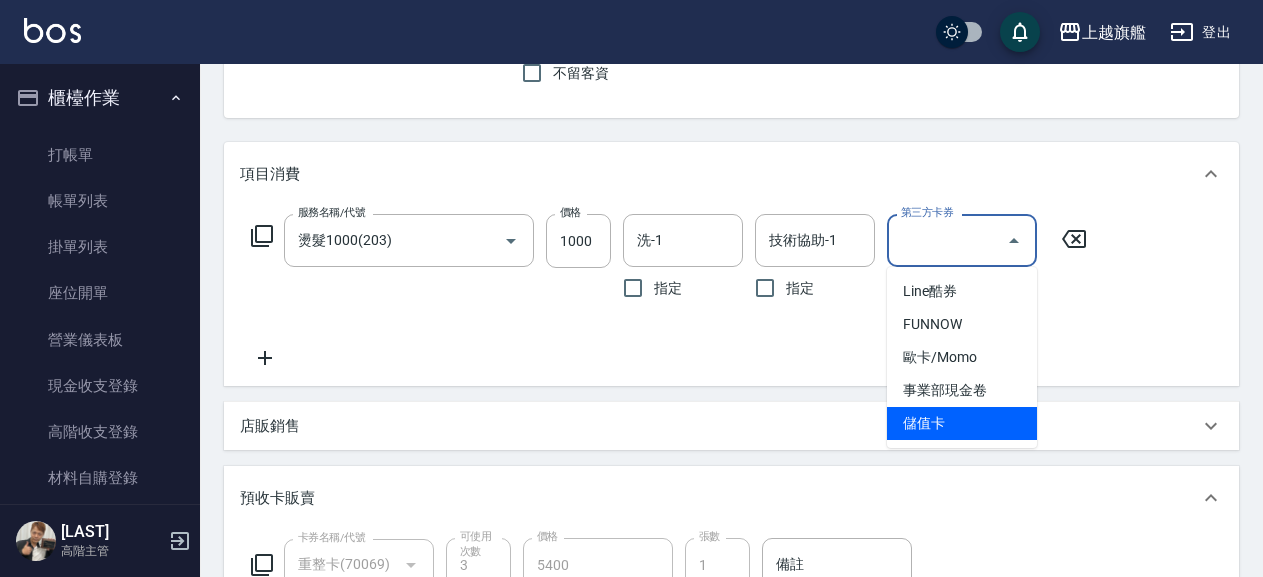 click on "儲值卡" at bounding box center [962, 423] 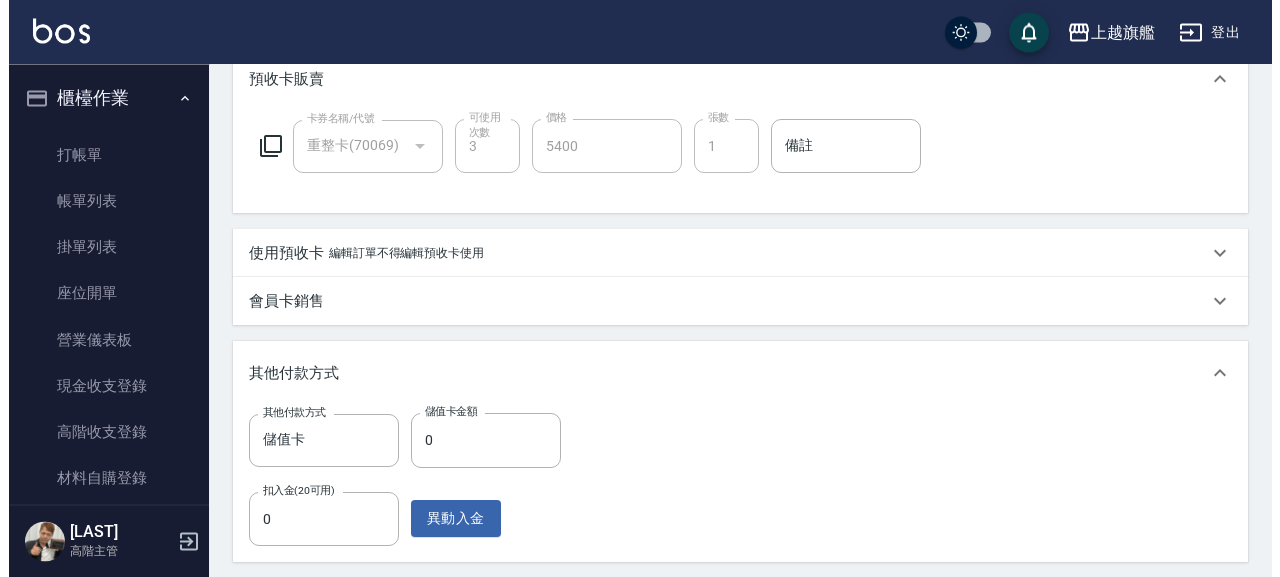 scroll, scrollTop: 870, scrollLeft: 0, axis: vertical 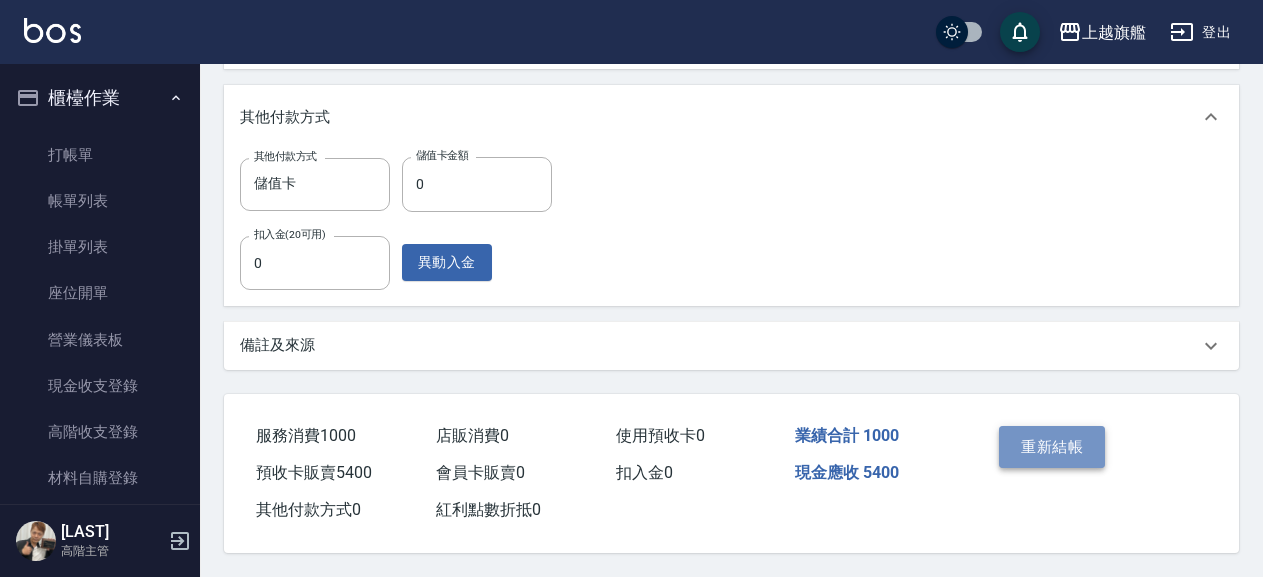 click on "重新結帳" at bounding box center (1052, 447) 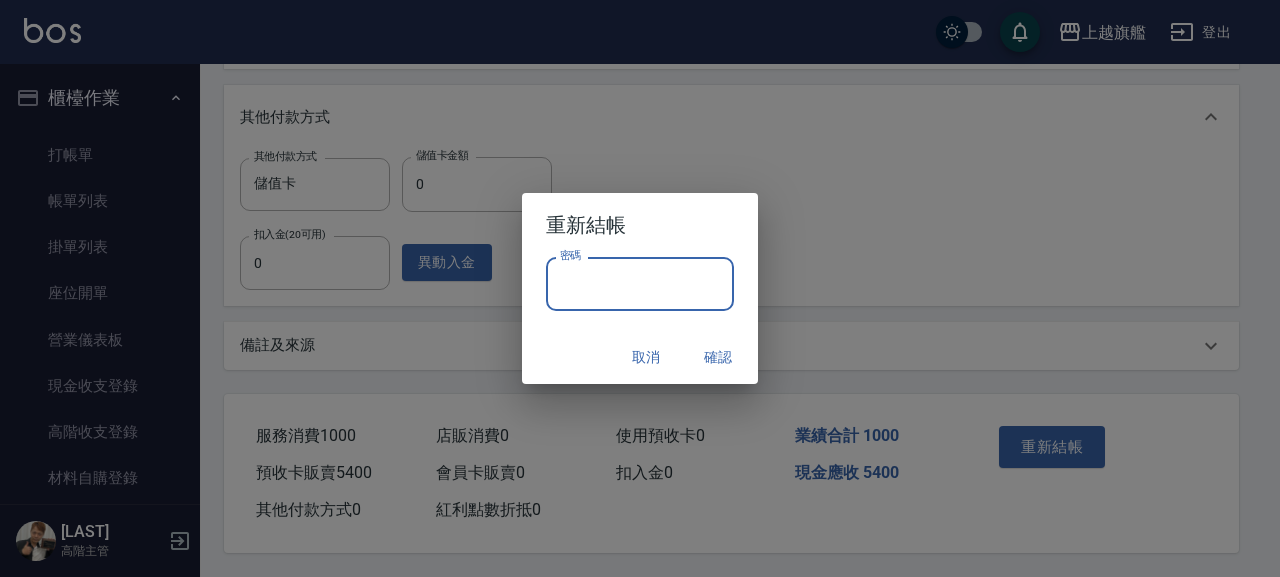 click on "密碼" at bounding box center [640, 284] 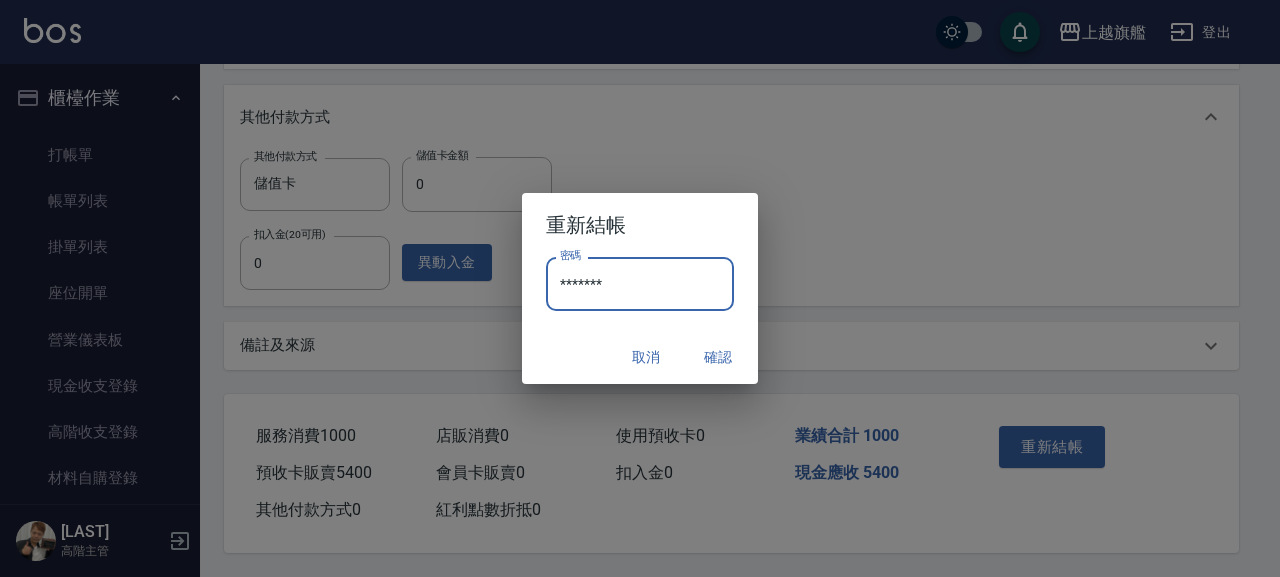 type on "*******" 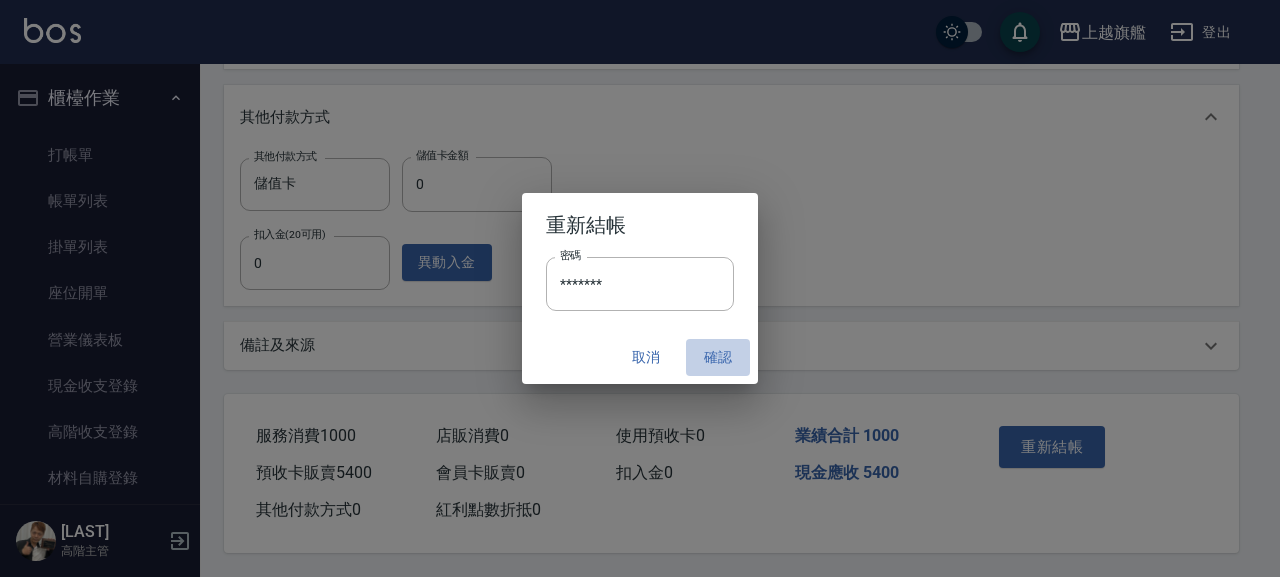 click on "確認" at bounding box center [718, 357] 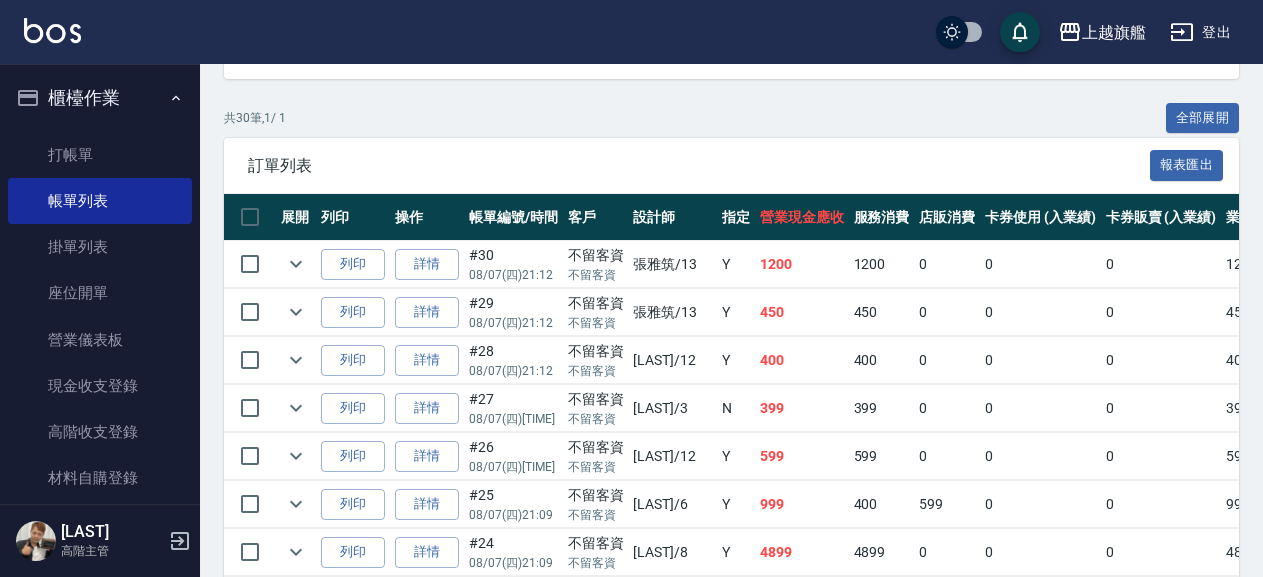 scroll, scrollTop: 432, scrollLeft: 0, axis: vertical 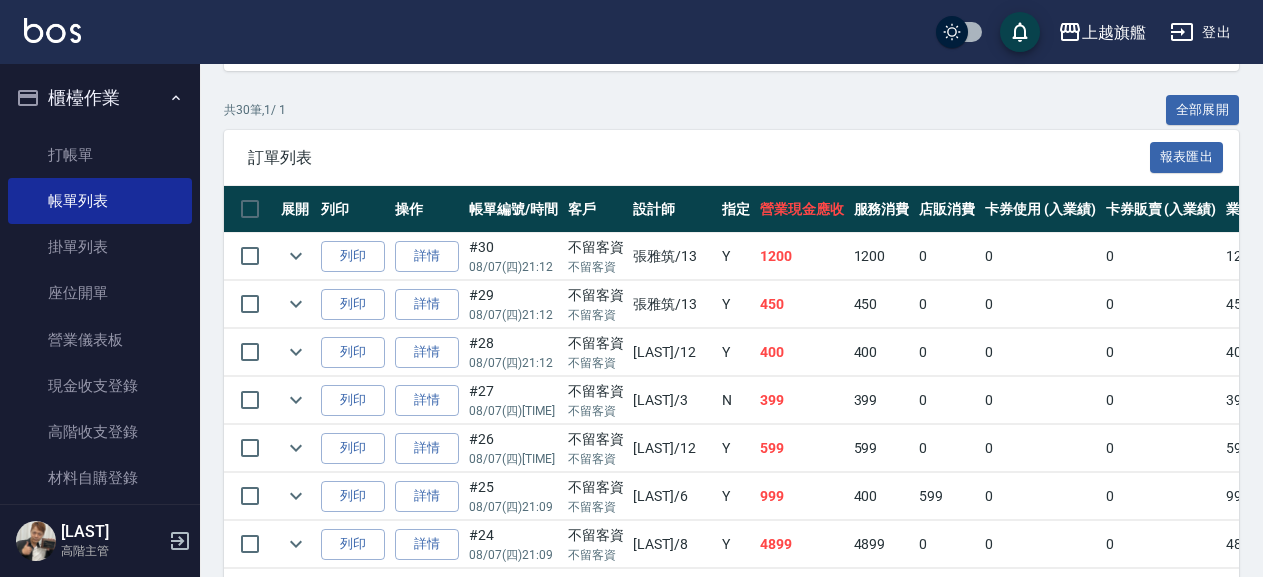 click on "櫃檯作業" at bounding box center [100, 98] 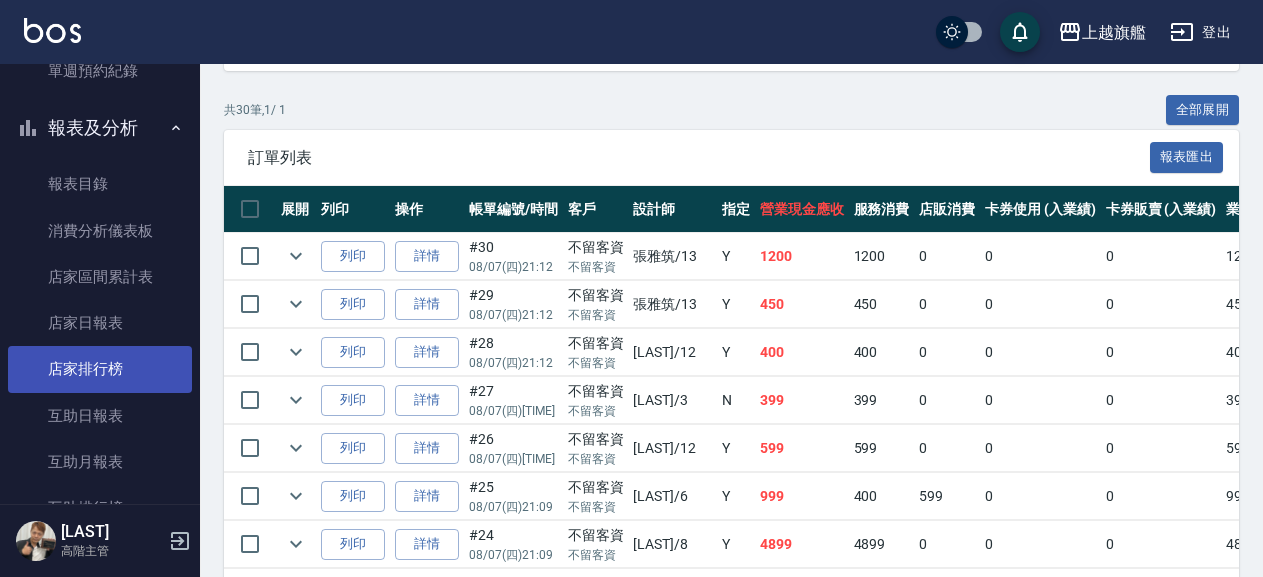 scroll, scrollTop: 0, scrollLeft: 0, axis: both 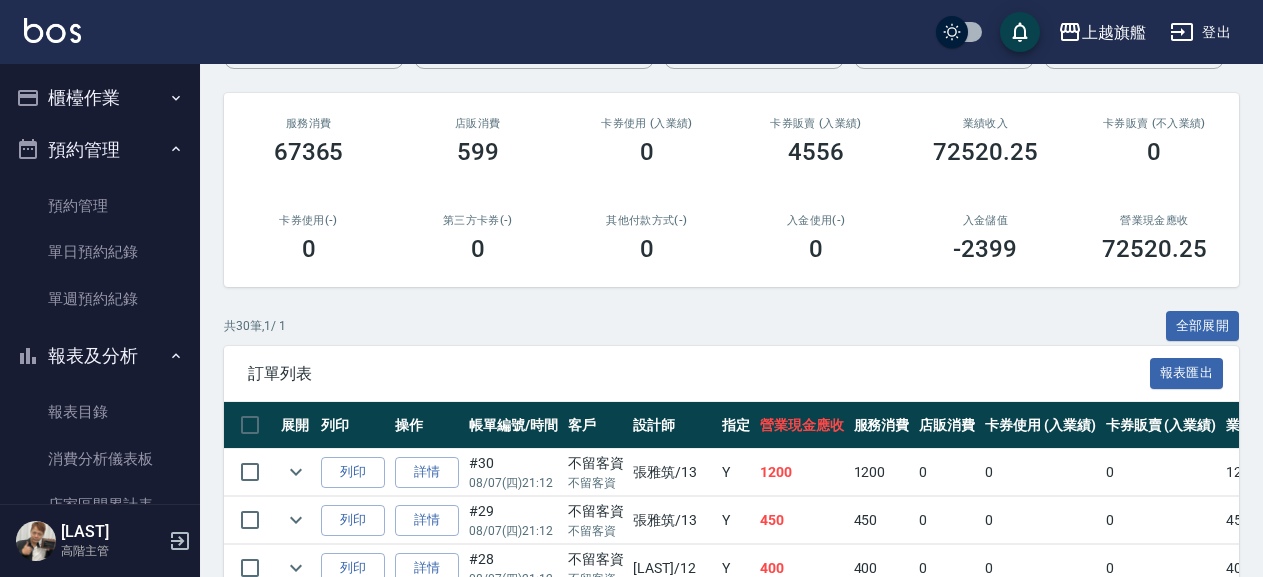 click on "預約管理" at bounding box center (100, 150) 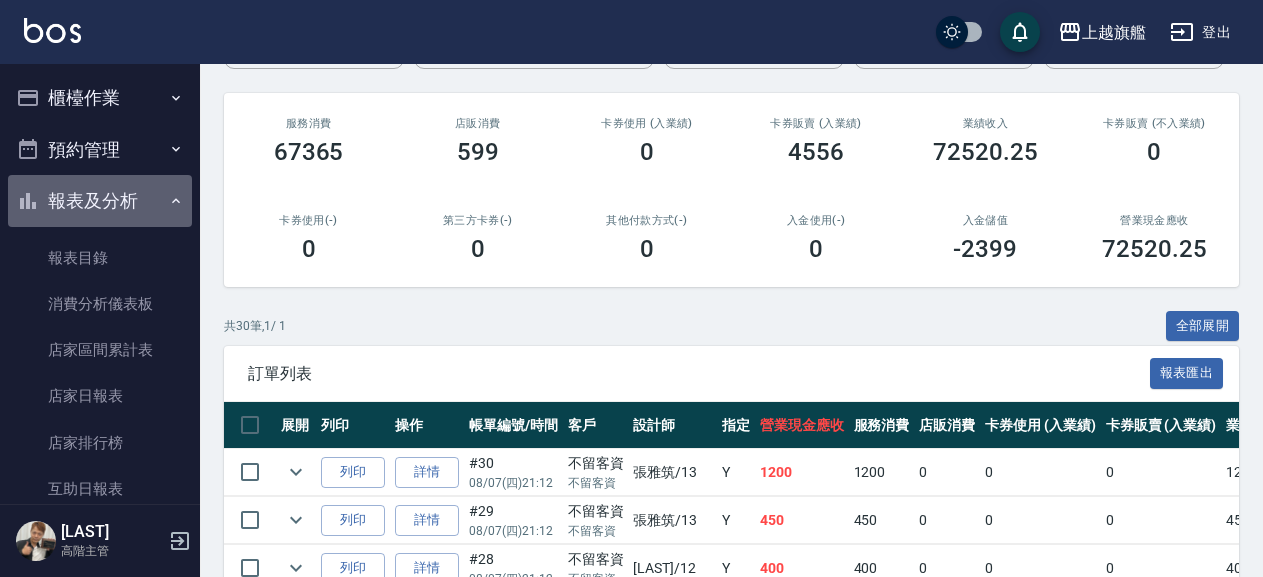 click on "報表及分析" at bounding box center [100, 201] 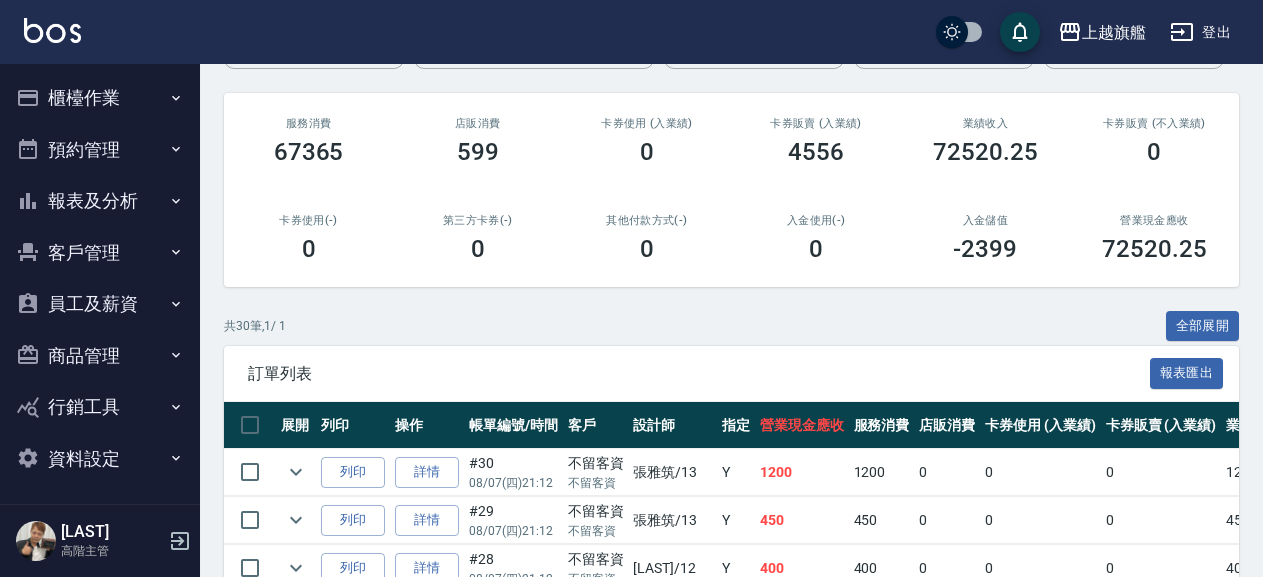 scroll, scrollTop: 4, scrollLeft: 0, axis: vertical 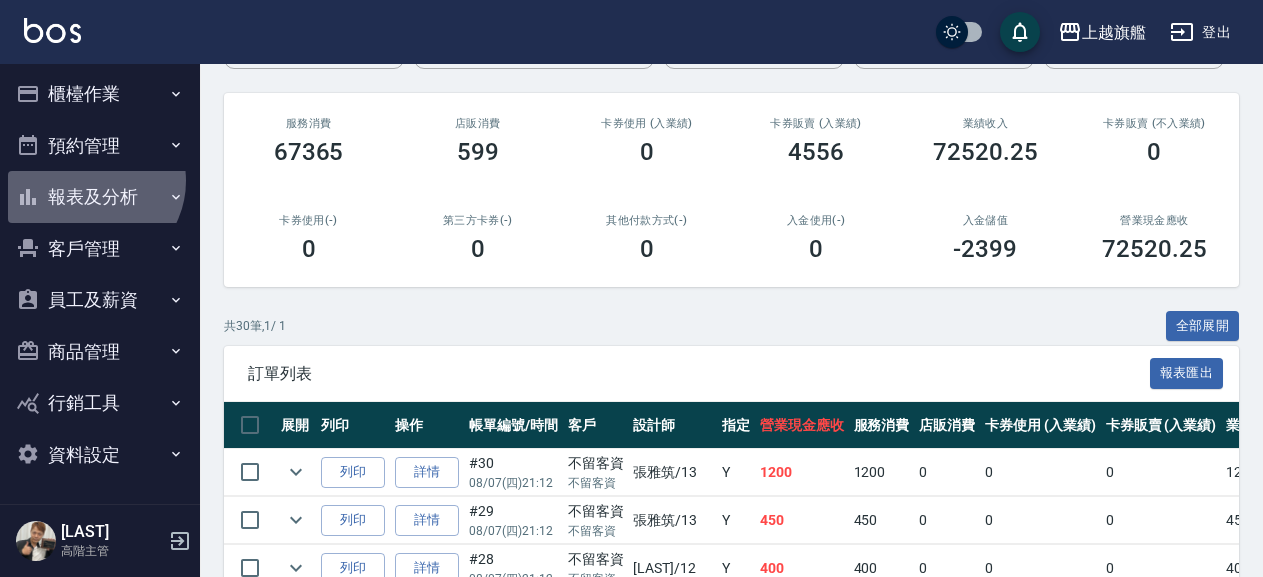 click on "報表及分析" at bounding box center (100, 197) 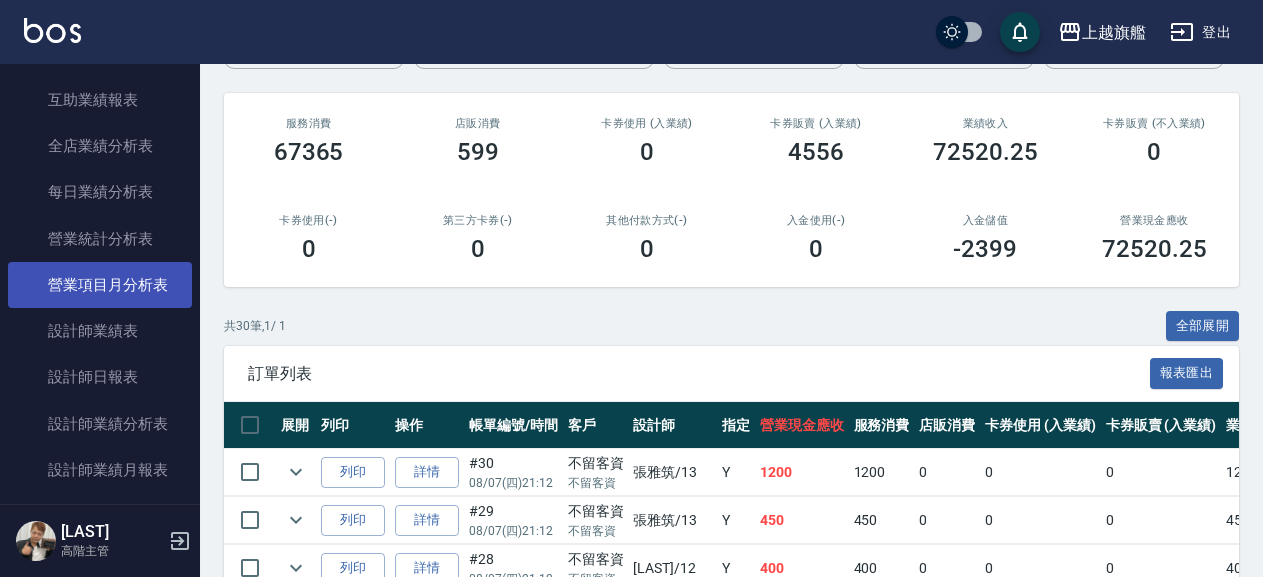 scroll, scrollTop: 688, scrollLeft: 0, axis: vertical 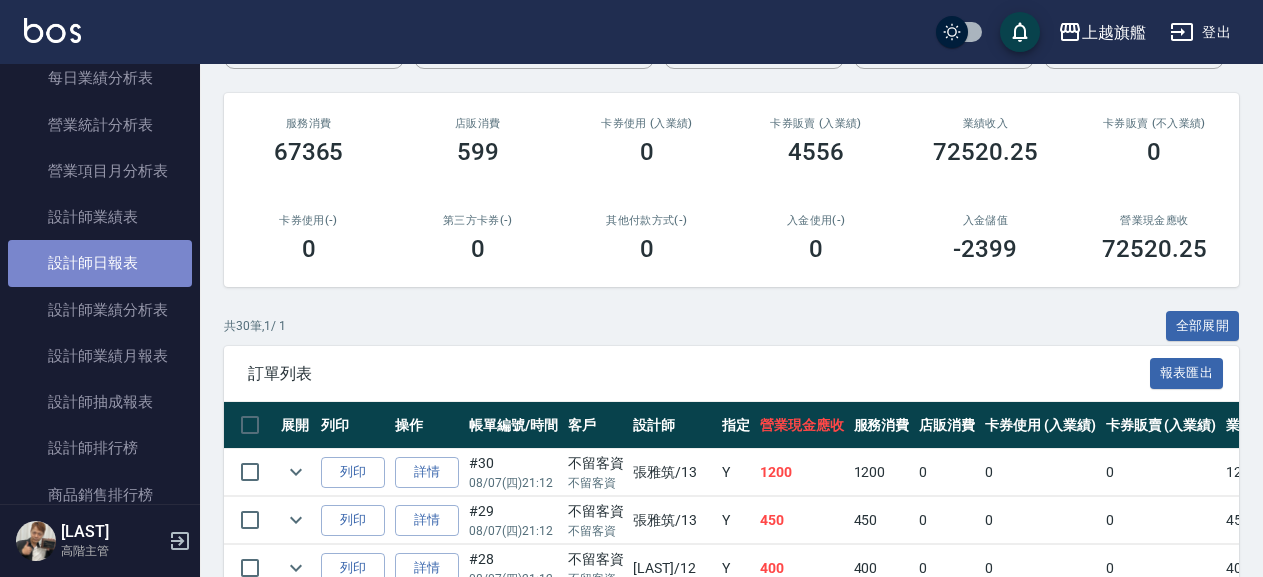 click on "設計師日報表" at bounding box center [100, 263] 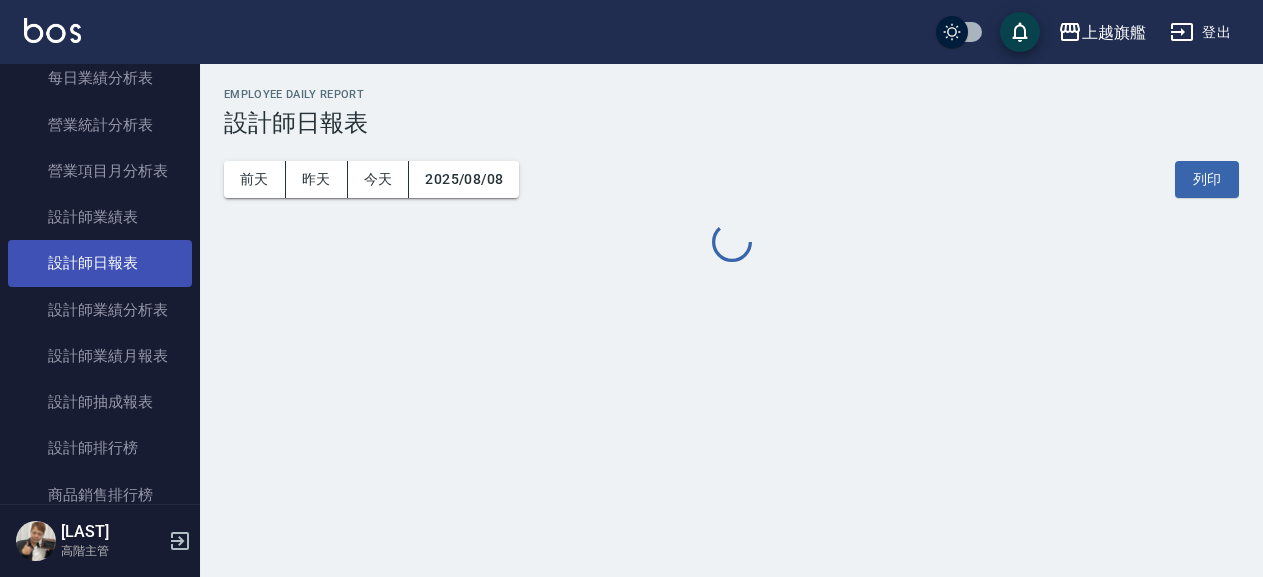scroll, scrollTop: 0, scrollLeft: 0, axis: both 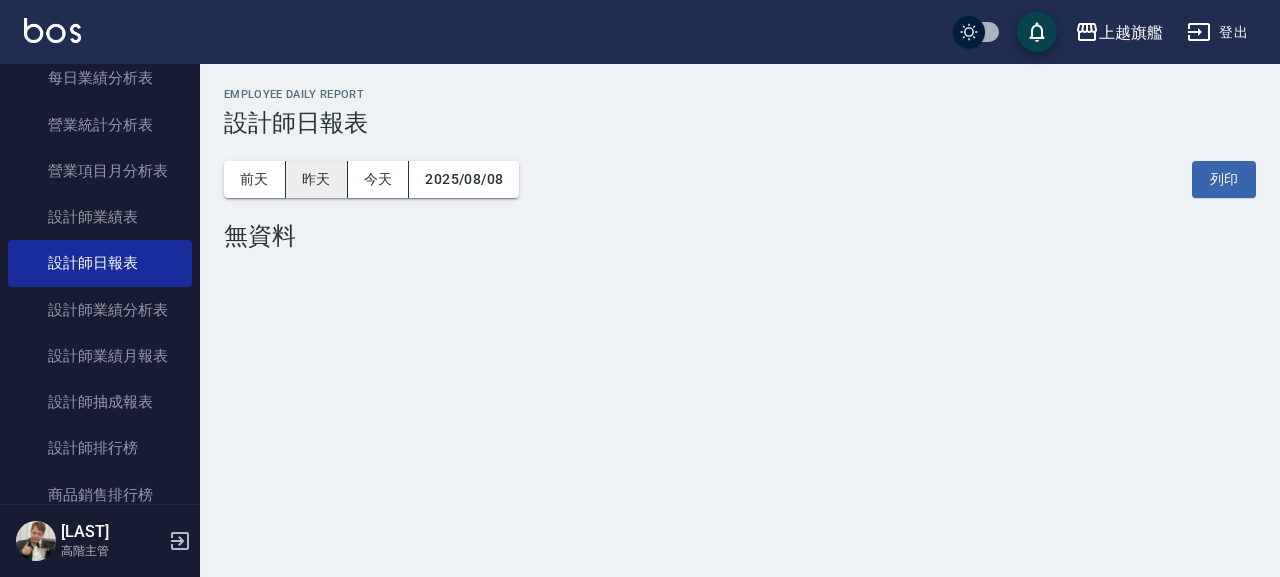 click on "昨天" at bounding box center [317, 179] 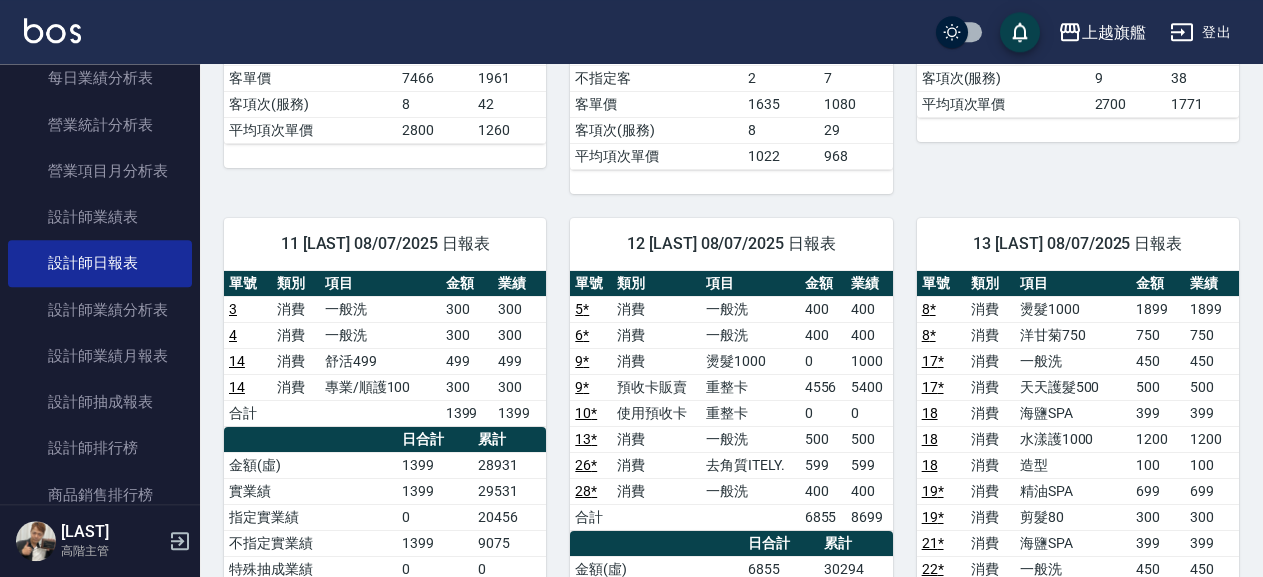 scroll, scrollTop: 864, scrollLeft: 0, axis: vertical 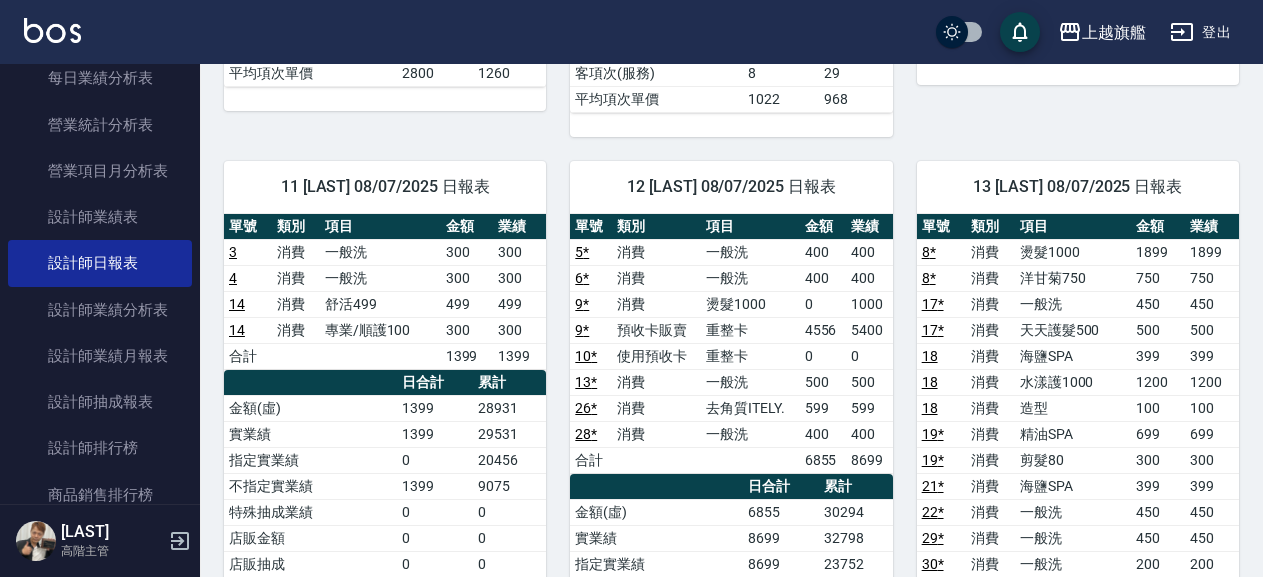 click on "9 *" at bounding box center [582, 330] 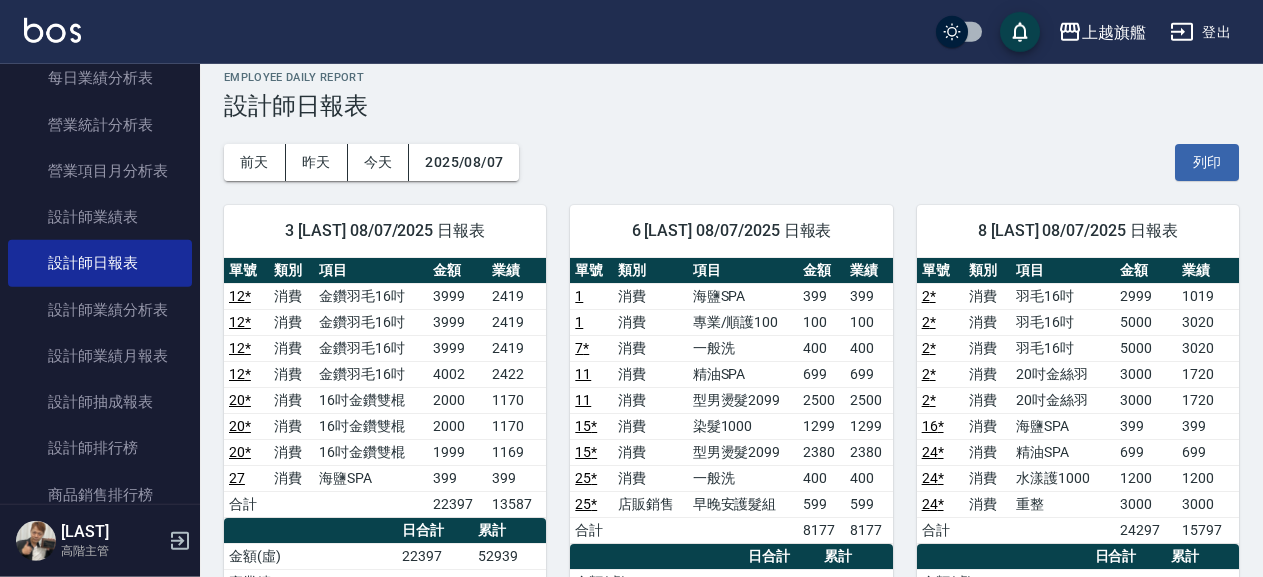 scroll, scrollTop: 0, scrollLeft: 0, axis: both 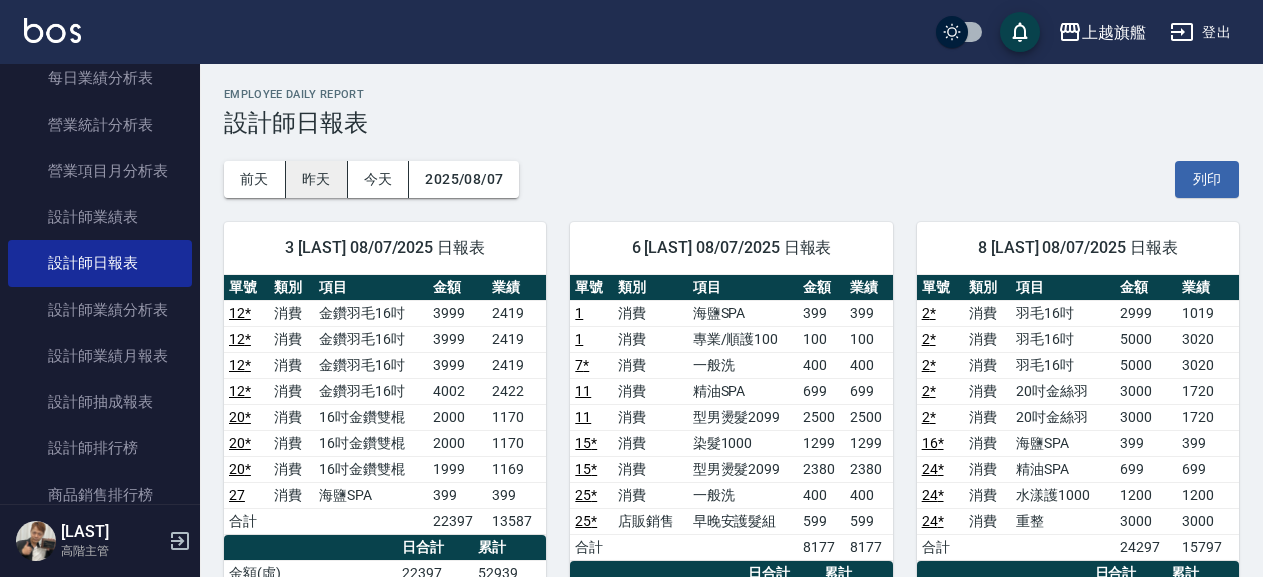 click on "昨天" at bounding box center [317, 179] 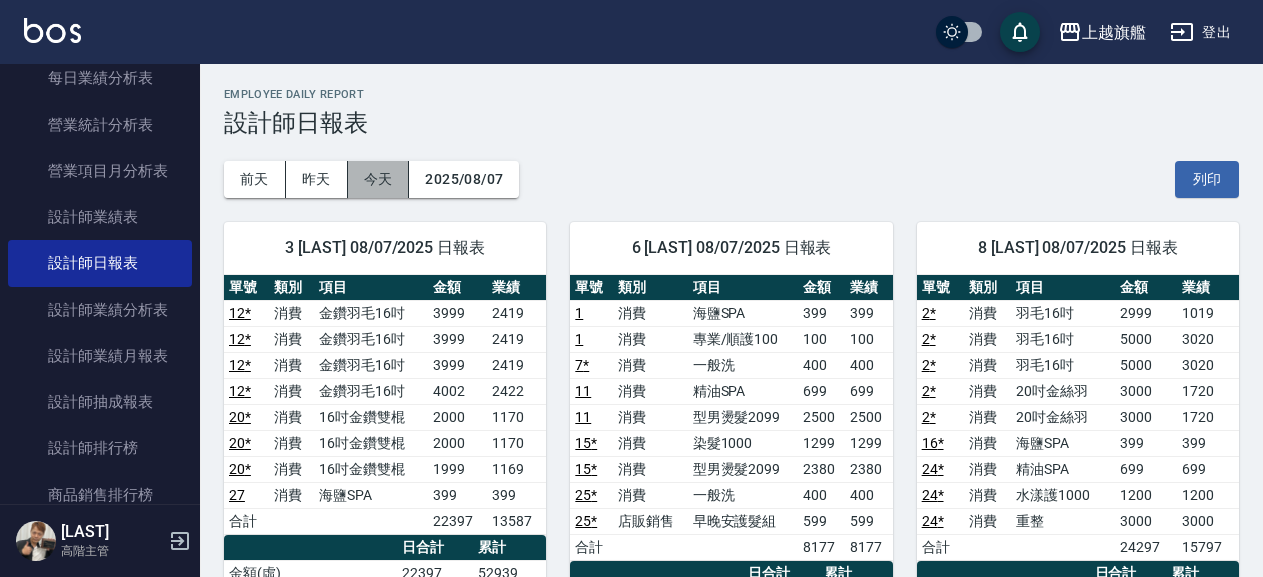 click on "今天" at bounding box center (379, 179) 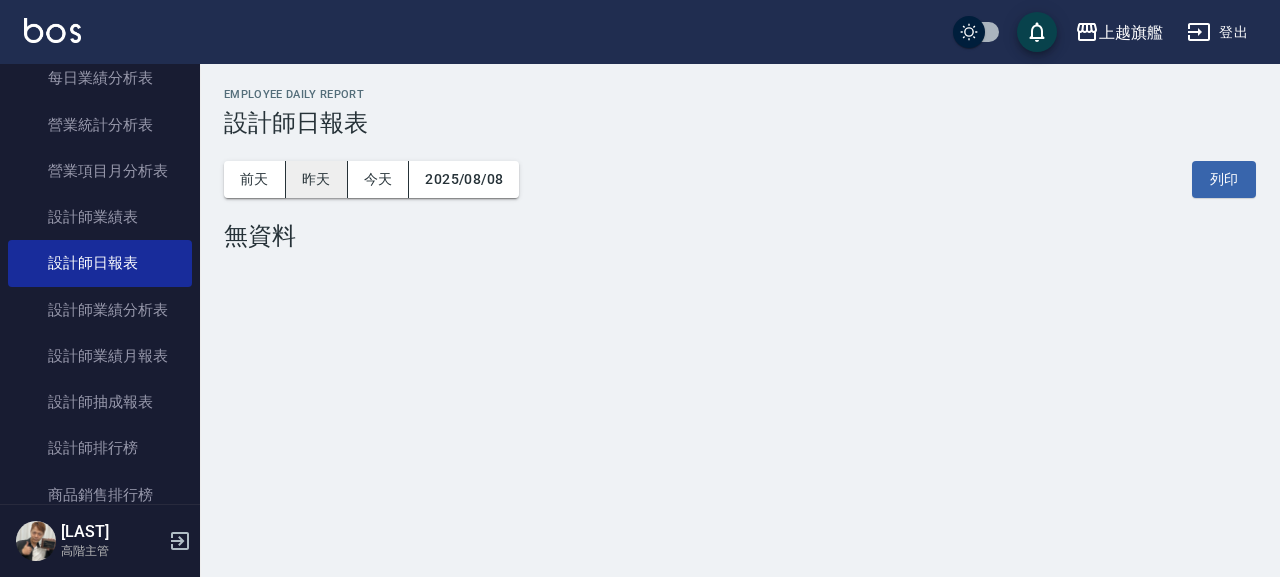 click on "昨天" at bounding box center (317, 179) 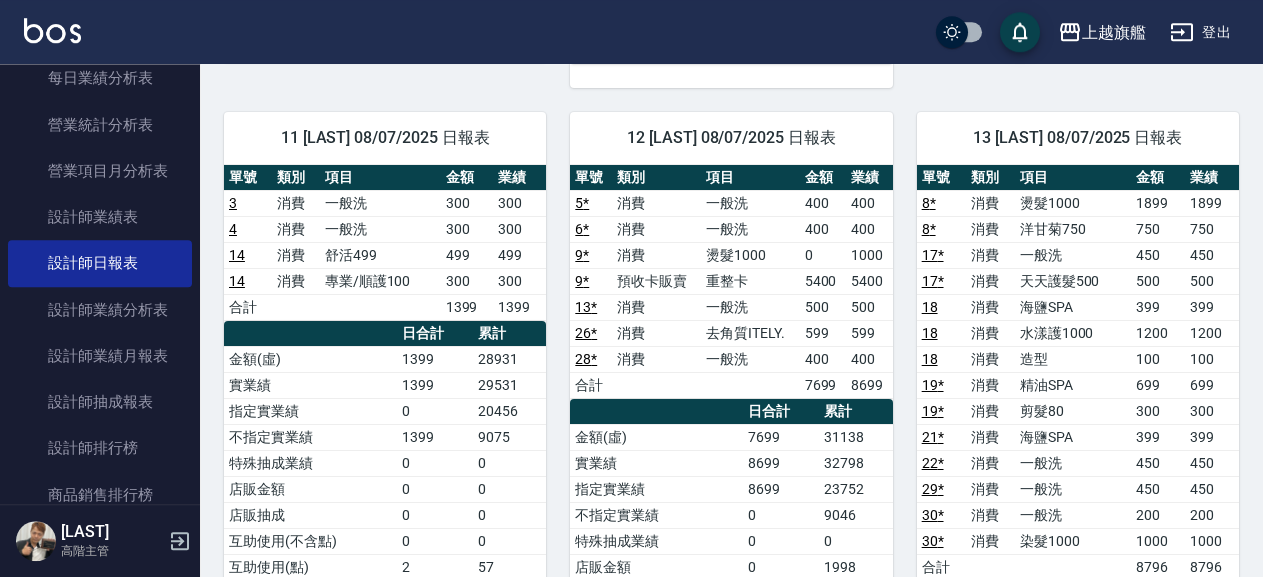 scroll, scrollTop: 972, scrollLeft: 0, axis: vertical 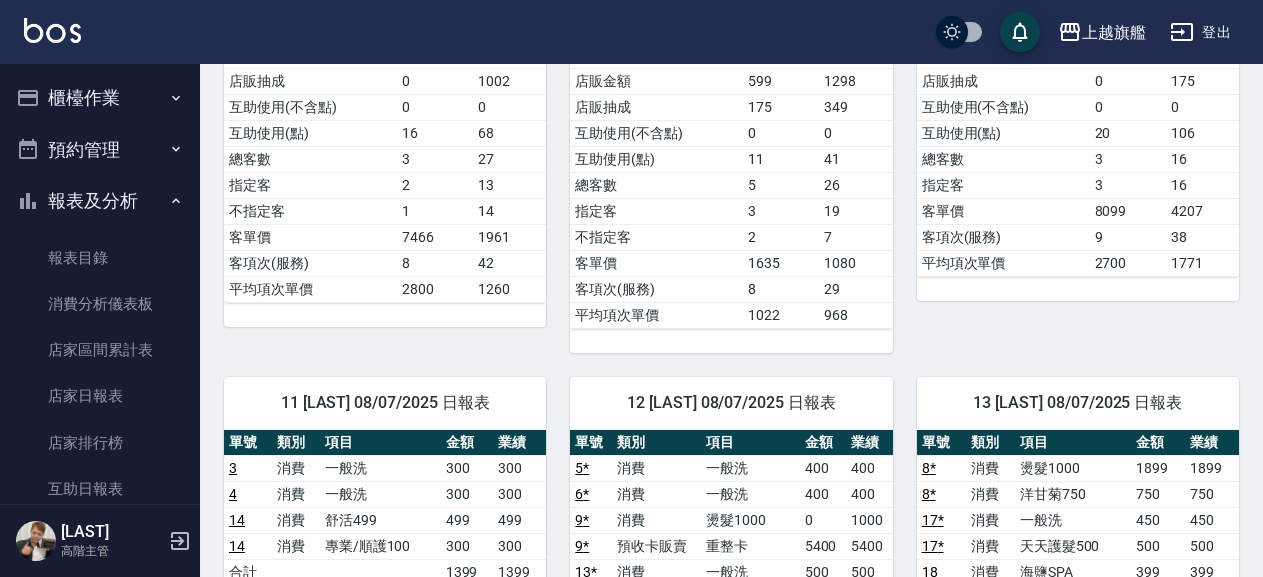 click on "櫃檯作業" at bounding box center [100, 98] 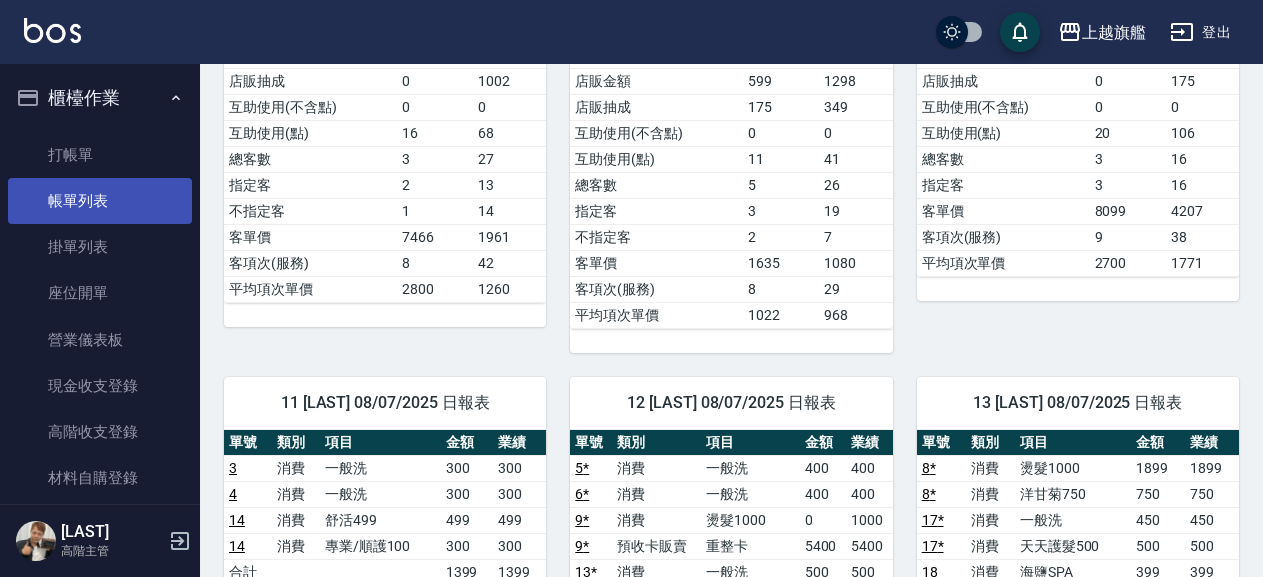click on "帳單列表" at bounding box center [100, 201] 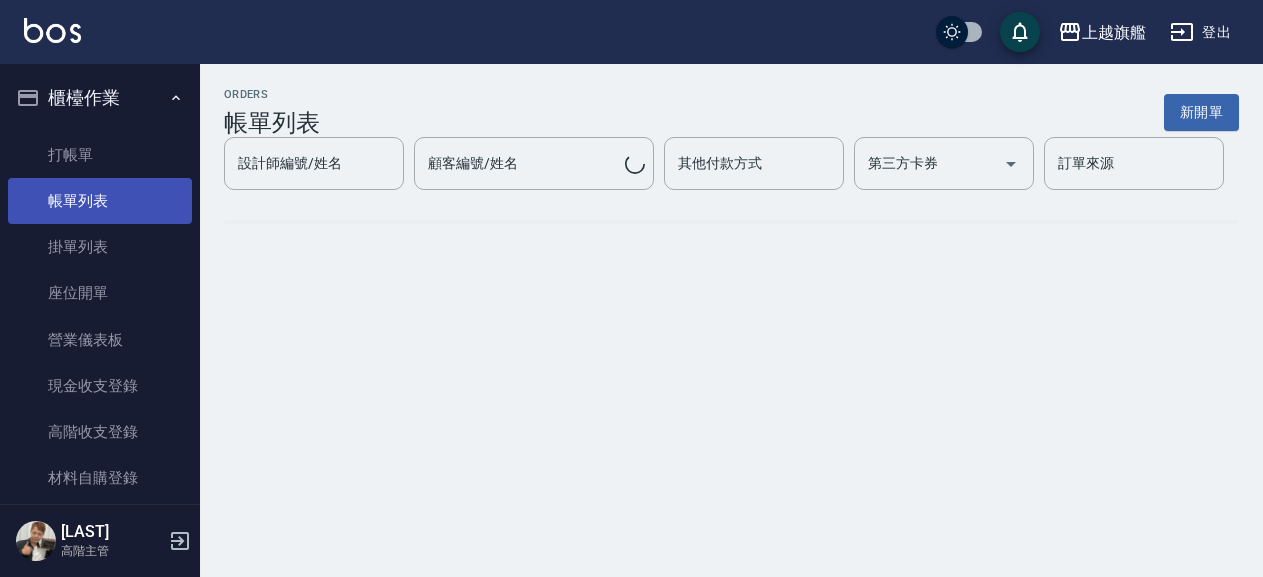 scroll, scrollTop: 0, scrollLeft: 0, axis: both 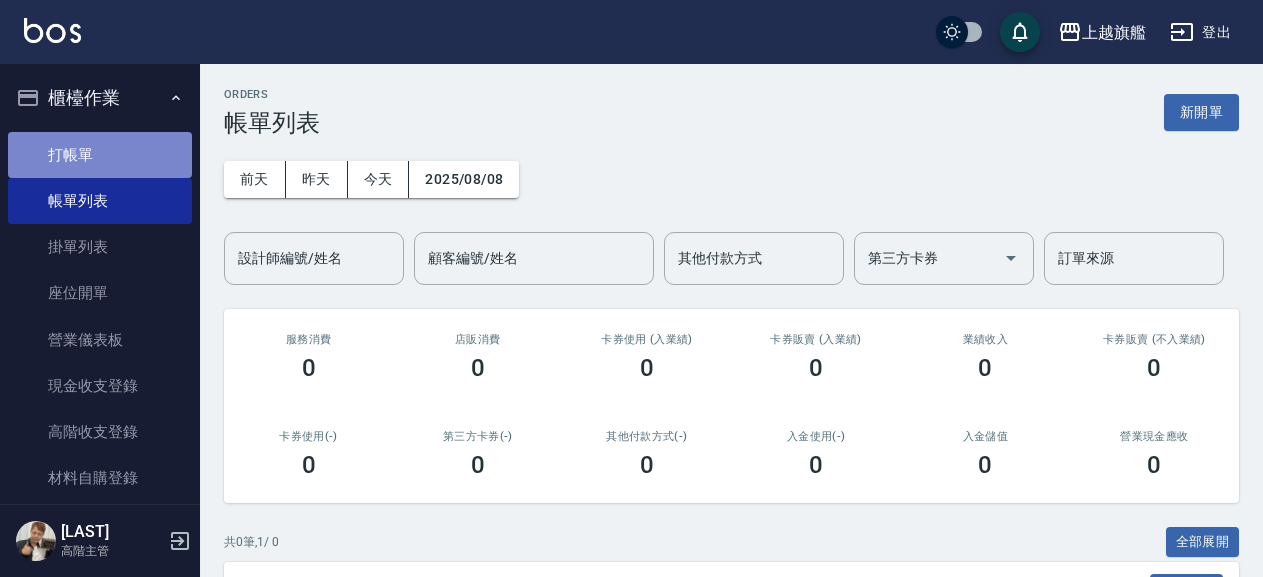 click on "打帳單" at bounding box center (100, 155) 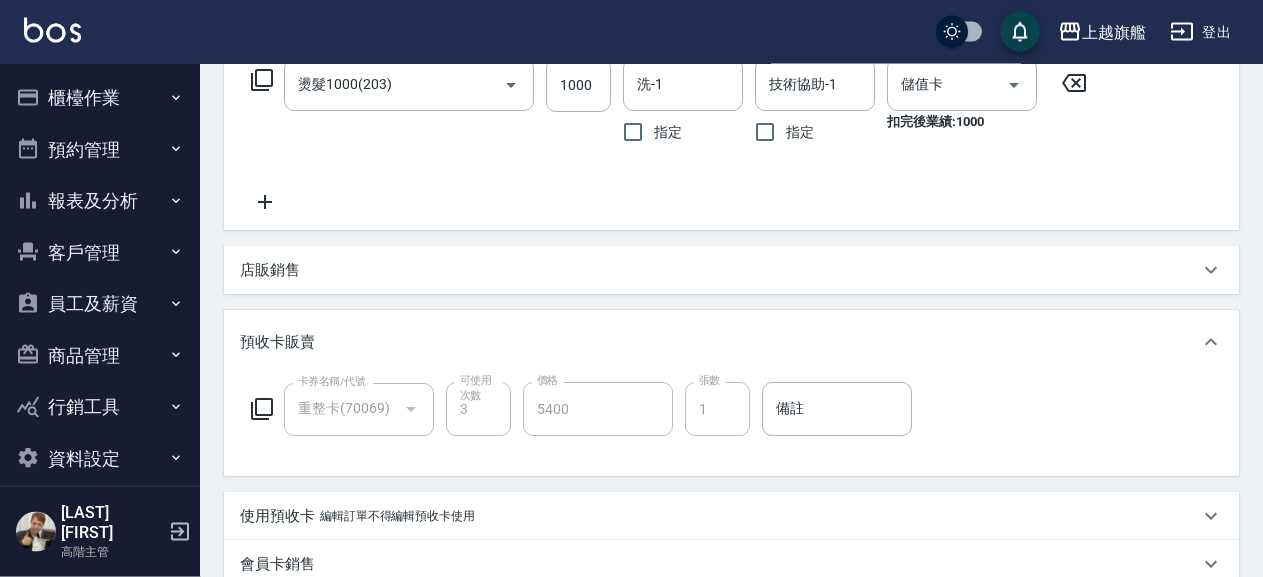 scroll, scrollTop: 315, scrollLeft: 0, axis: vertical 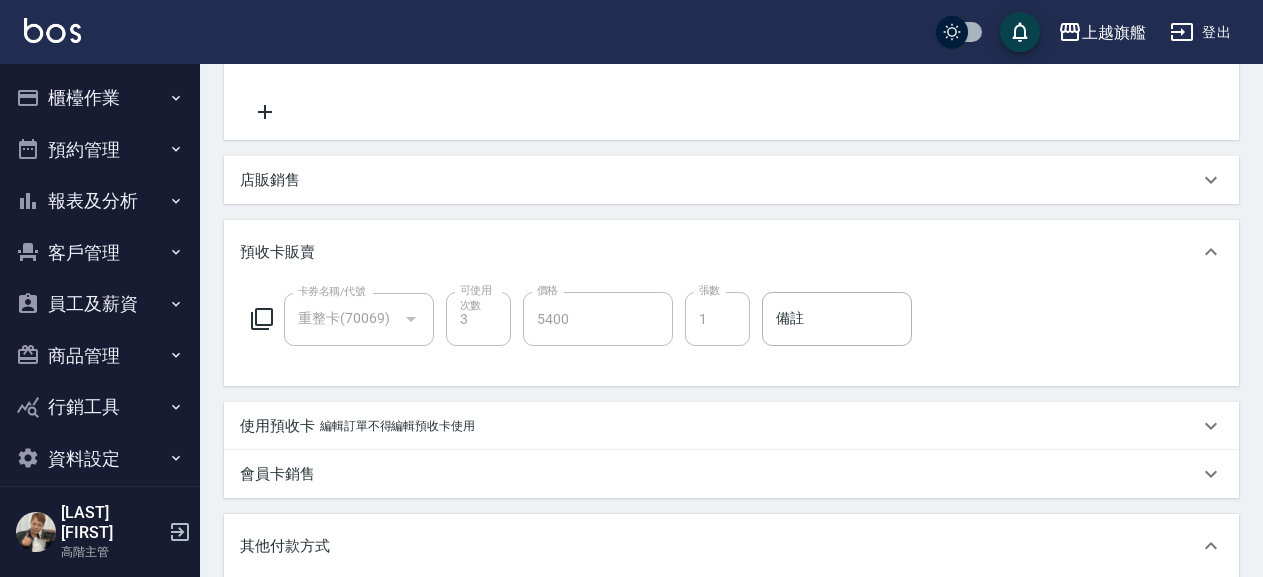 click on "預收卡販賣" at bounding box center [731, 252] 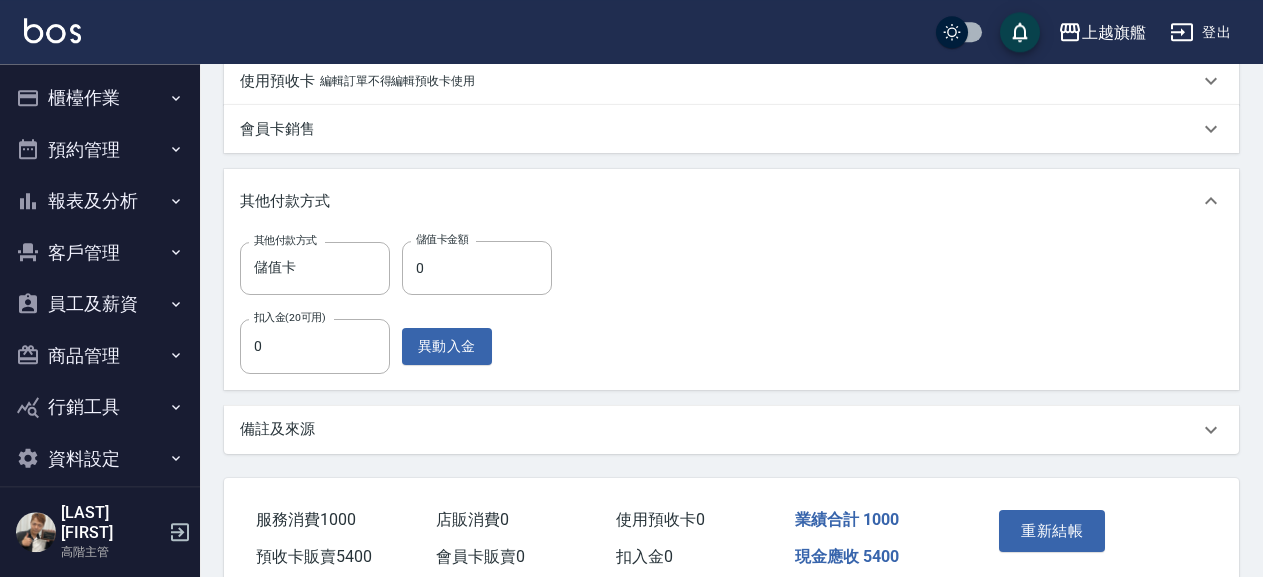 scroll, scrollTop: 396, scrollLeft: 0, axis: vertical 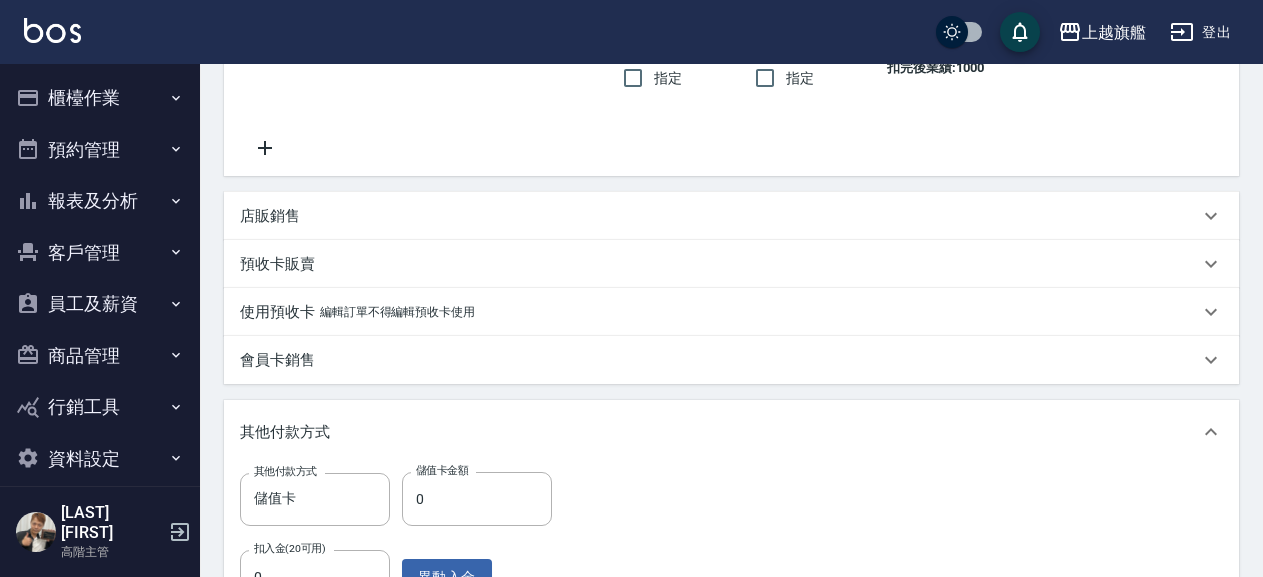 click on "編輯訂單不得編輯預收卡使用" at bounding box center (397, 312) 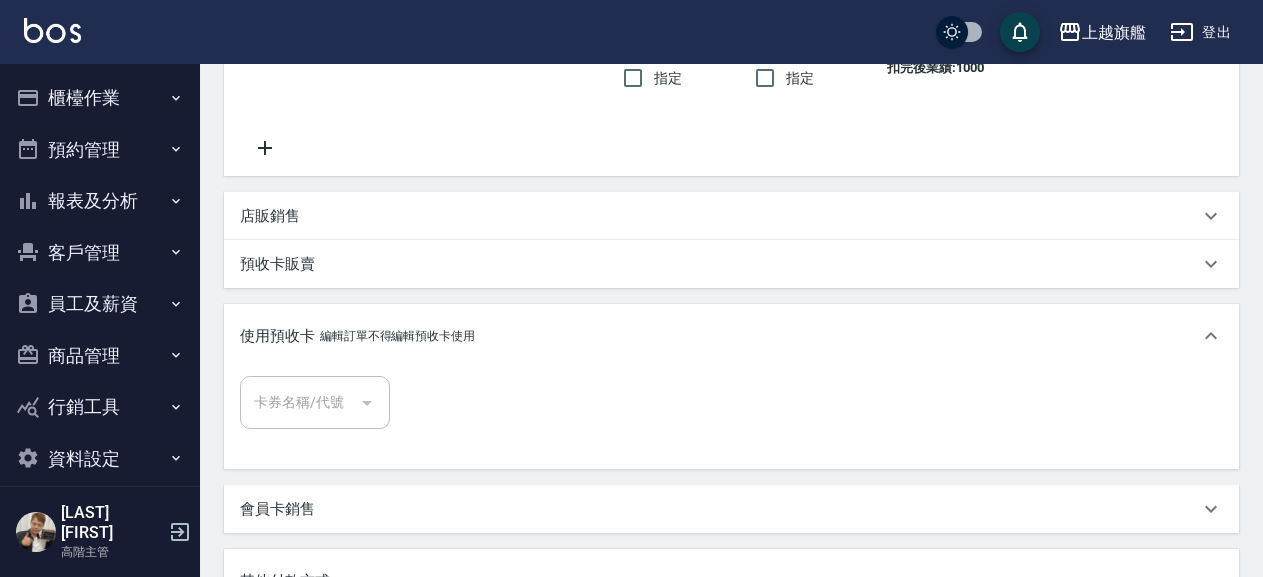 click on "預收卡販賣" at bounding box center [719, 264] 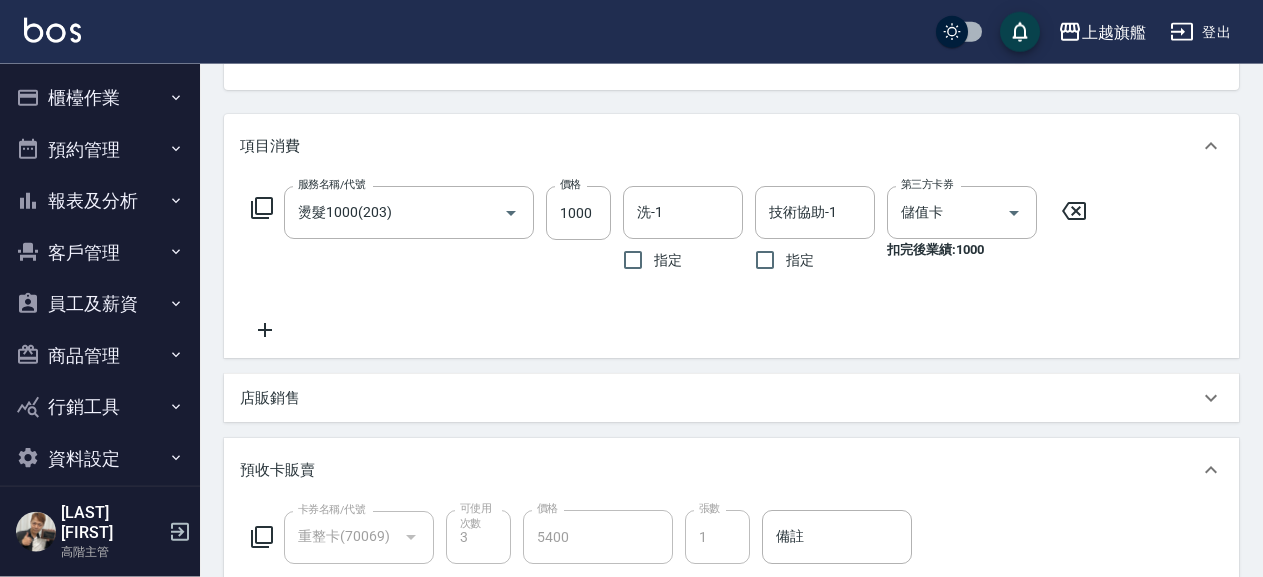 scroll, scrollTop: 72, scrollLeft: 0, axis: vertical 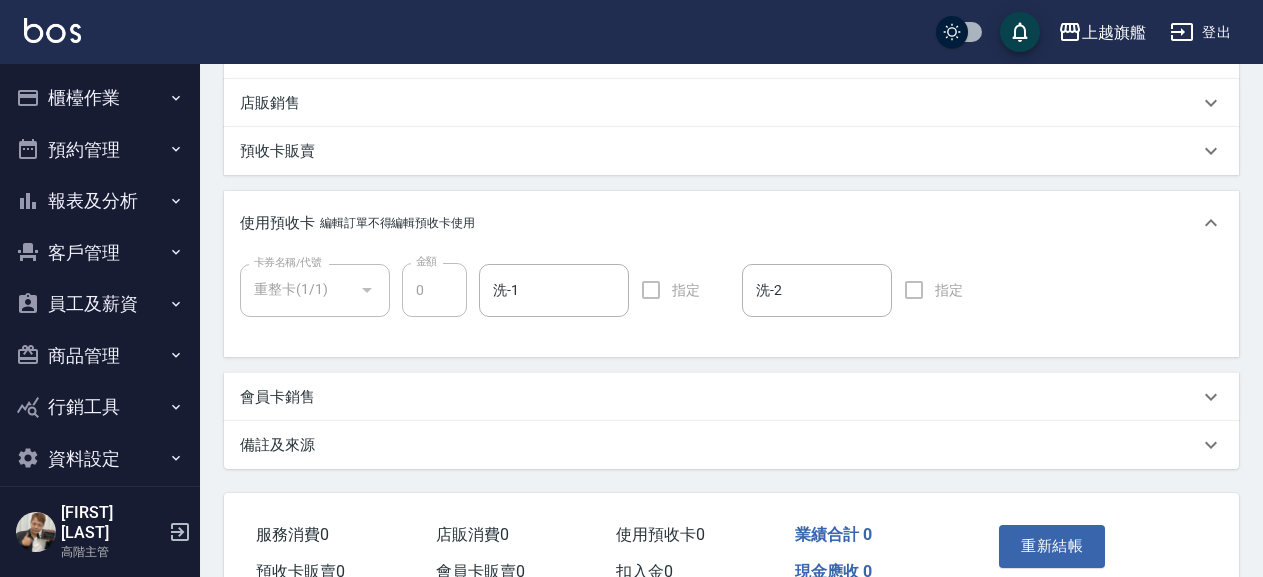 click on "櫃檯作業" at bounding box center (100, 98) 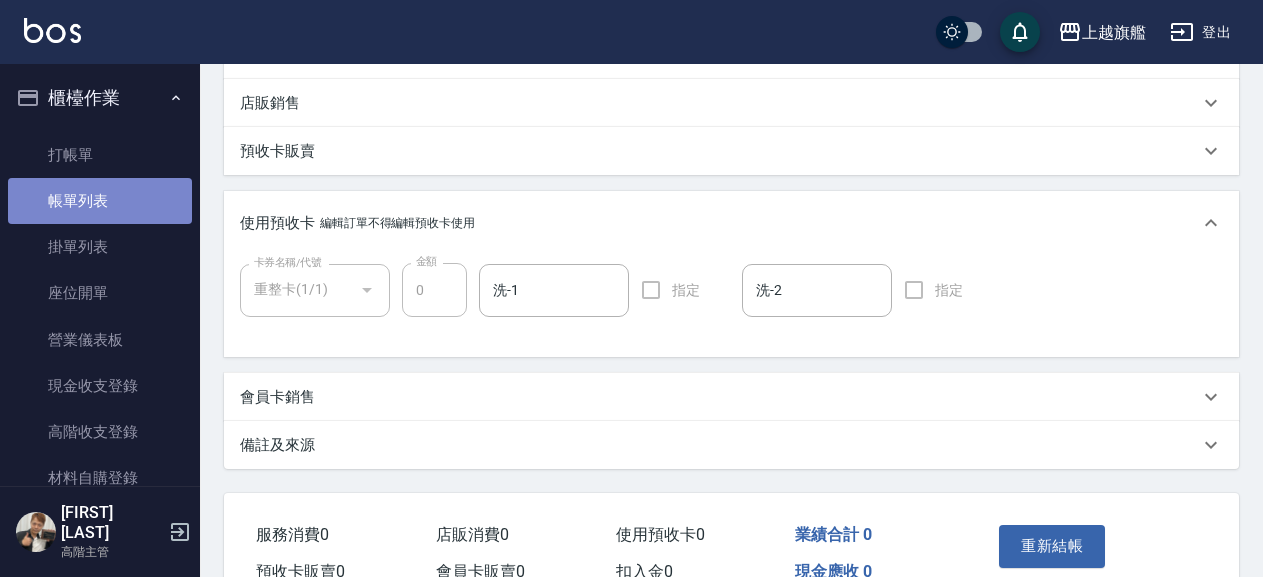 click on "帳單列表" at bounding box center (100, 201) 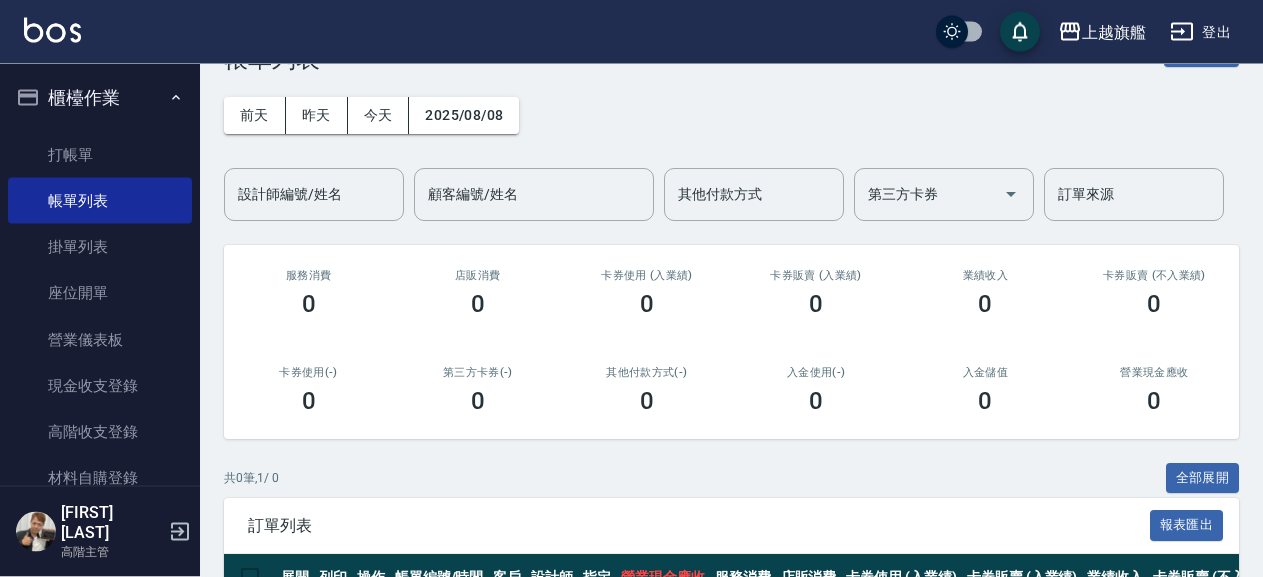 scroll, scrollTop: 0, scrollLeft: 0, axis: both 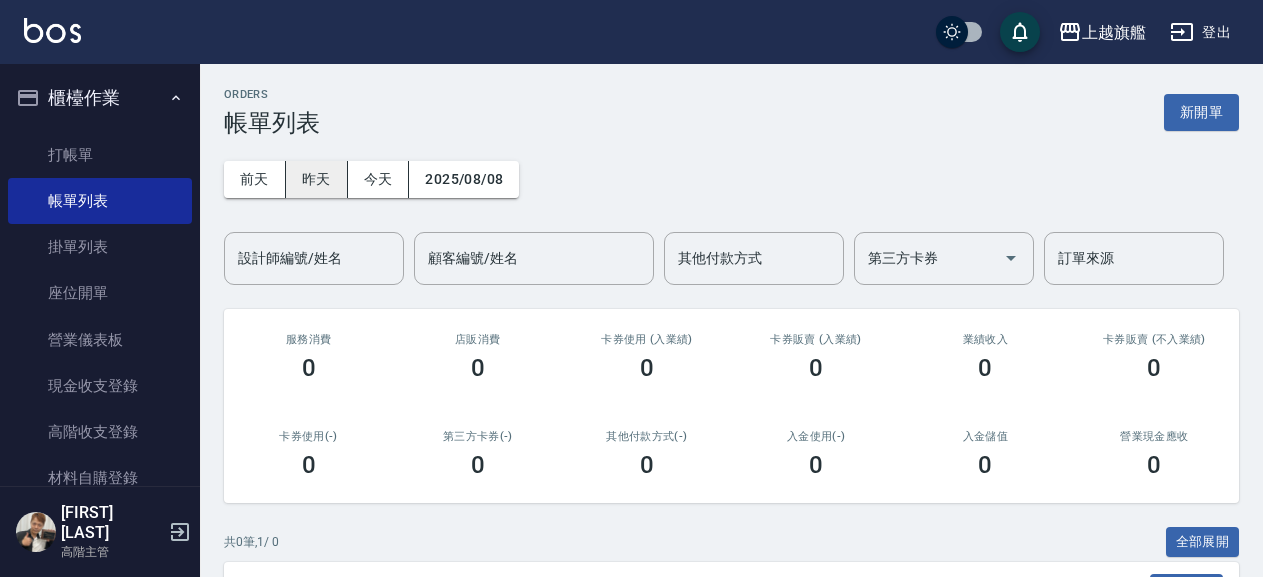 click on "昨天" at bounding box center [317, 179] 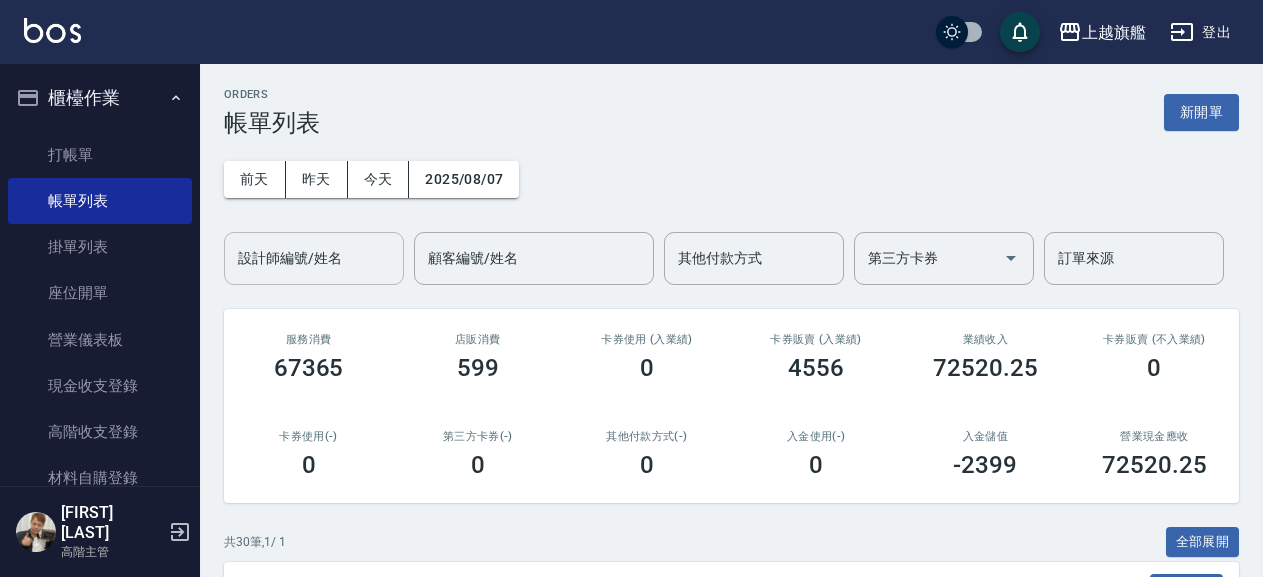 click on "設計師編號/姓名" at bounding box center (314, 258) 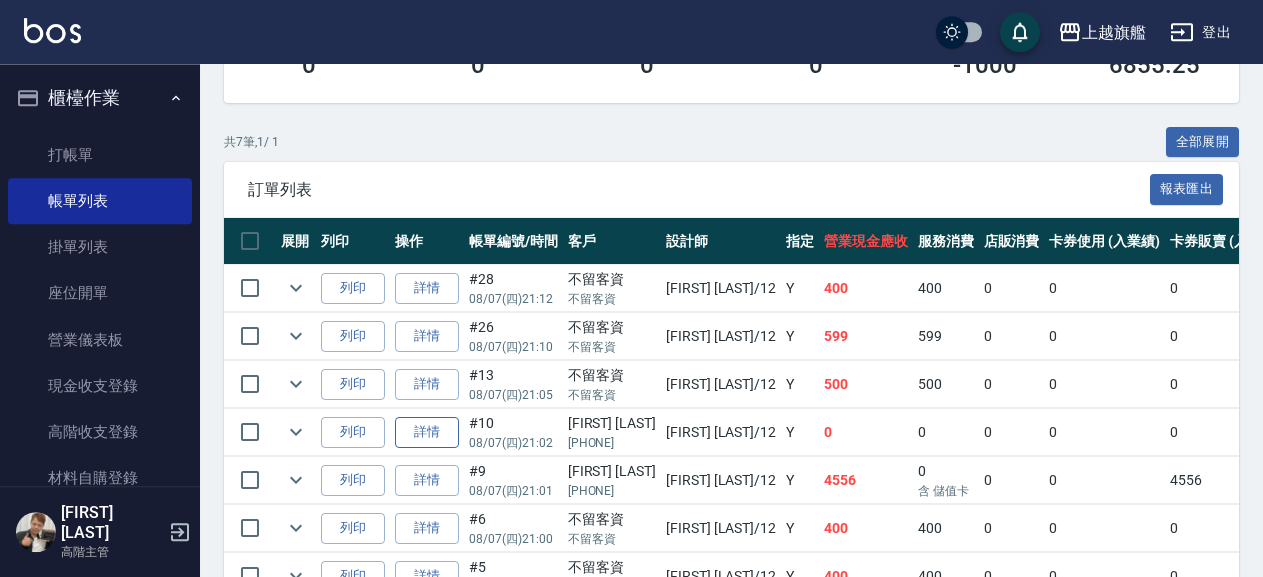 scroll, scrollTop: 432, scrollLeft: 0, axis: vertical 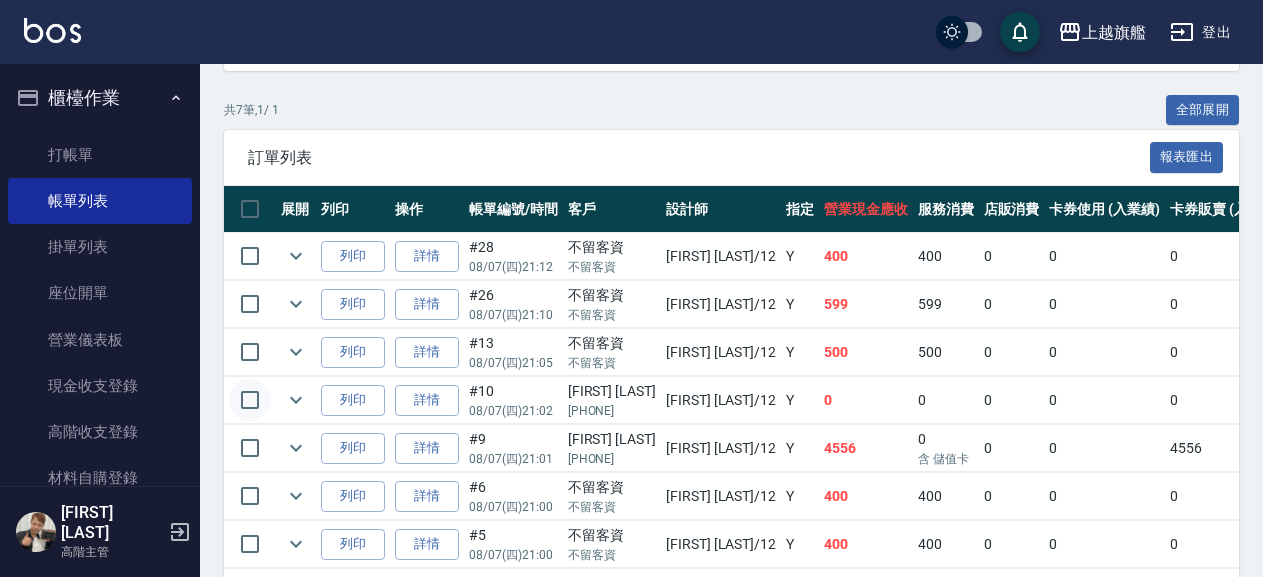 type on "[LAST]-12" 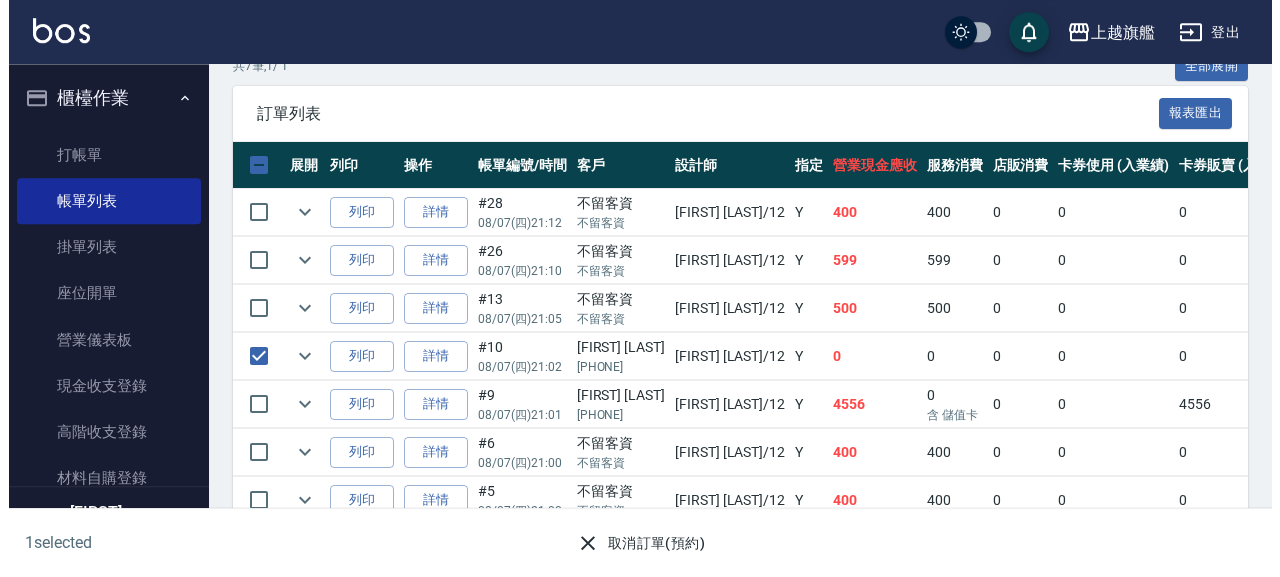 scroll, scrollTop: 519, scrollLeft: 0, axis: vertical 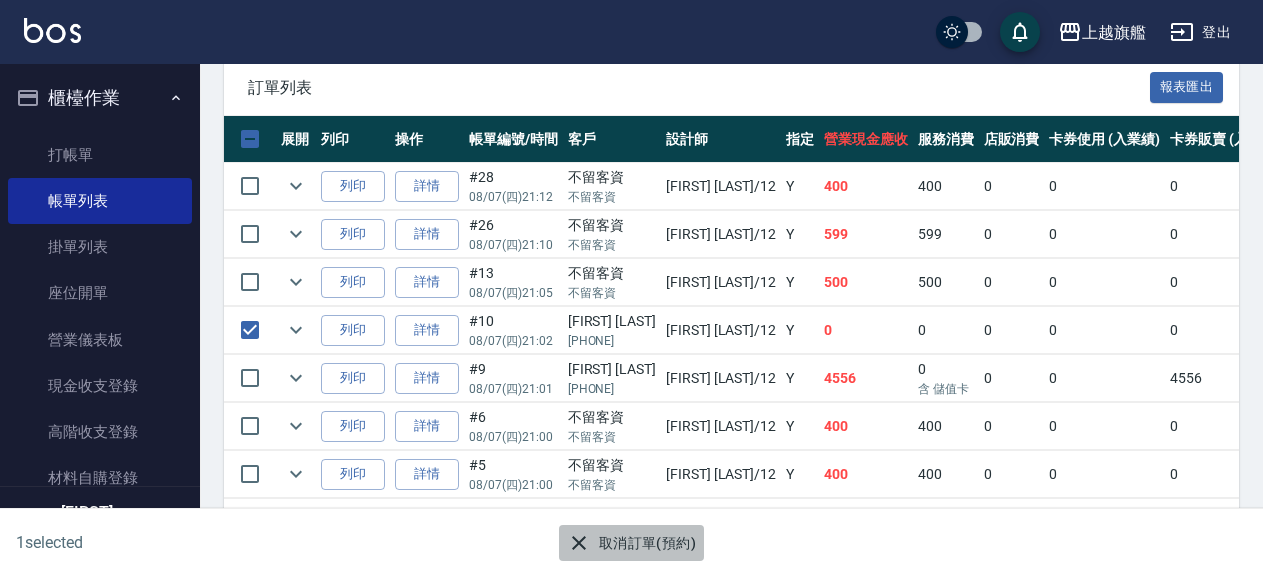 click on "取消訂單(預約)" at bounding box center [631, 543] 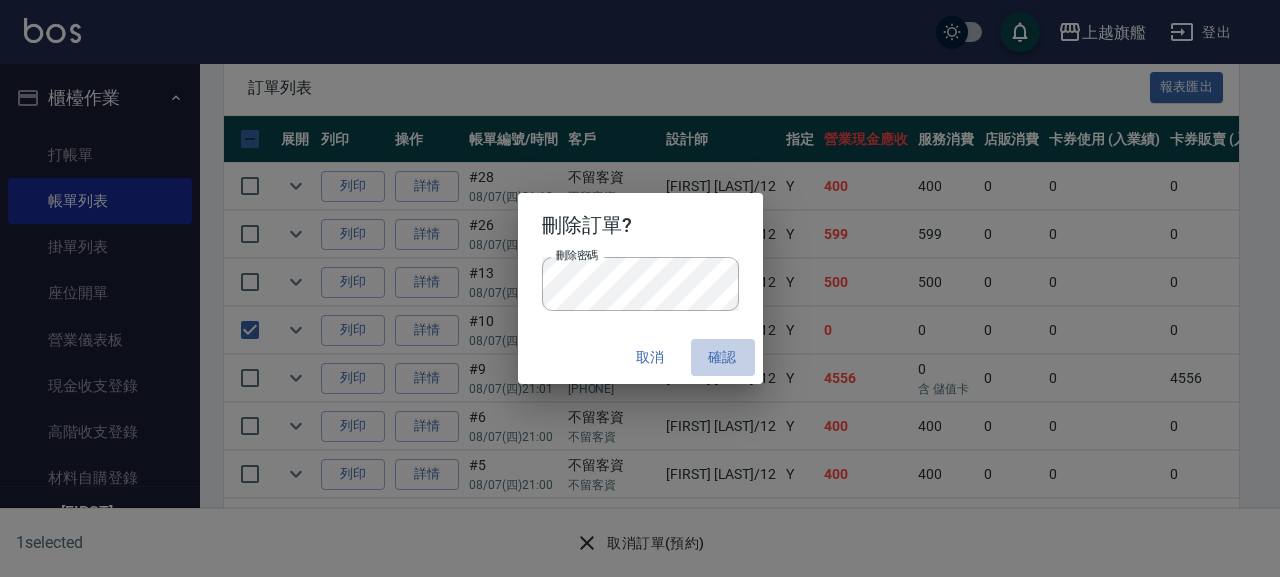 click on "確認" at bounding box center [723, 357] 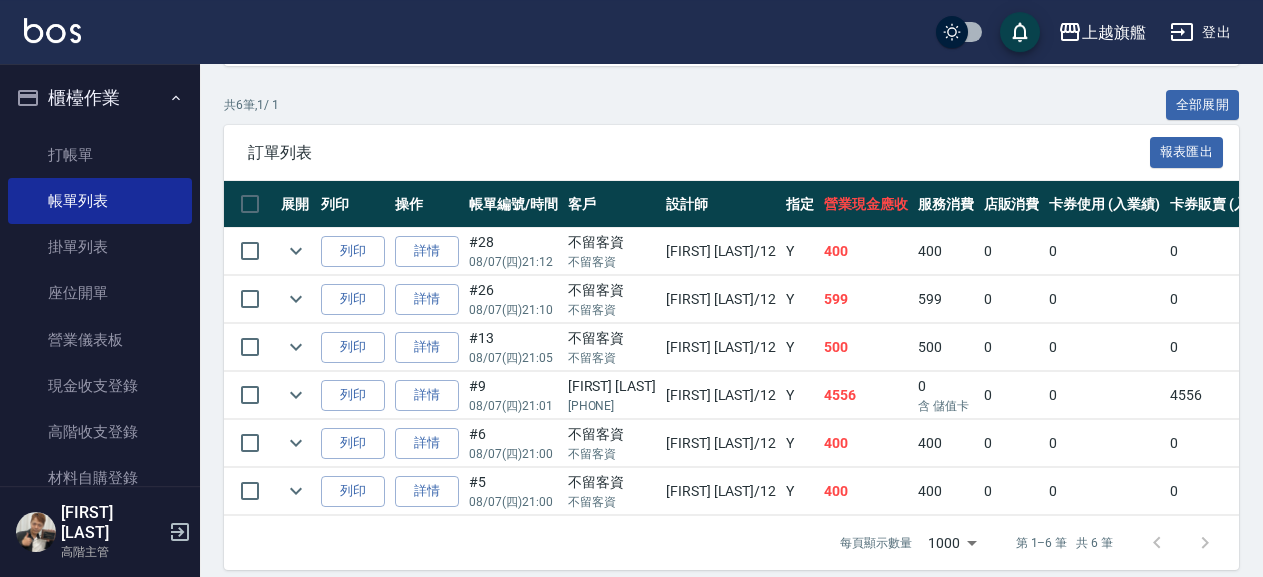 scroll, scrollTop: 471, scrollLeft: 0, axis: vertical 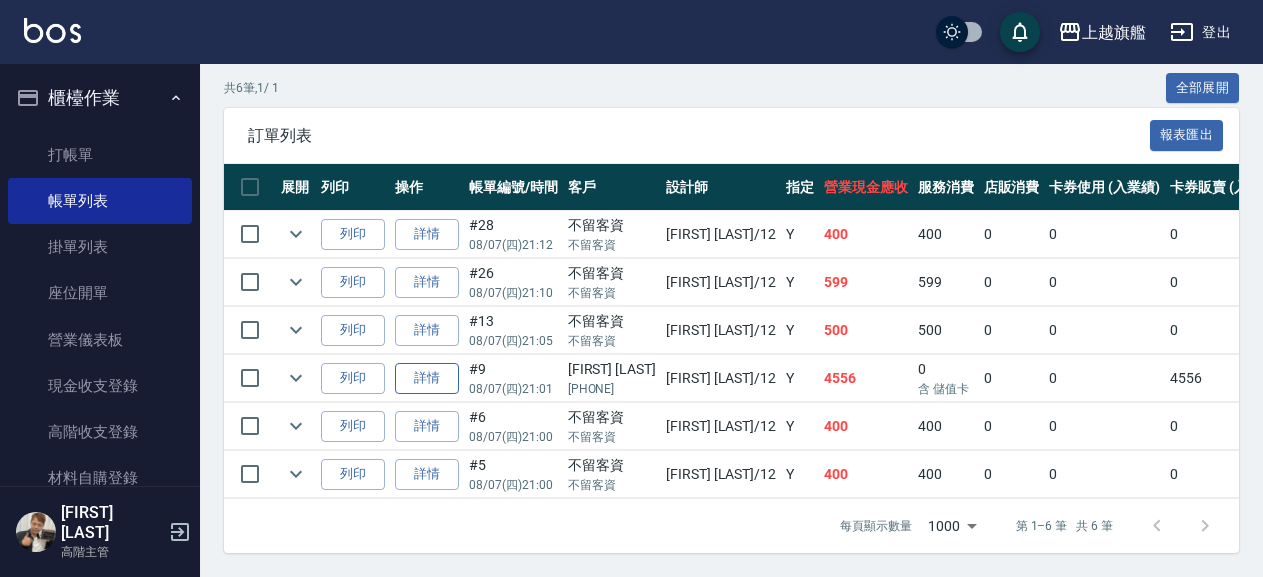 click on "詳情" at bounding box center [427, 378] 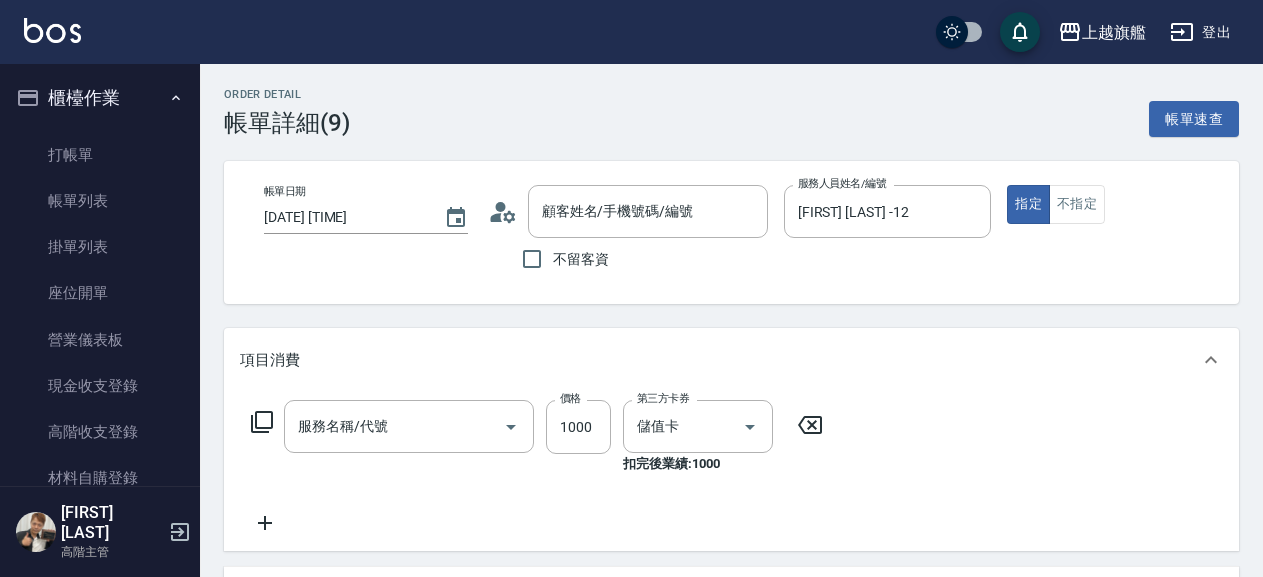 scroll, scrollTop: 375, scrollLeft: 0, axis: vertical 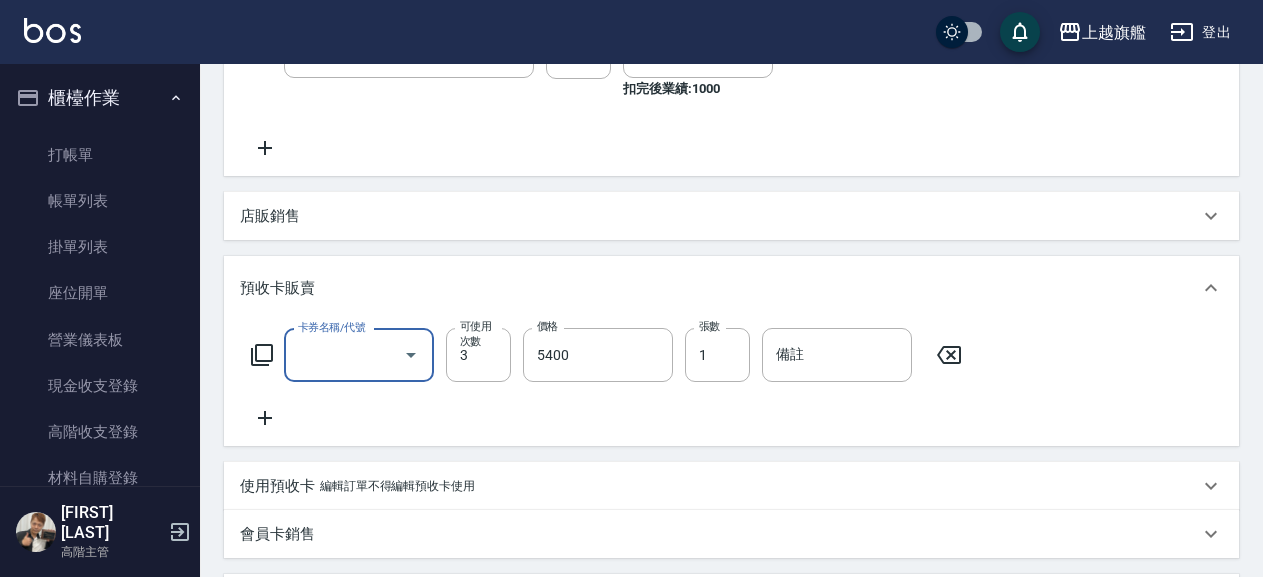 type on "2025/08/07 21:01" 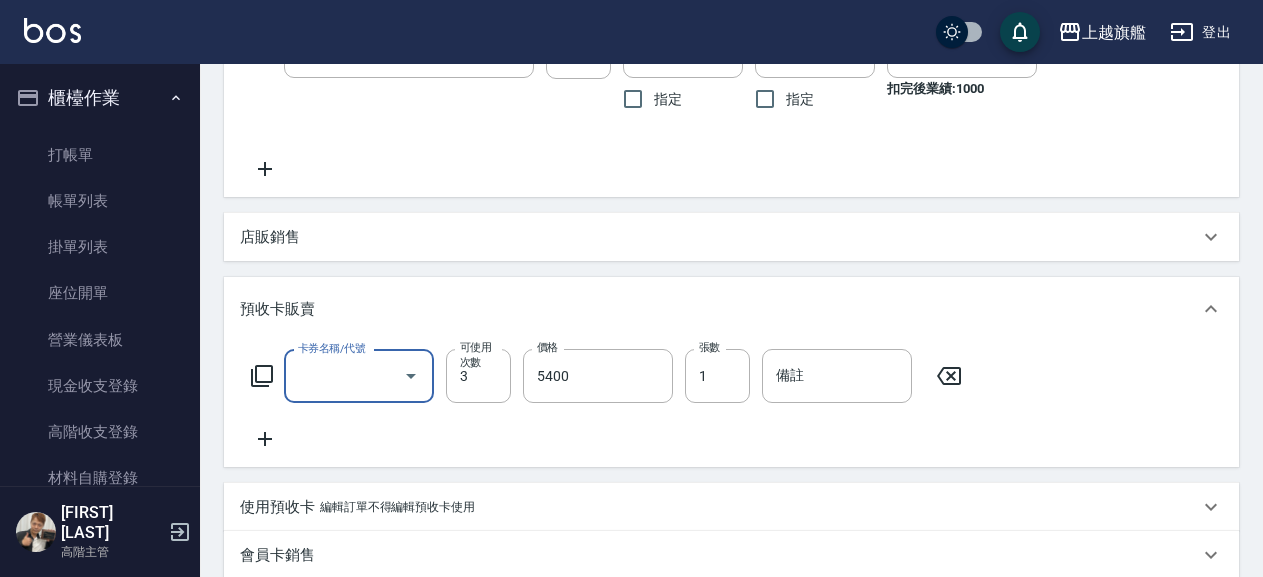 type on "燙髮1000(203)" 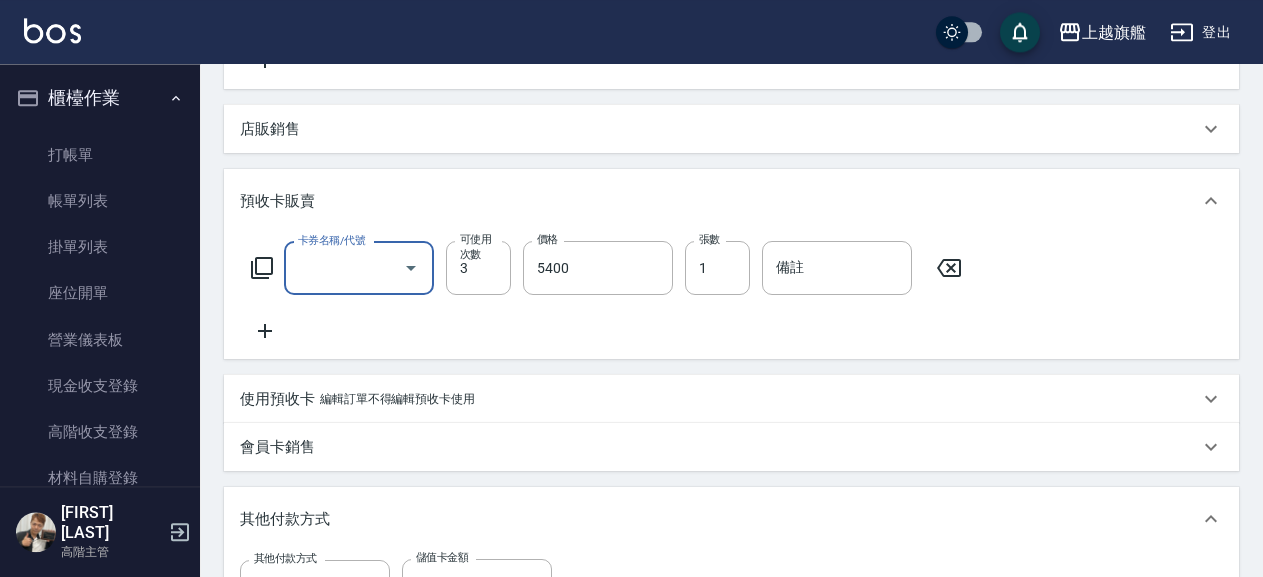 type on "[LAST]/[PHONE]/null" 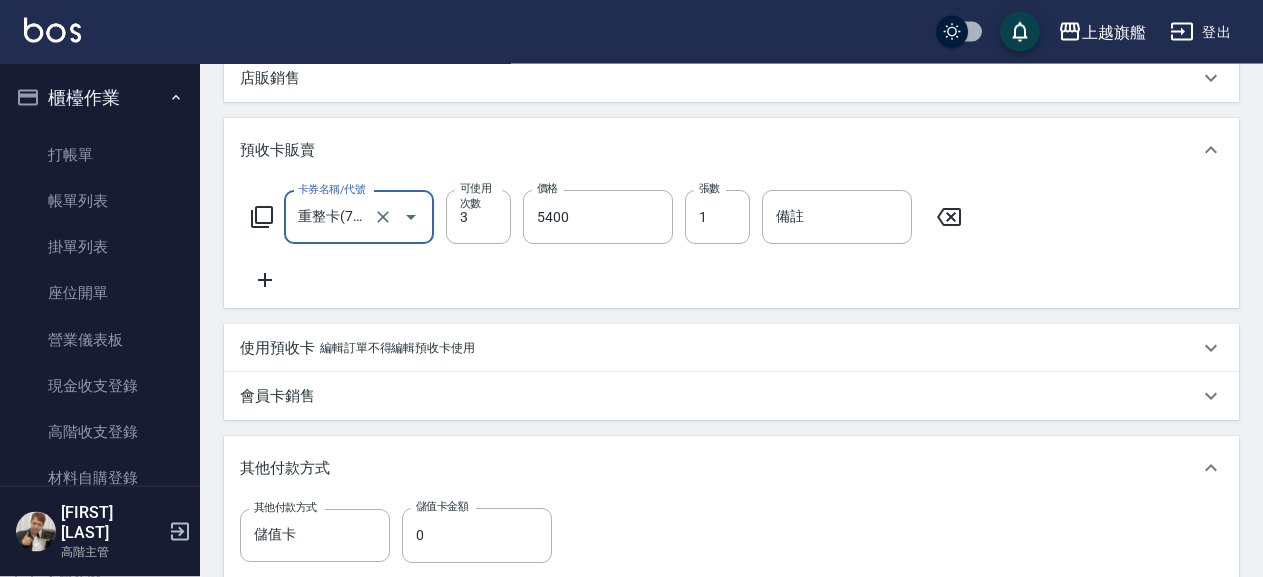 scroll, scrollTop: 540, scrollLeft: 0, axis: vertical 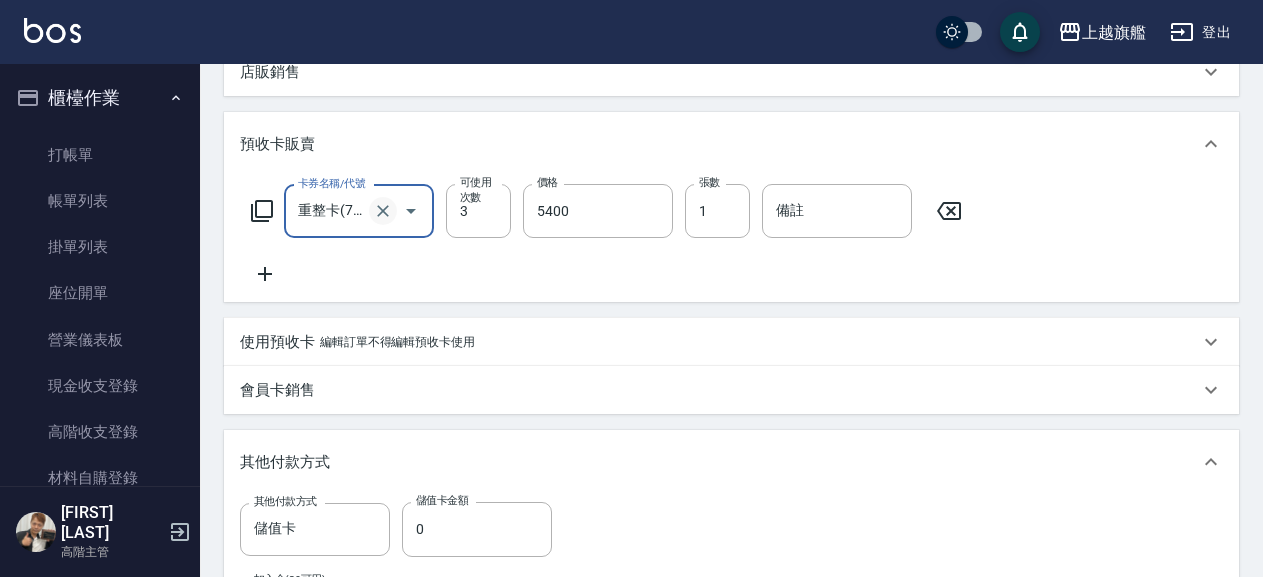 click 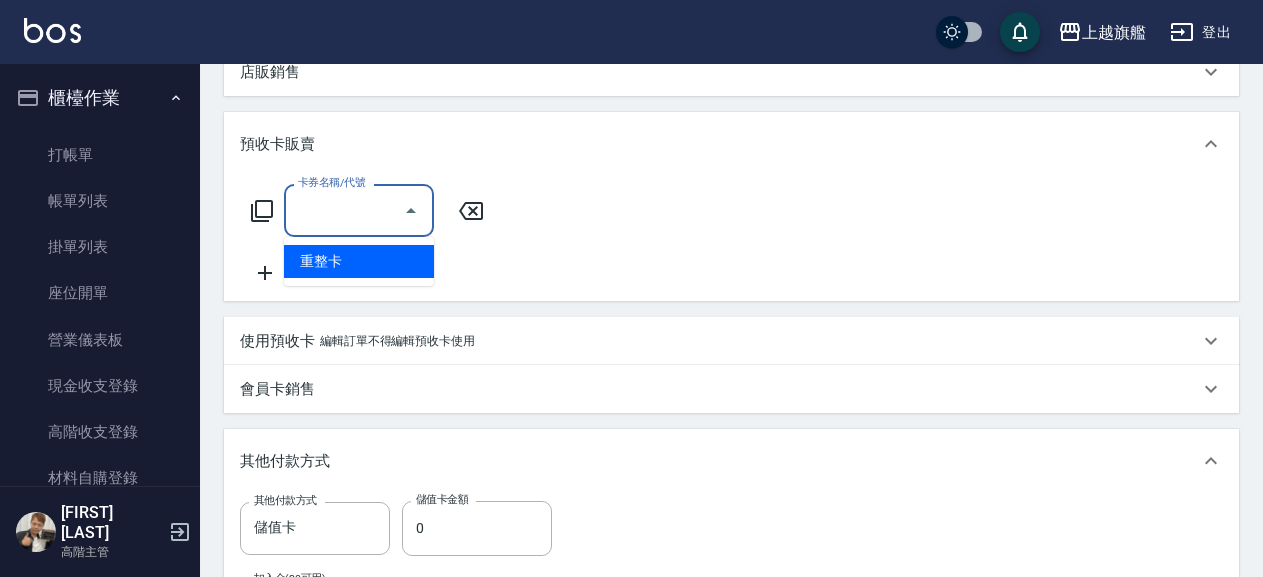 click on "卡券名稱/代號" at bounding box center (344, 210) 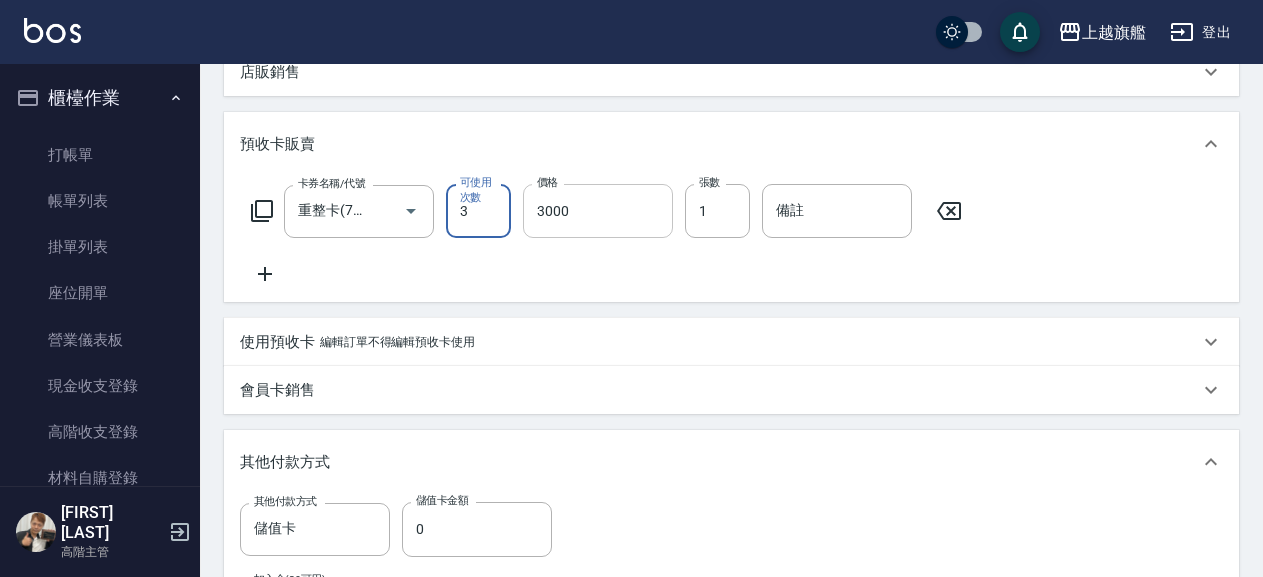 type on "3" 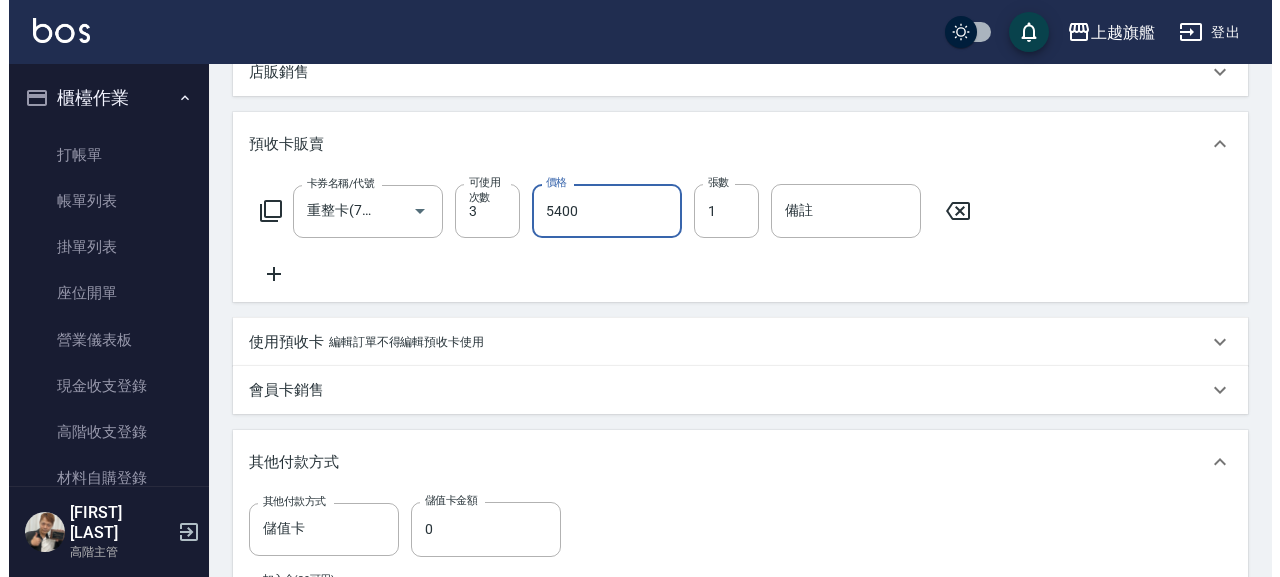 scroll, scrollTop: 894, scrollLeft: 0, axis: vertical 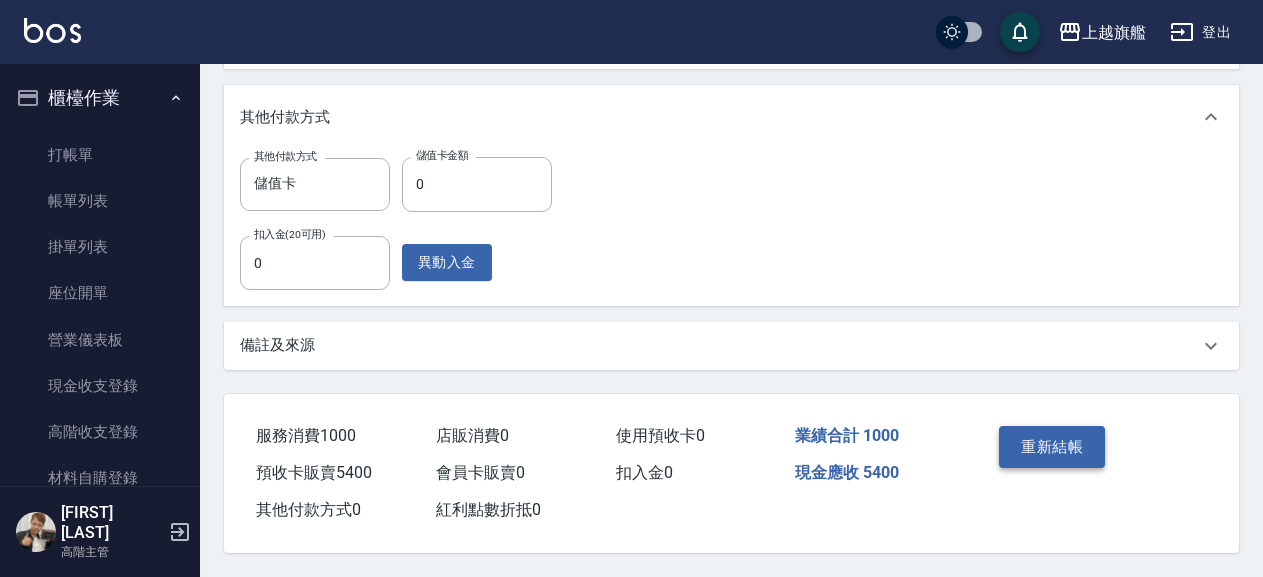 type on "5400" 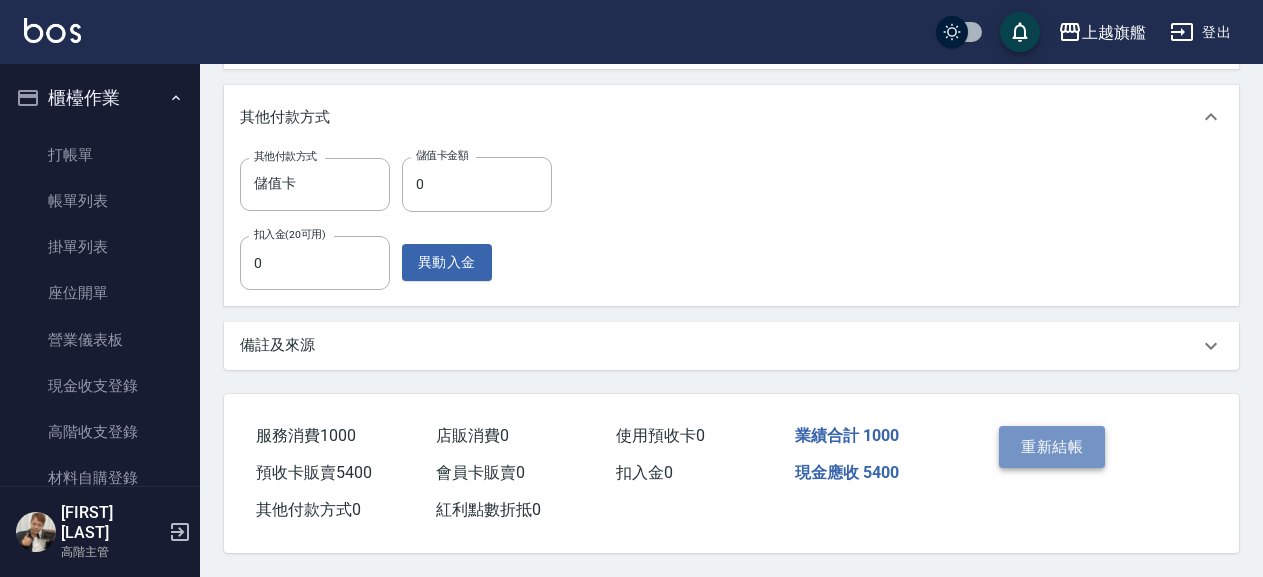 click on "重新結帳" at bounding box center [1052, 447] 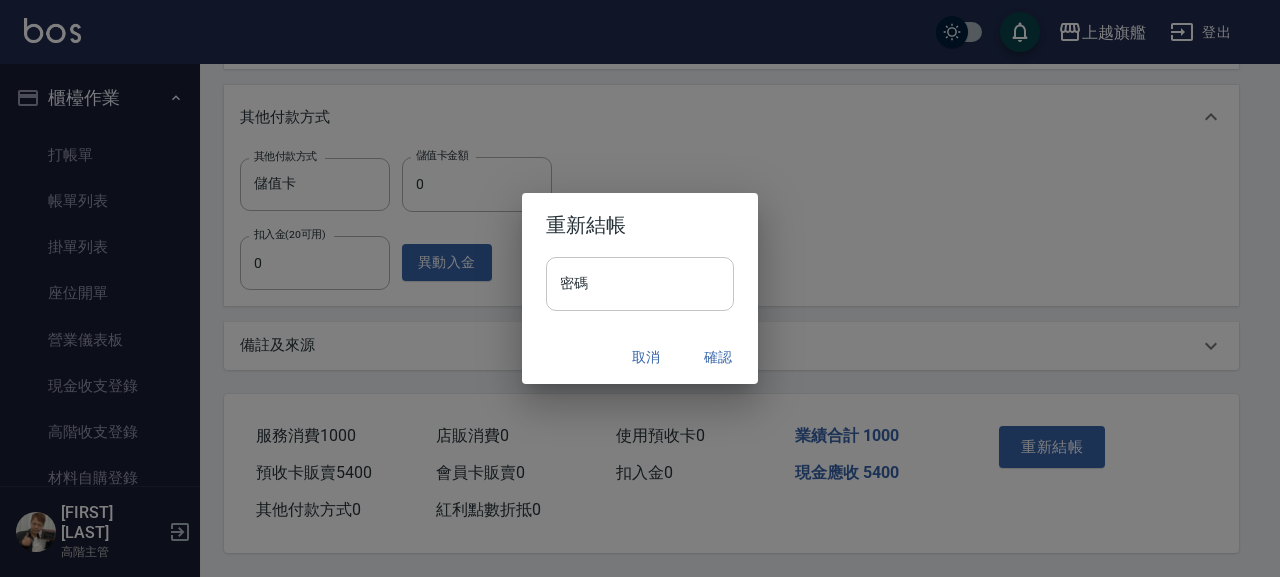 click on "密碼" at bounding box center (640, 284) 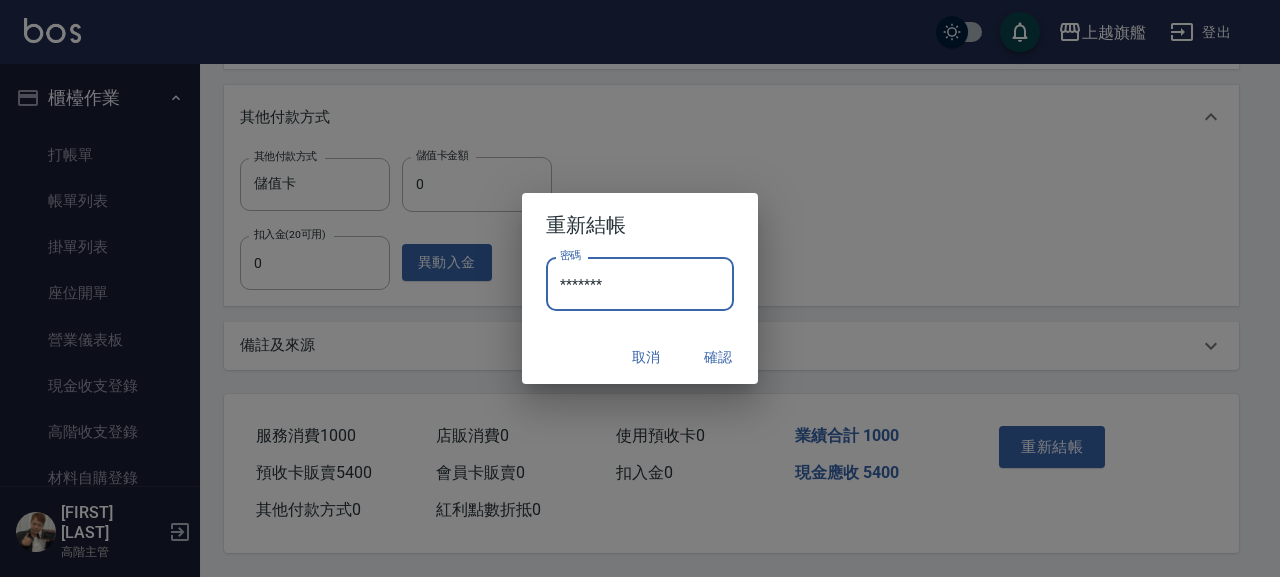 type on "*******" 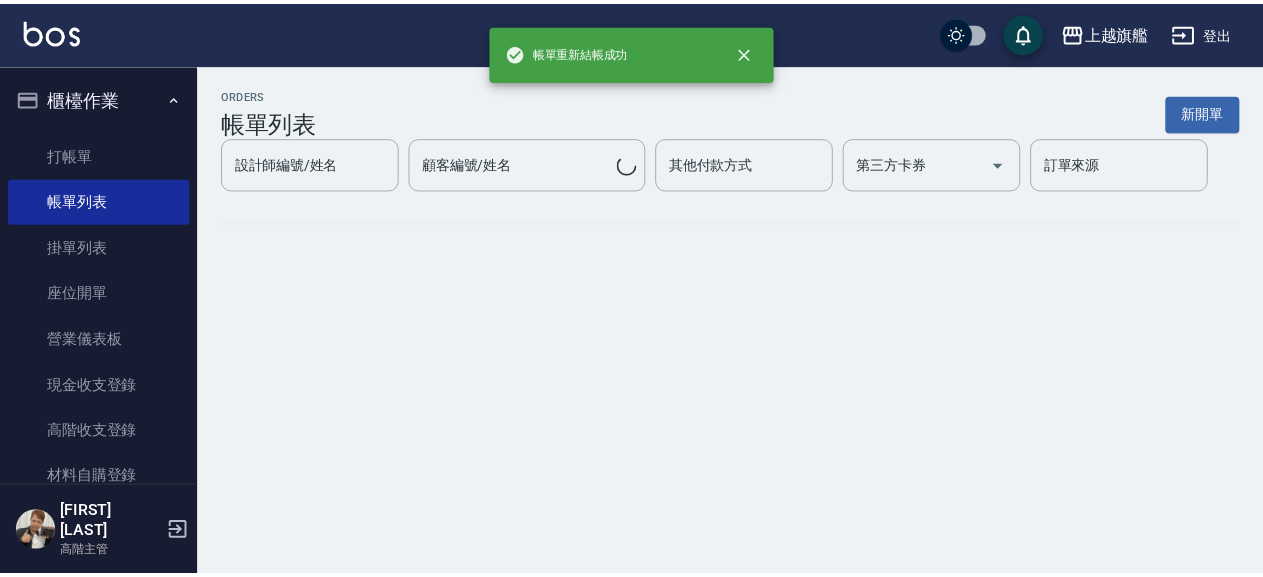 scroll, scrollTop: 0, scrollLeft: 0, axis: both 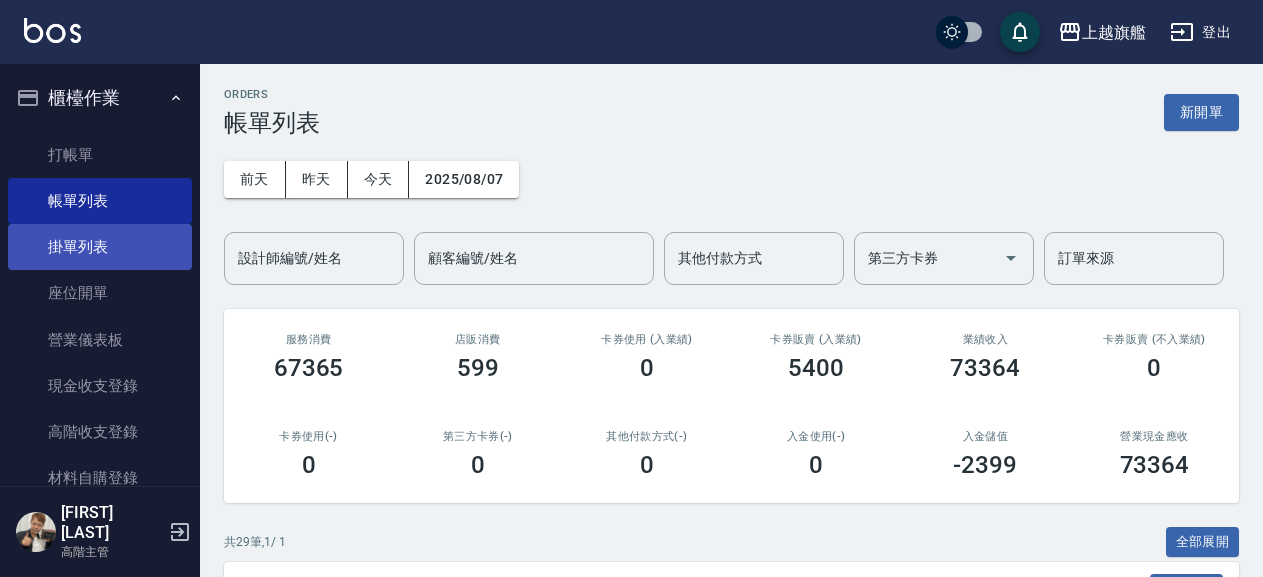 click on "掛單列表" at bounding box center [100, 247] 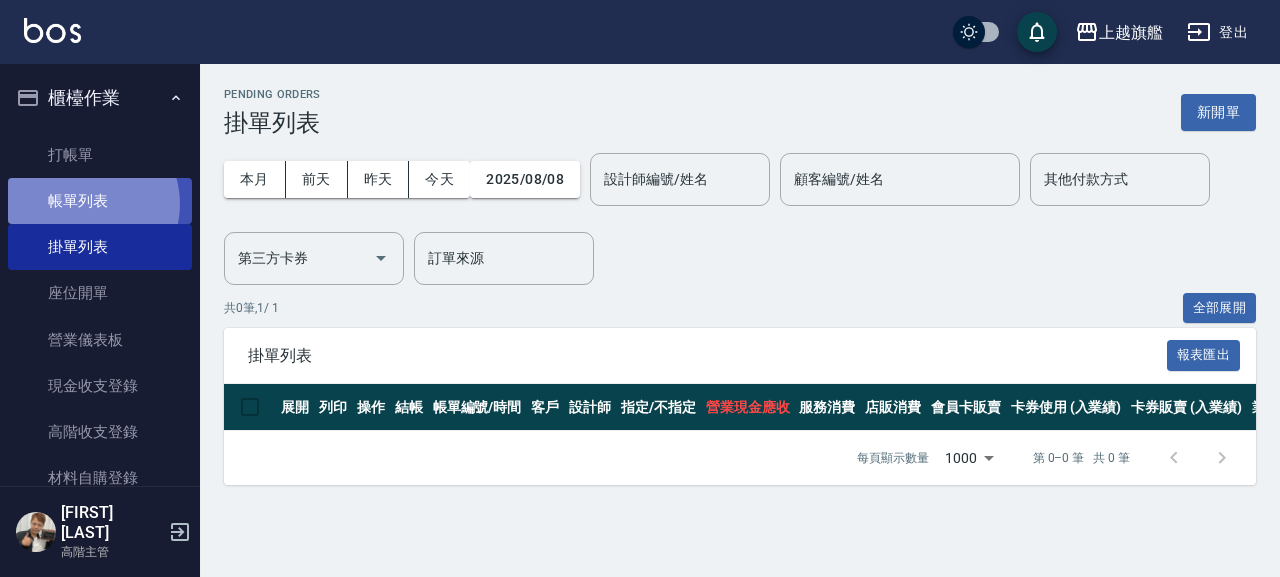 click on "帳單列表" at bounding box center (100, 201) 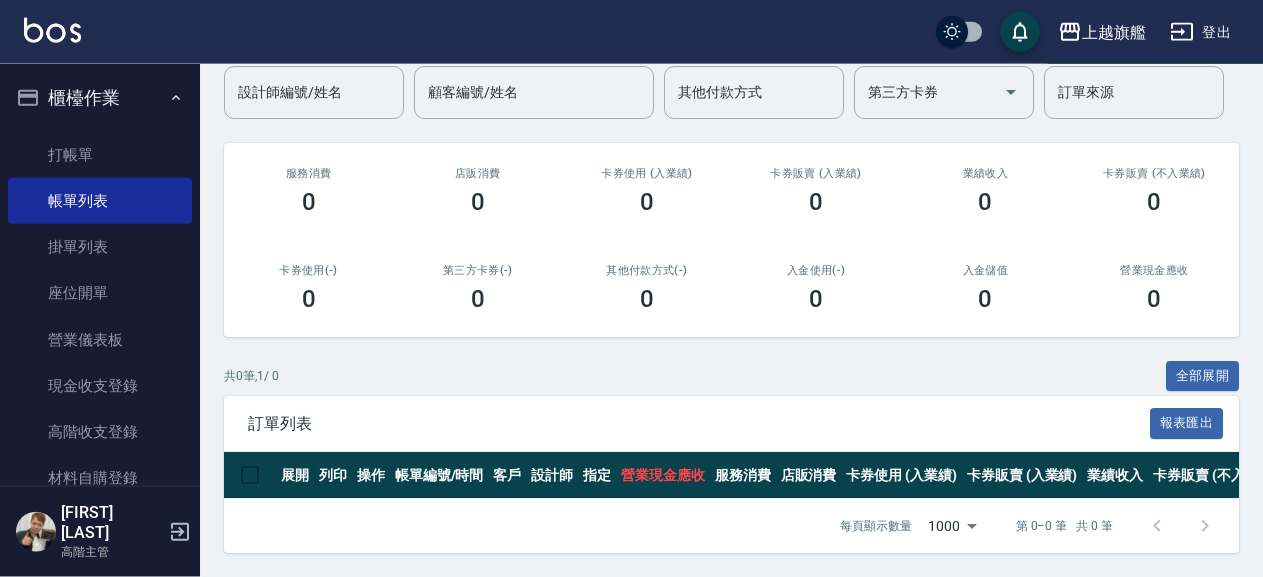 scroll, scrollTop: 183, scrollLeft: 0, axis: vertical 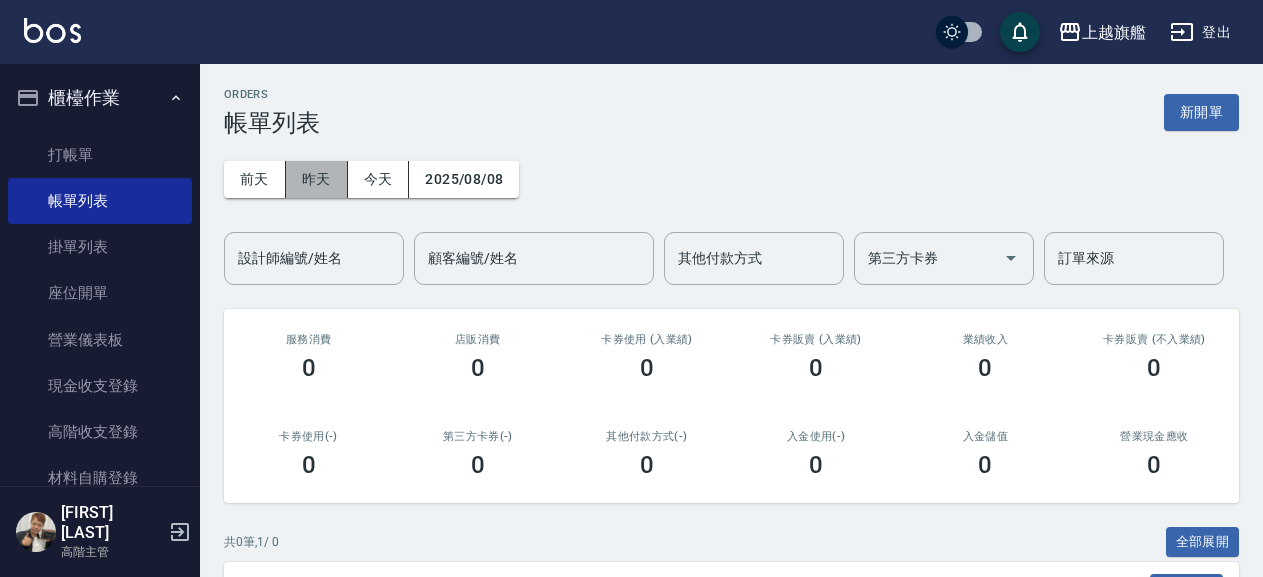 click on "昨天" at bounding box center (317, 179) 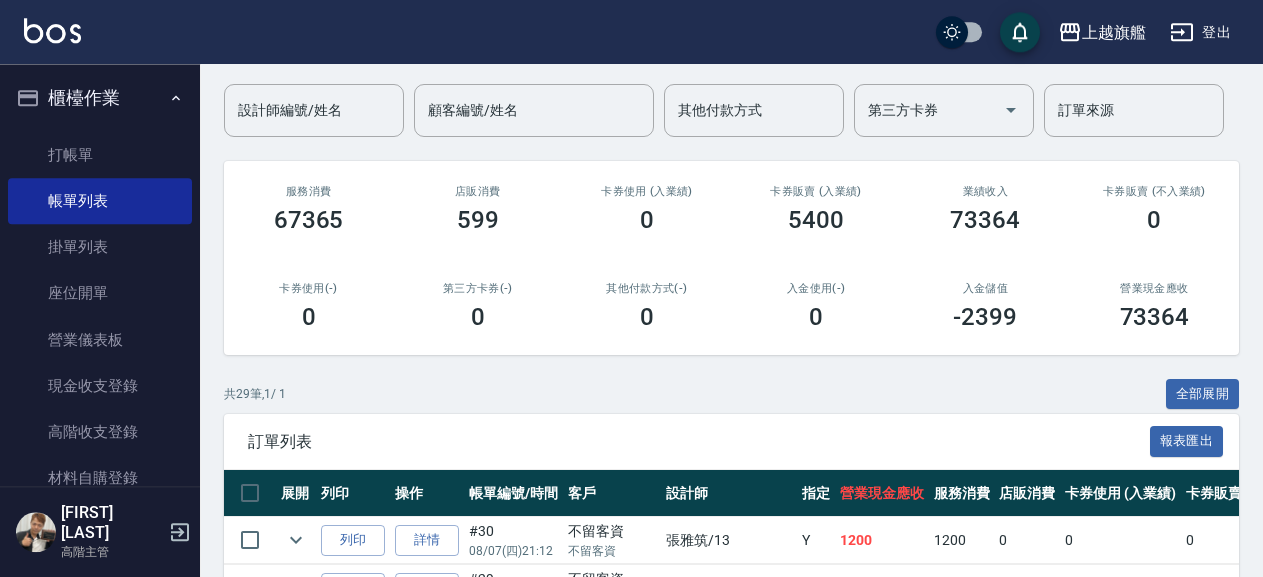 scroll, scrollTop: 432, scrollLeft: 0, axis: vertical 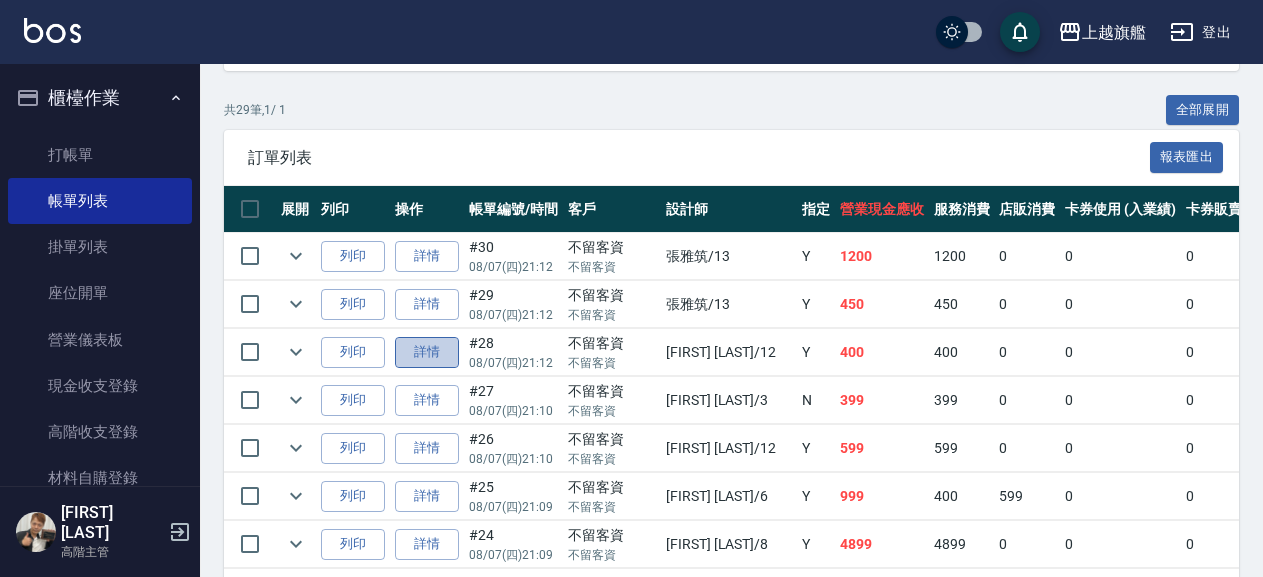 click on "詳情" at bounding box center (427, 352) 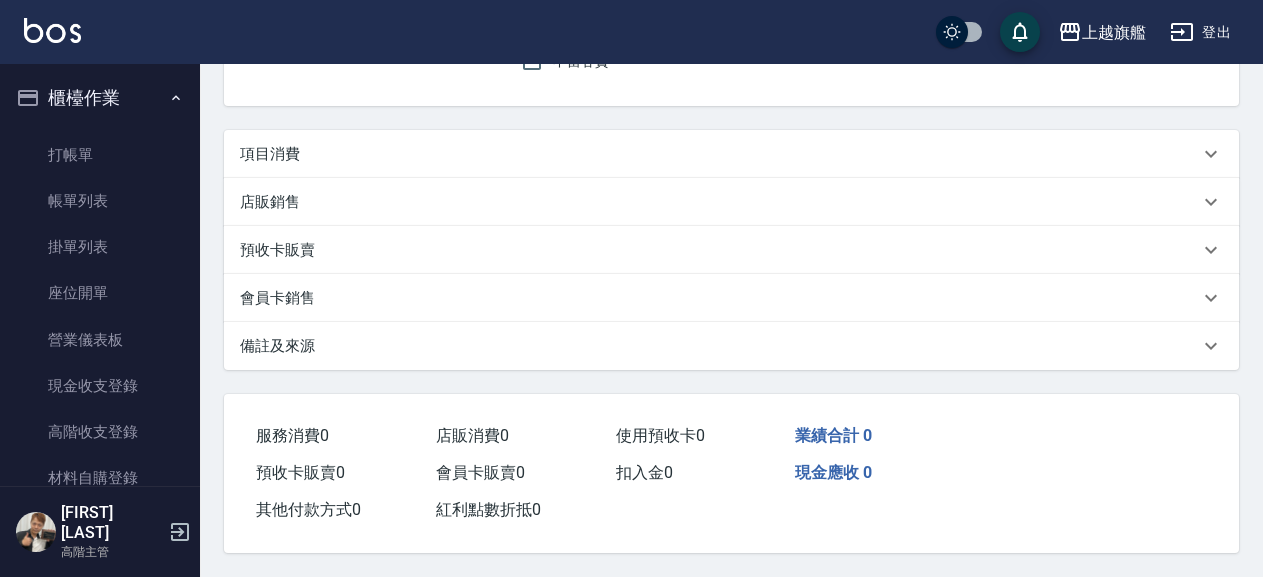 scroll, scrollTop: 0, scrollLeft: 0, axis: both 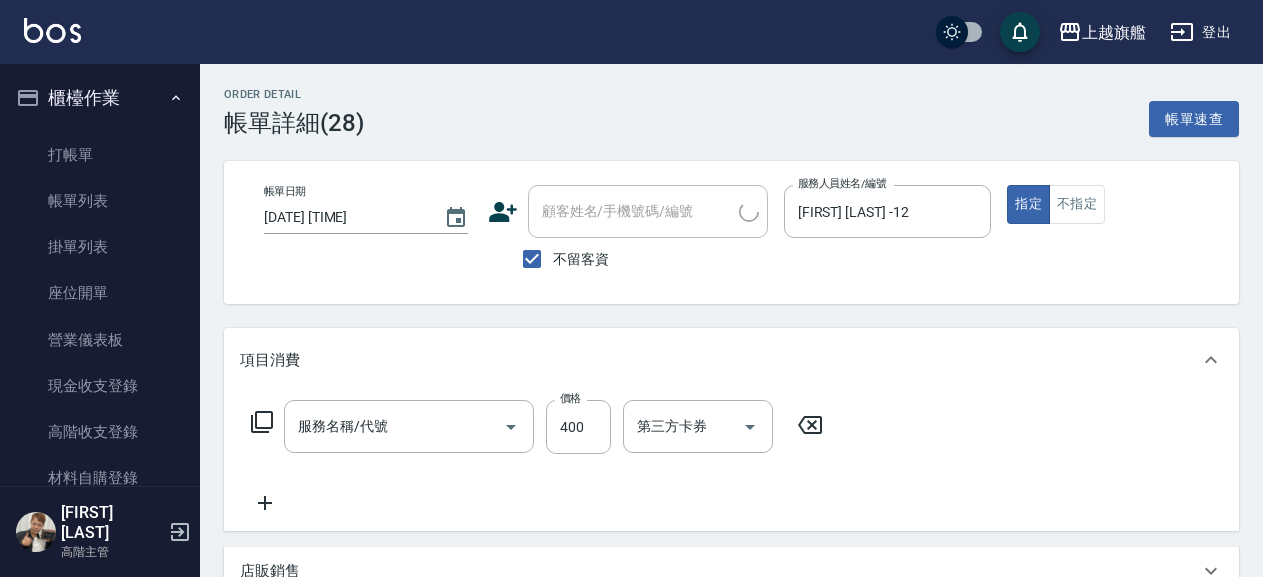 type on "2025/08/07 21:12" 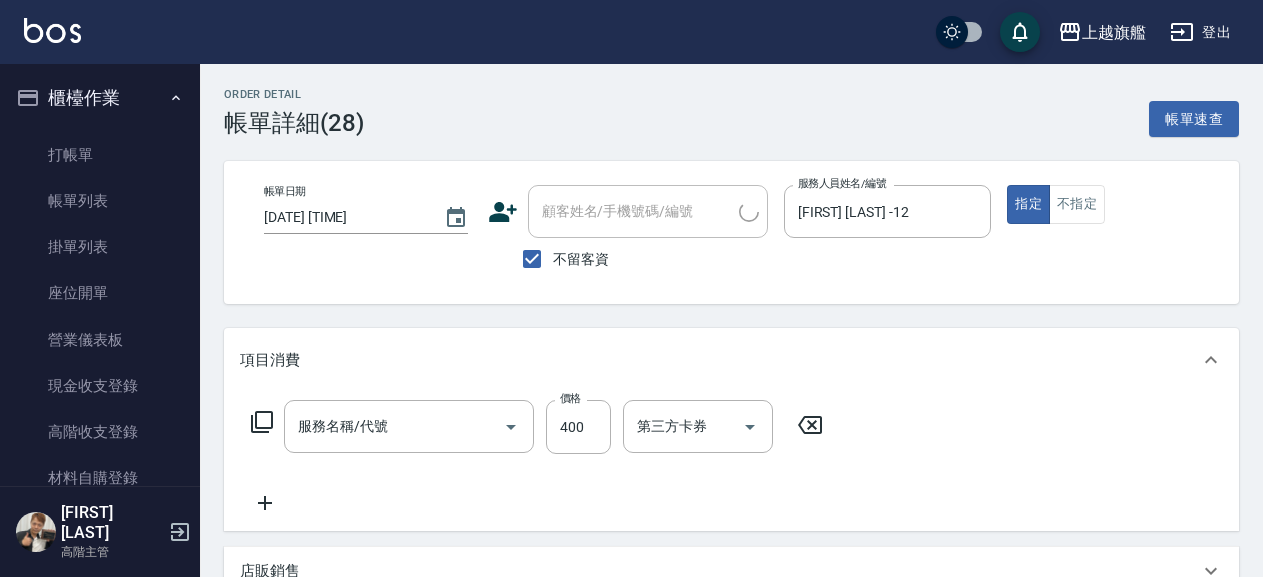 checkbox on "true" 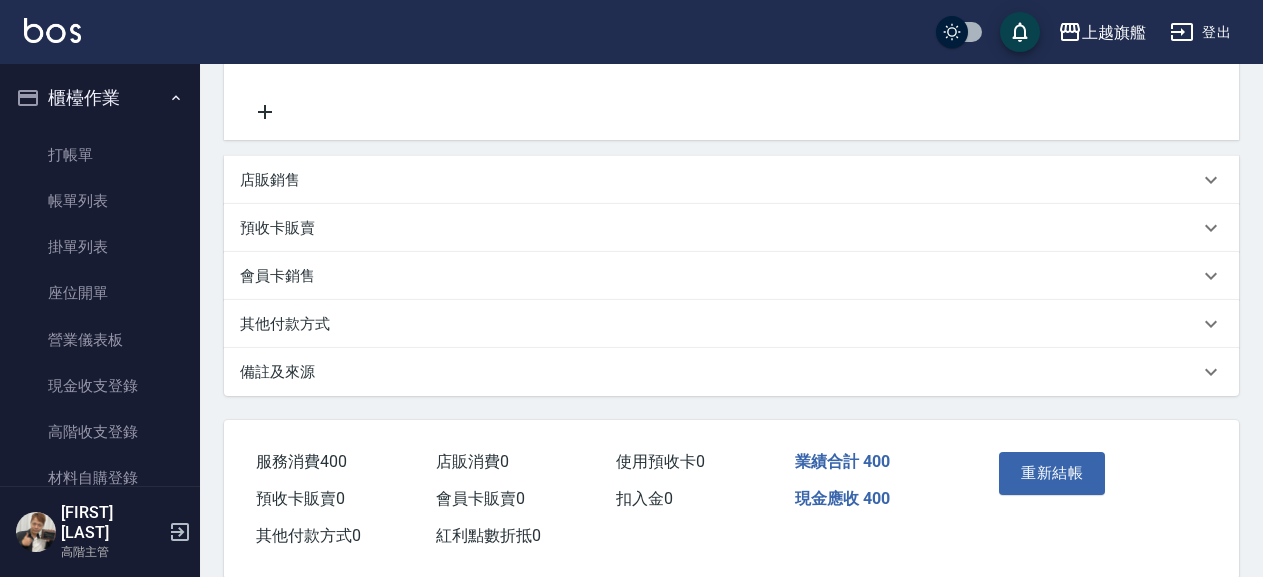 scroll, scrollTop: 108, scrollLeft: 0, axis: vertical 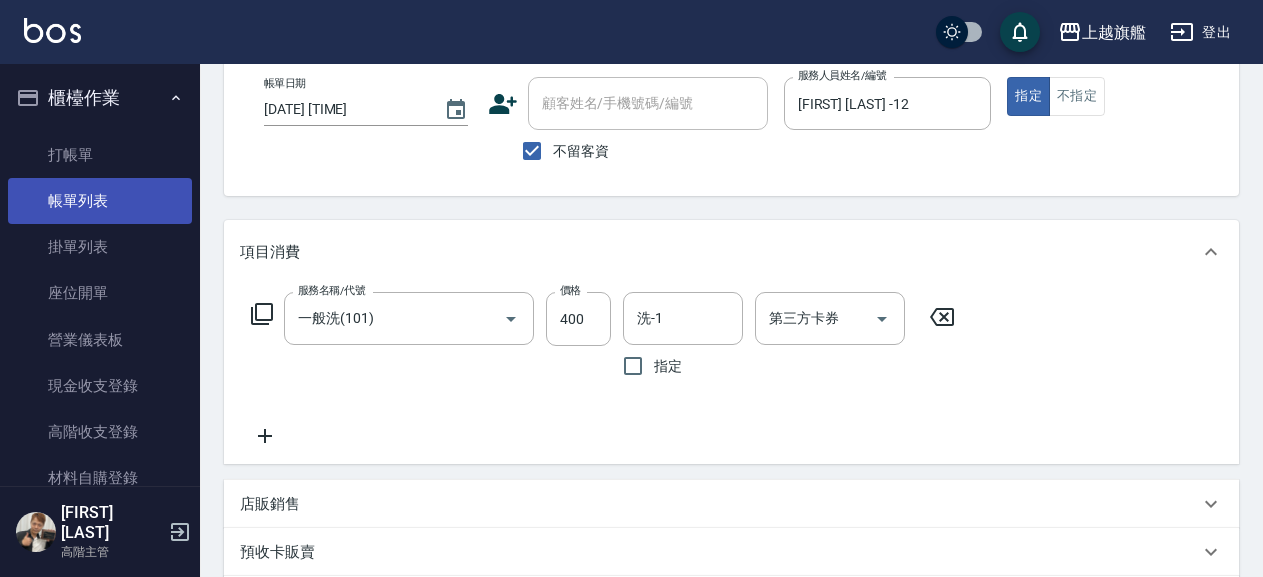 click on "帳單列表" at bounding box center [100, 201] 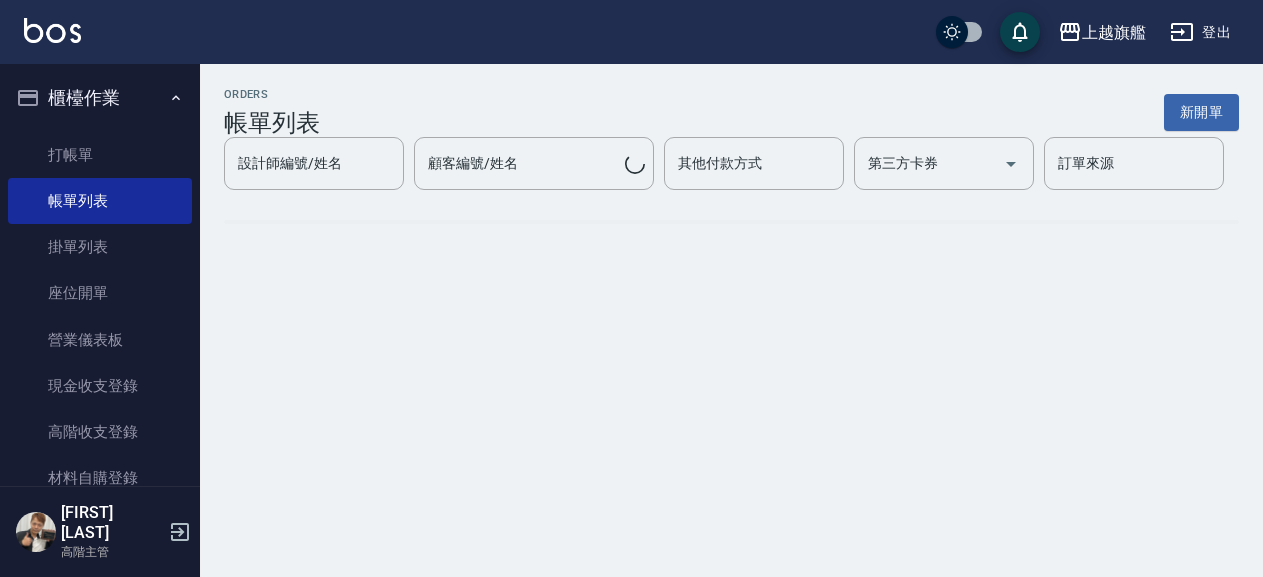scroll, scrollTop: 0, scrollLeft: 0, axis: both 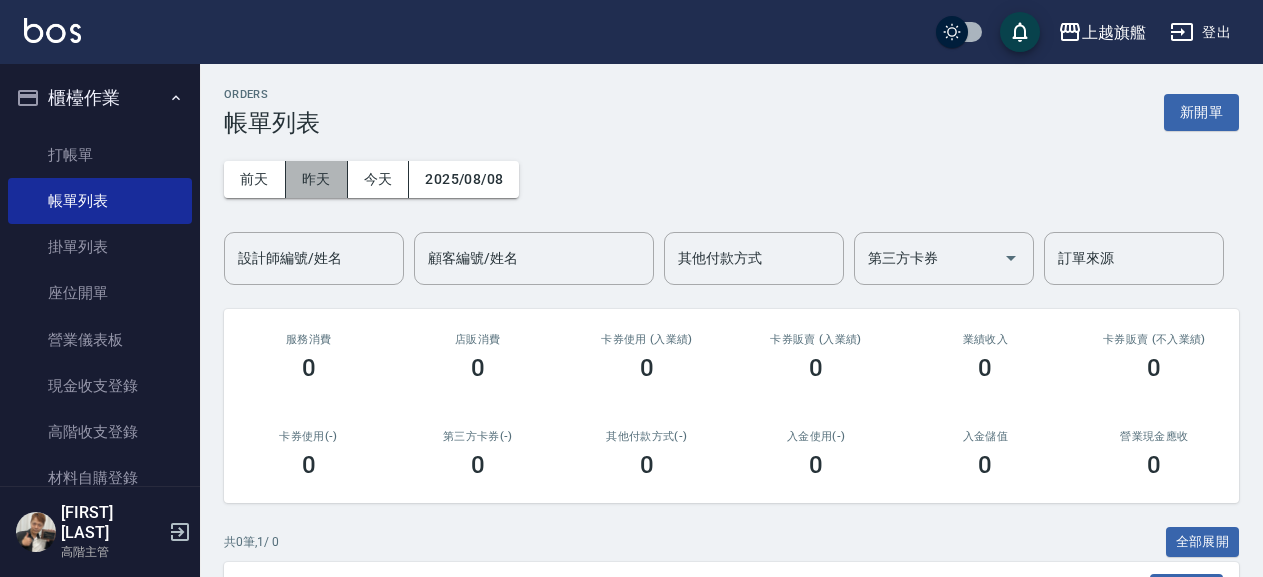 click on "昨天" at bounding box center (317, 179) 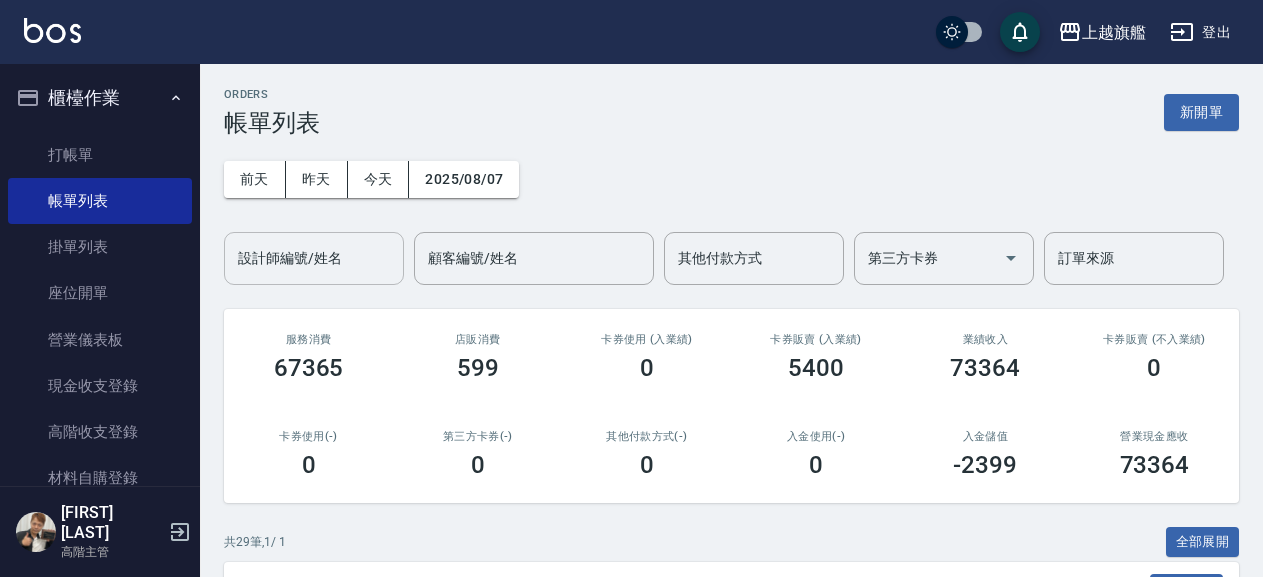 click on "設計師編號/姓名" at bounding box center (314, 258) 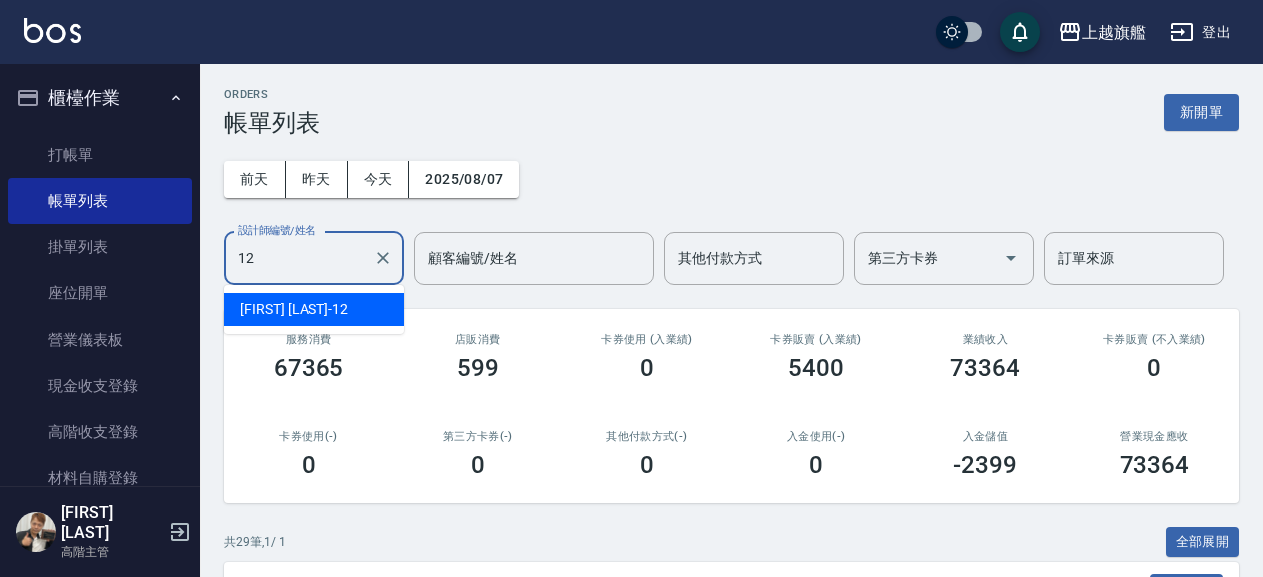 click on "[LAST] -12" at bounding box center (294, 309) 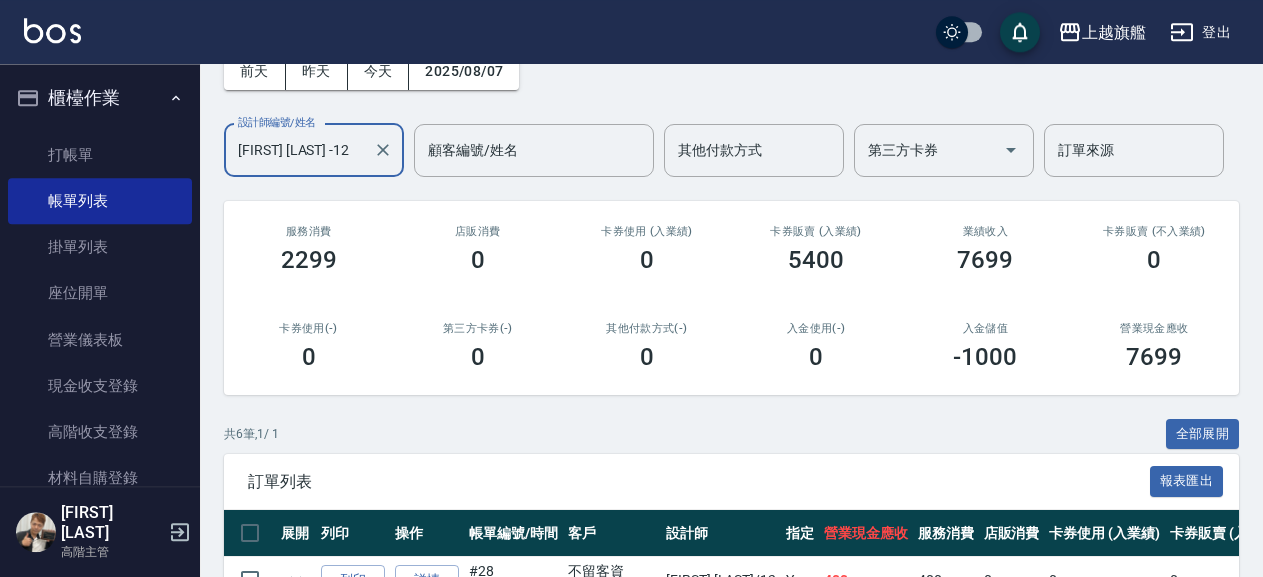 scroll, scrollTop: 471, scrollLeft: 0, axis: vertical 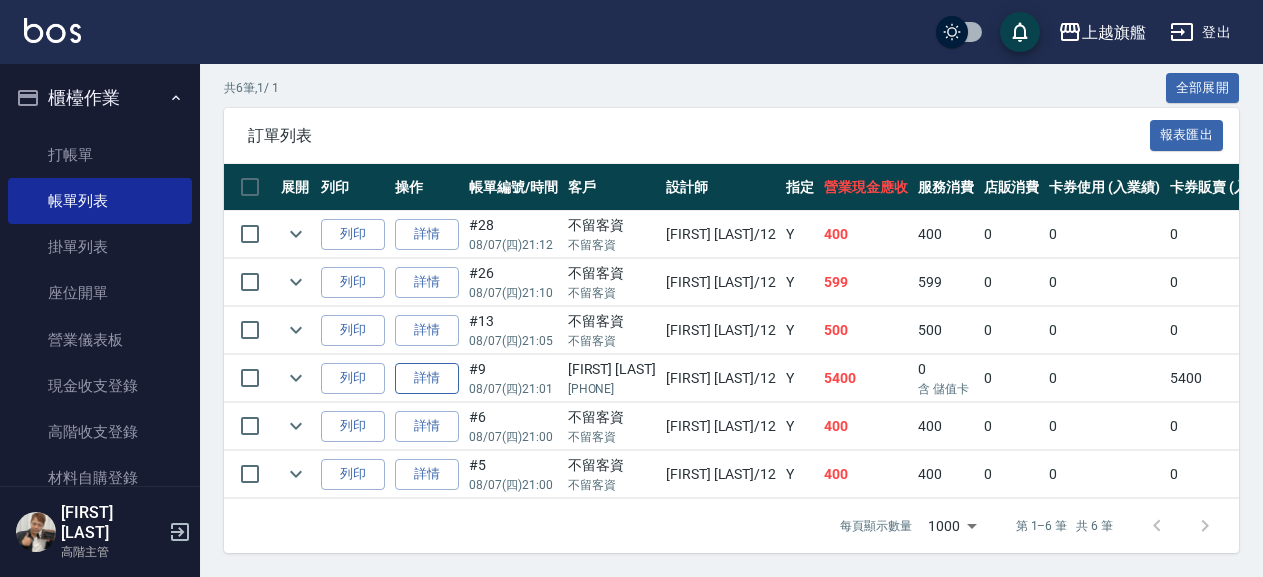 type on "[LAST]-12" 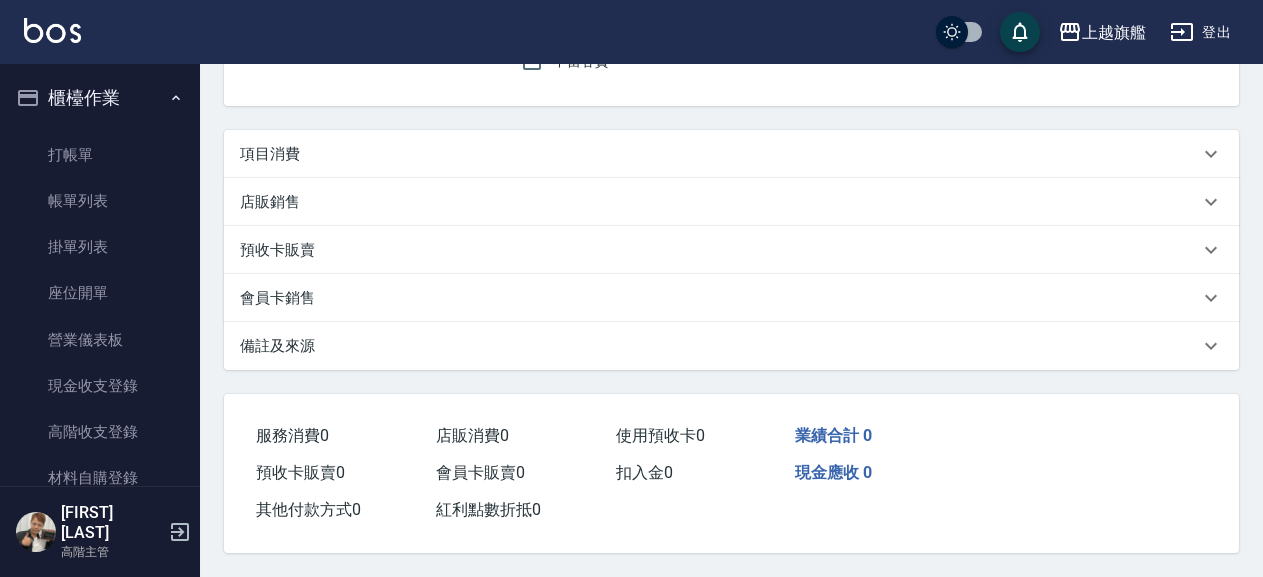 scroll, scrollTop: 0, scrollLeft: 0, axis: both 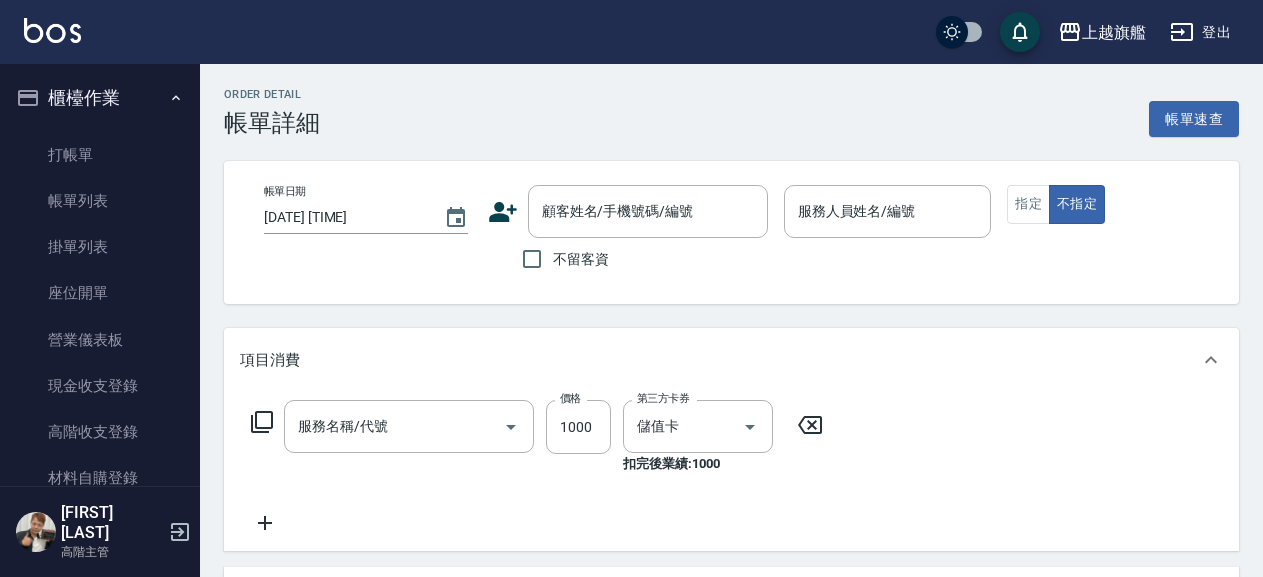 type on "2025/08/07 21:01" 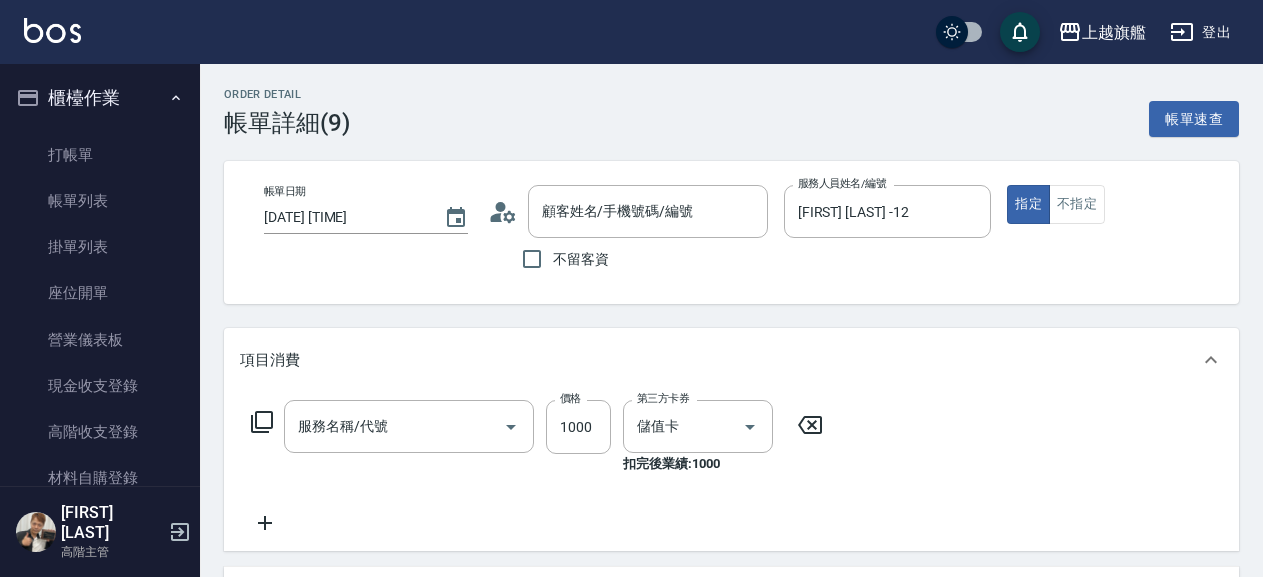 scroll, scrollTop: 374, scrollLeft: 0, axis: vertical 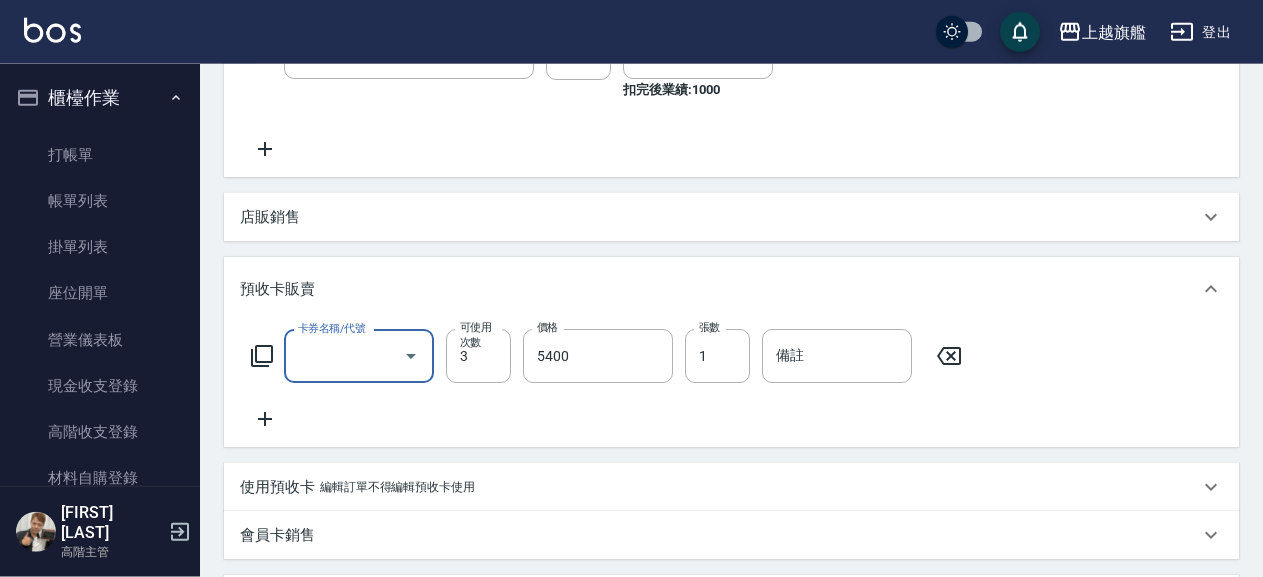 type on "燙髮1000(203)" 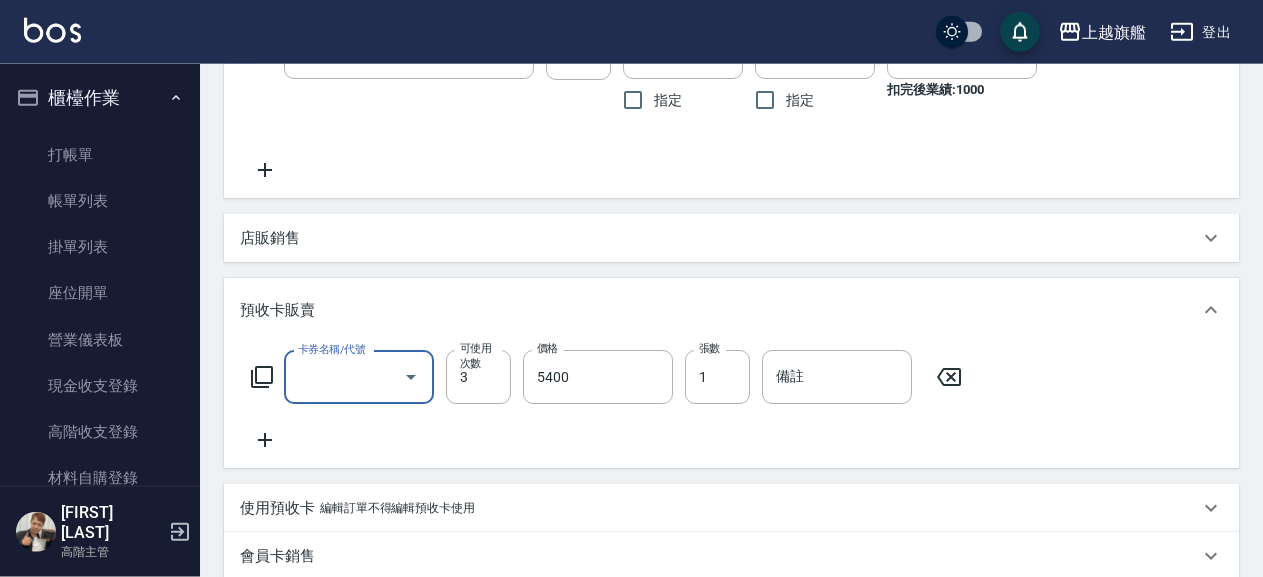 type on "[LAST]/[PHONE]/null" 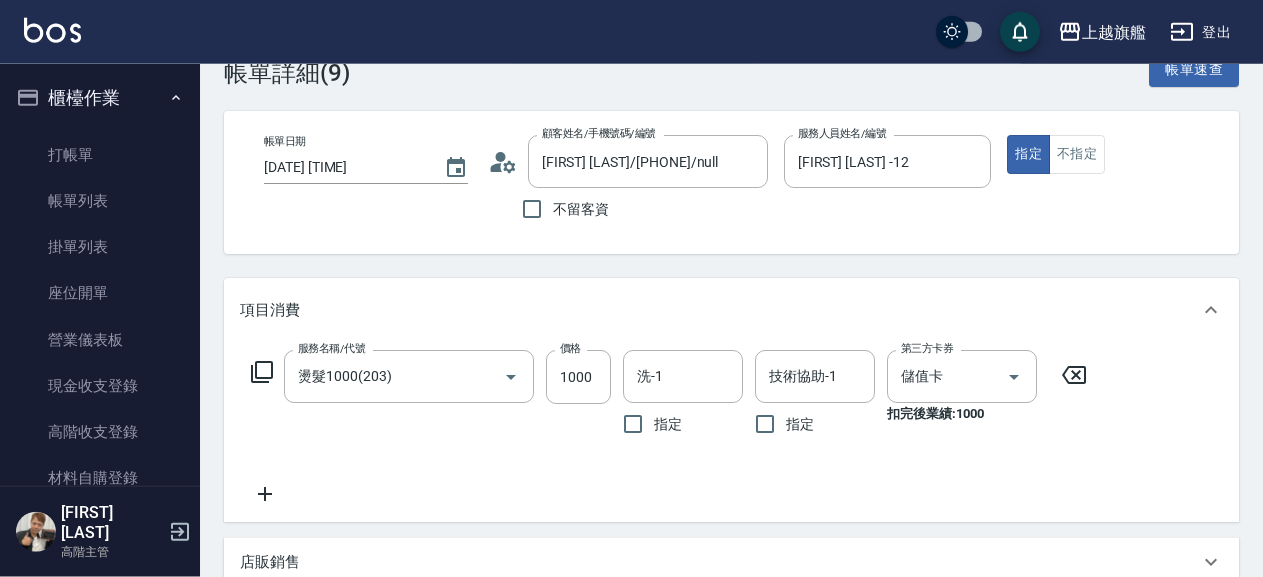 scroll, scrollTop: 0, scrollLeft: 0, axis: both 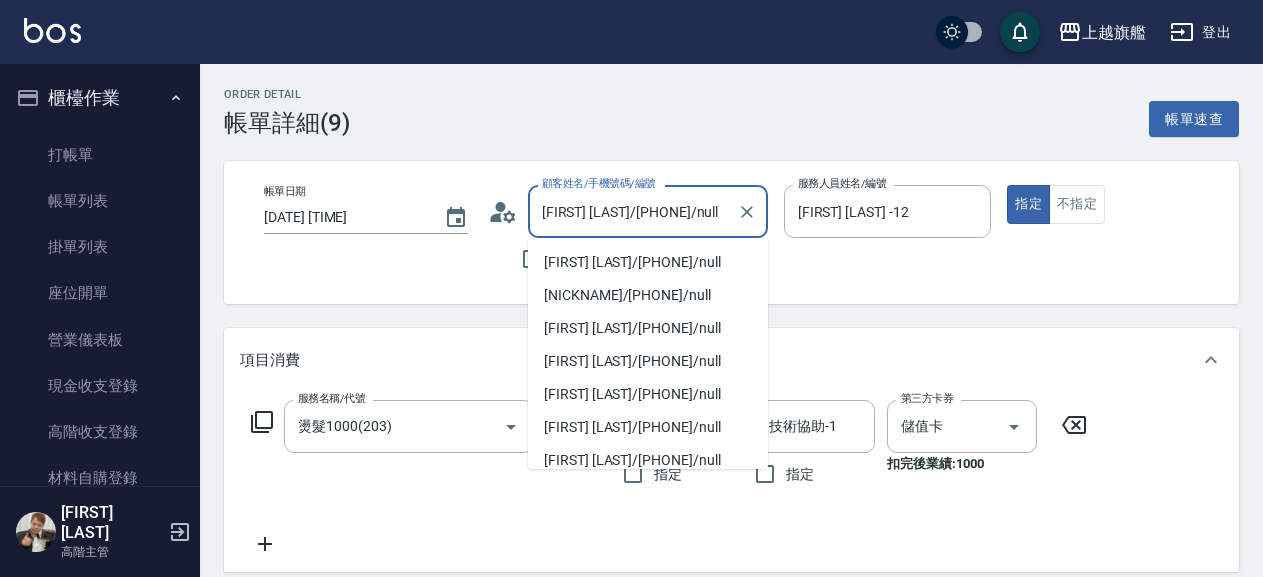 drag, startPoint x: 591, startPoint y: 214, endPoint x: 667, endPoint y: 224, distance: 76.655075 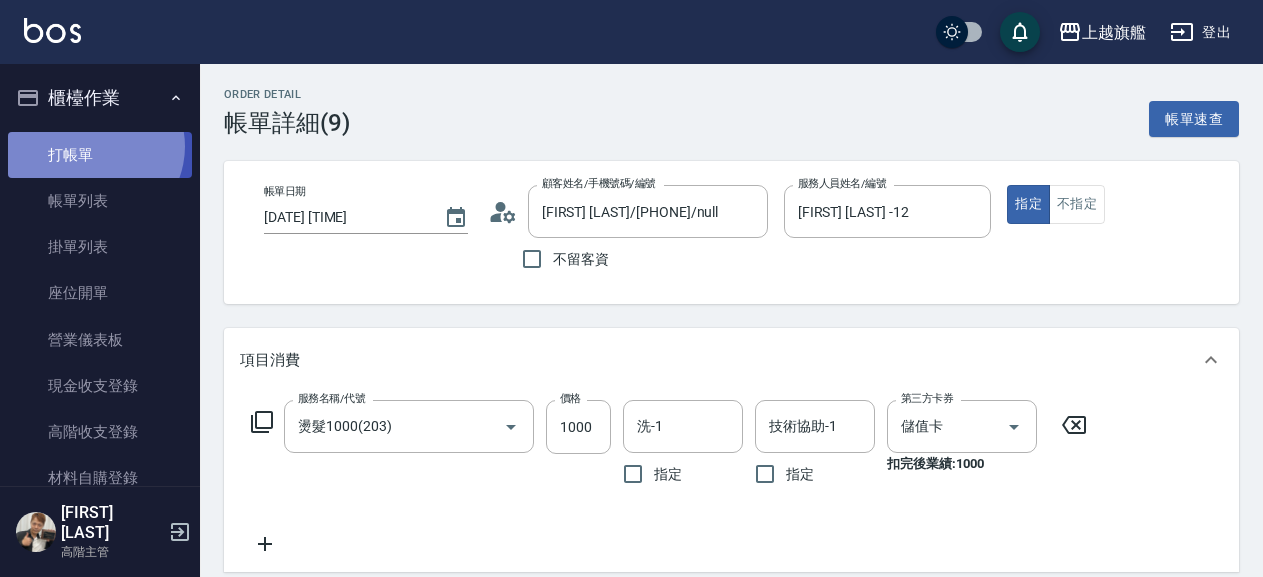 click on "打帳單" at bounding box center [100, 155] 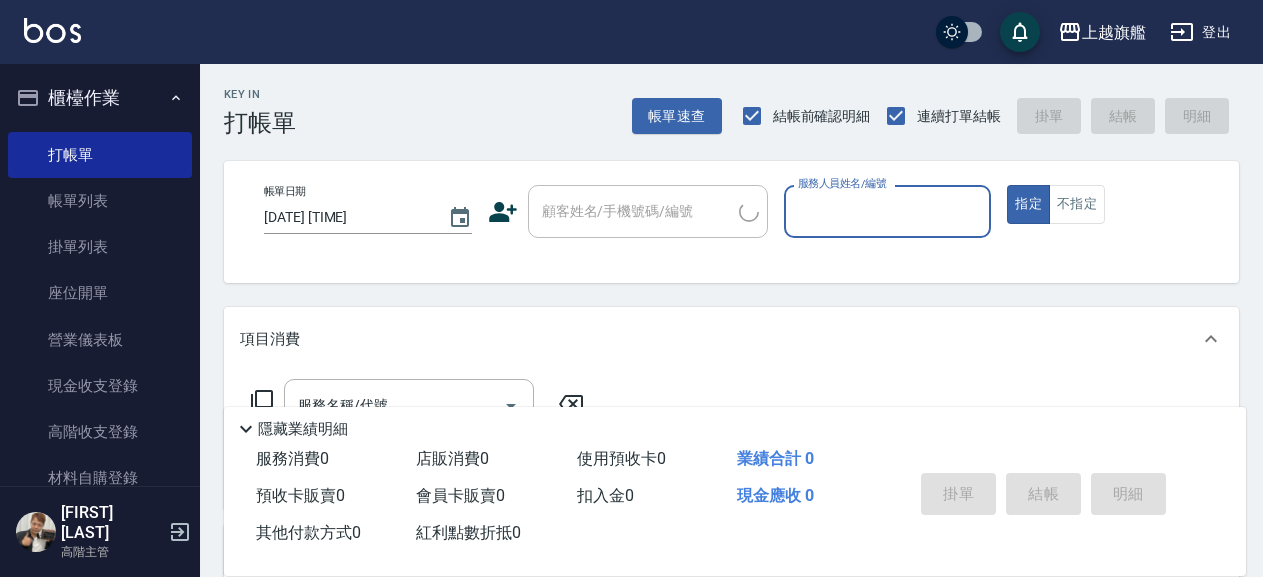 scroll, scrollTop: 24, scrollLeft: 0, axis: vertical 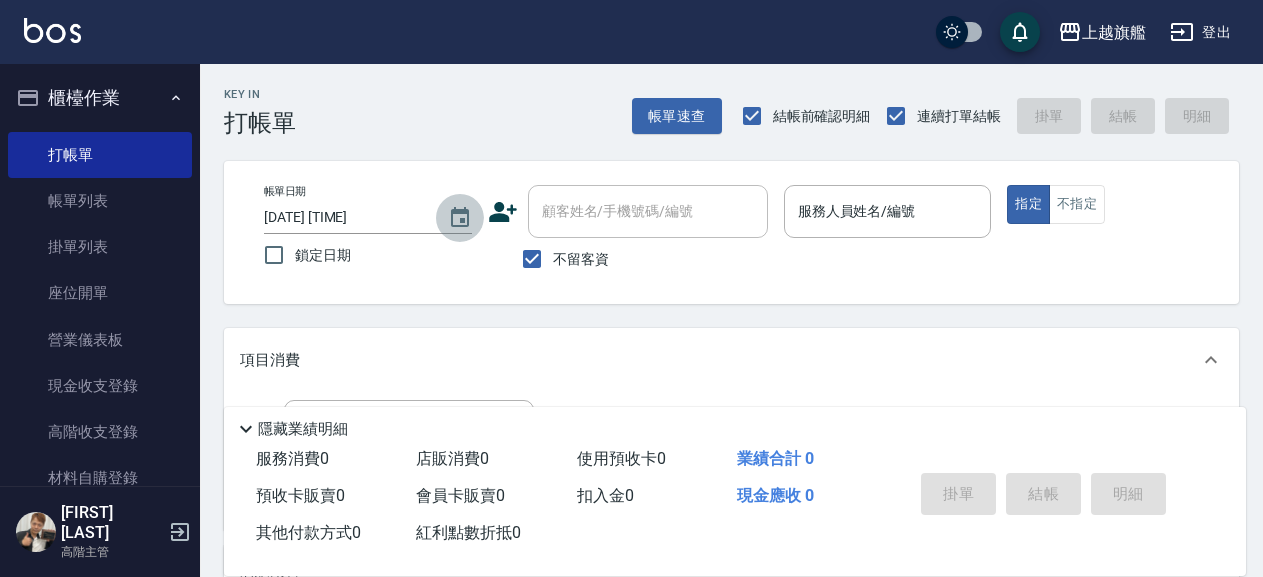 click at bounding box center [460, 218] 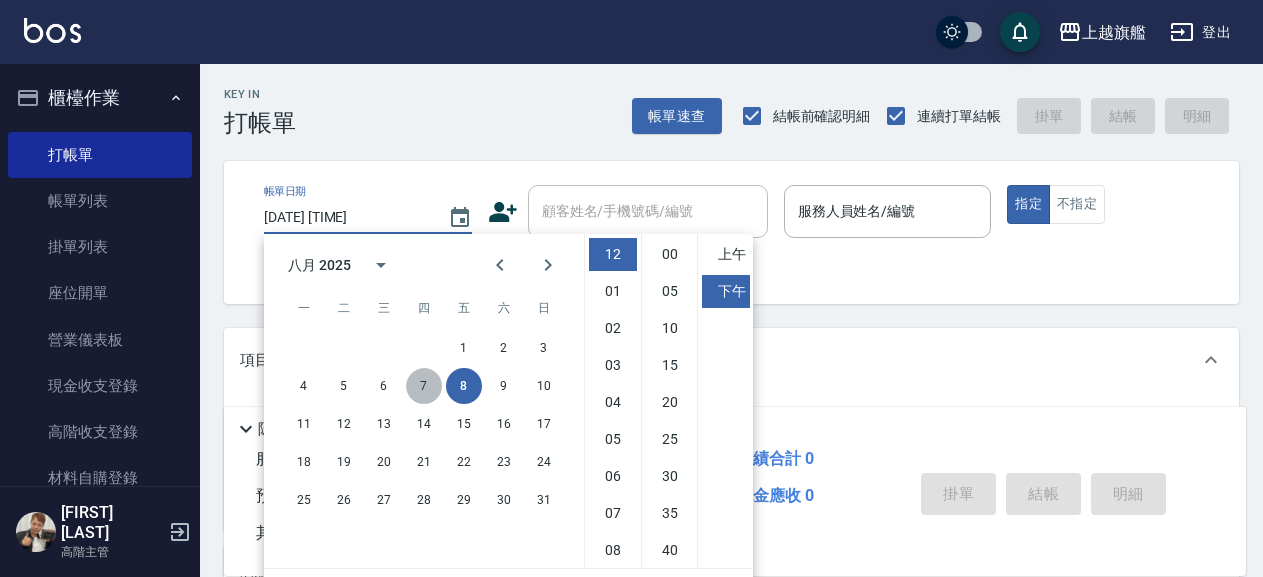 click on "7" at bounding box center [424, 386] 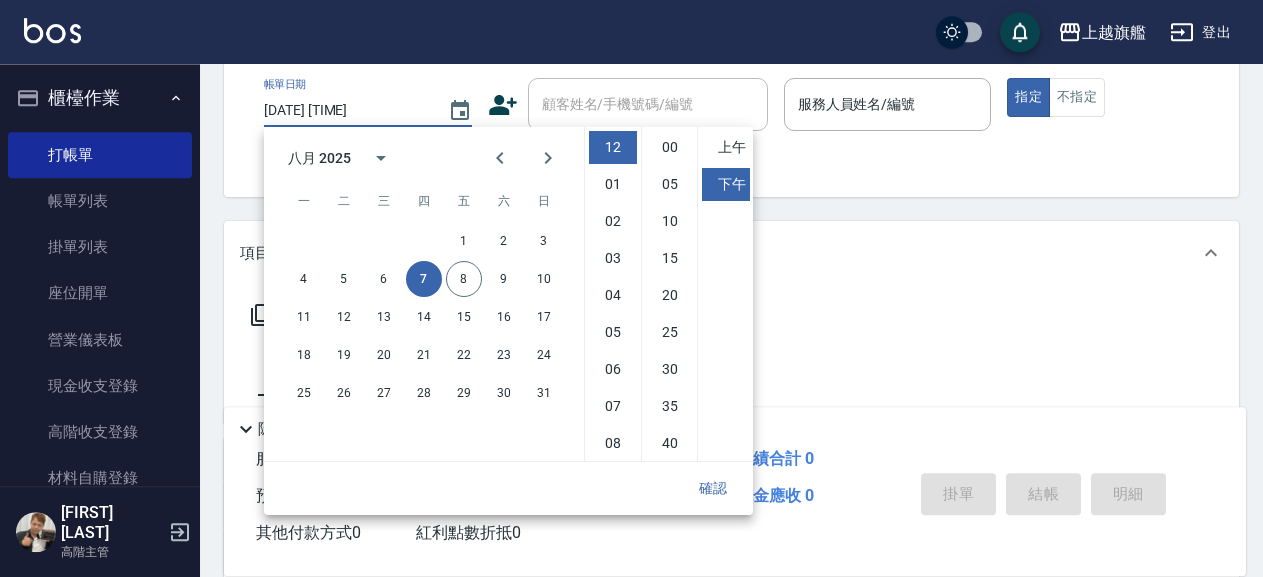 scroll, scrollTop: 108, scrollLeft: 0, axis: vertical 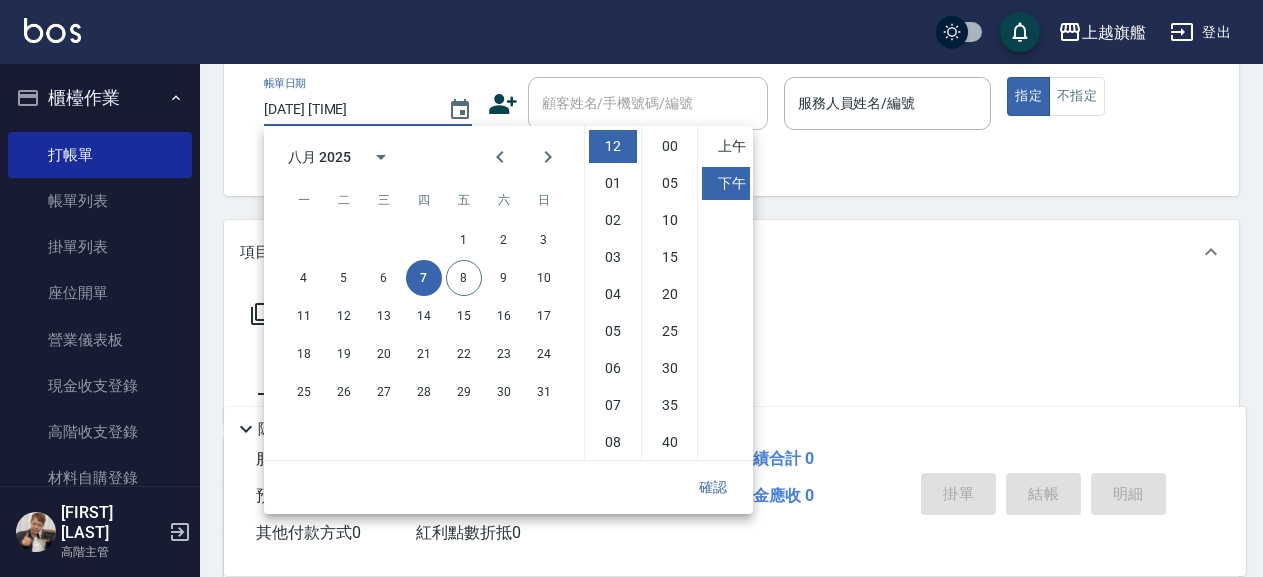click on "確認" at bounding box center (713, 487) 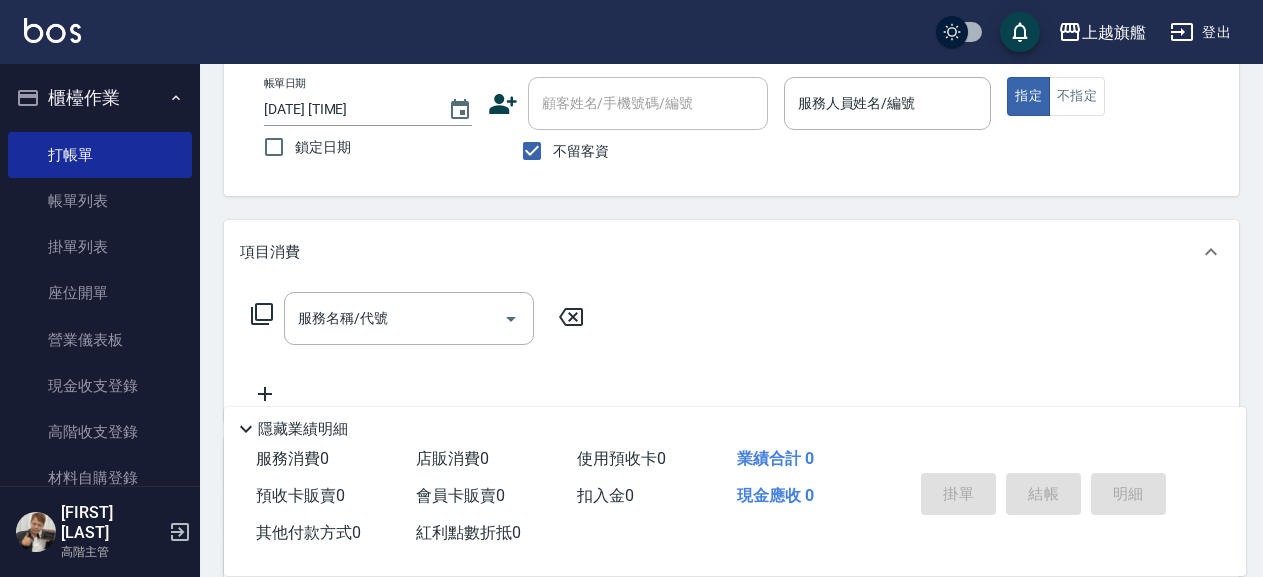 click on "顧客姓名/手機號碼/編號" at bounding box center (648, 103) 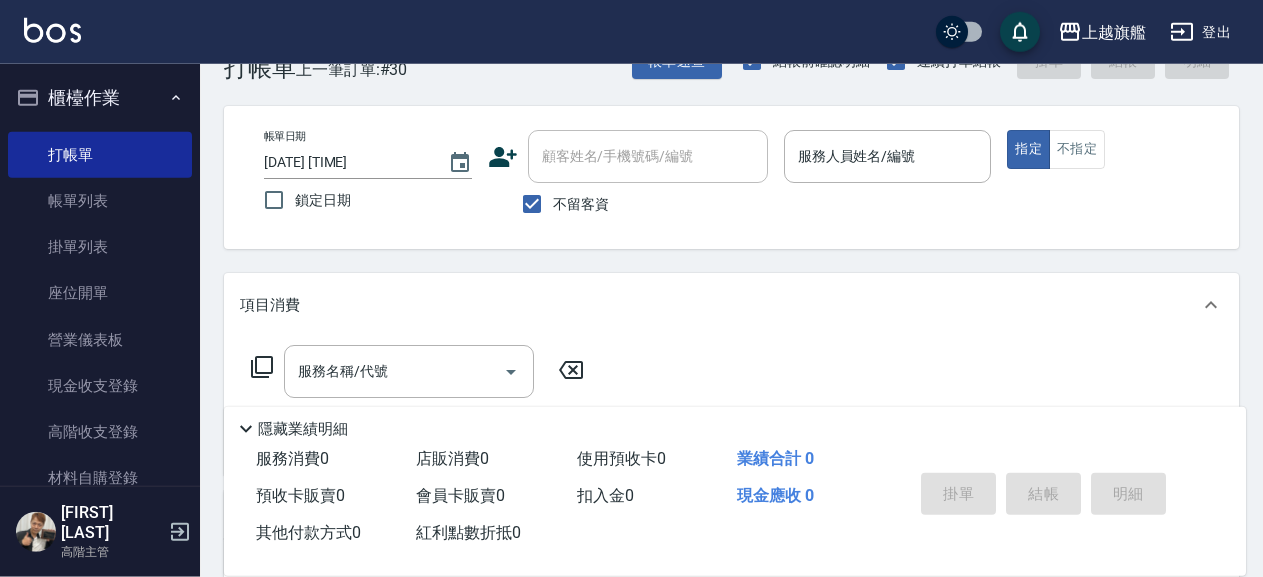 scroll, scrollTop: 0, scrollLeft: 0, axis: both 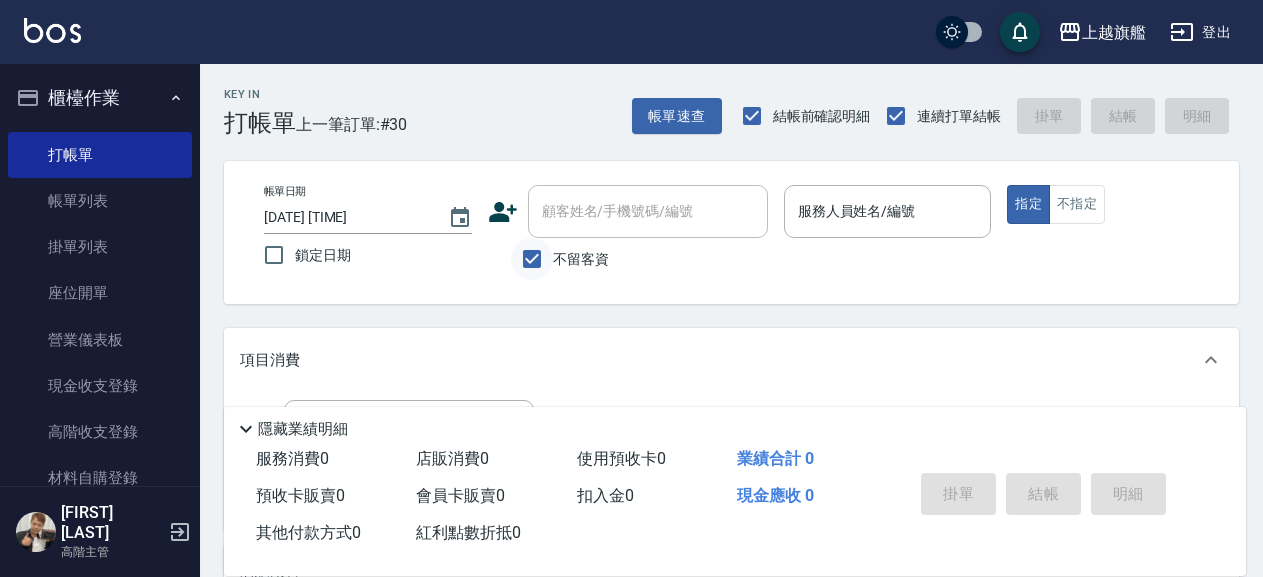 click on "不留客資" at bounding box center (532, 259) 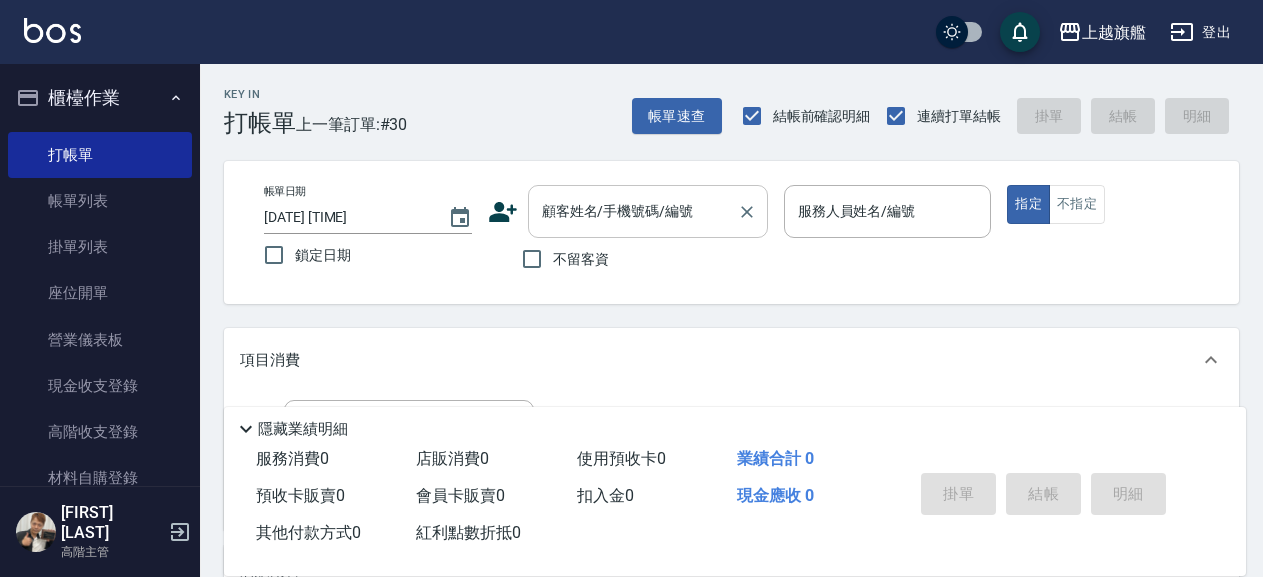click on "顧客姓名/手機號碼/編號" at bounding box center (633, 211) 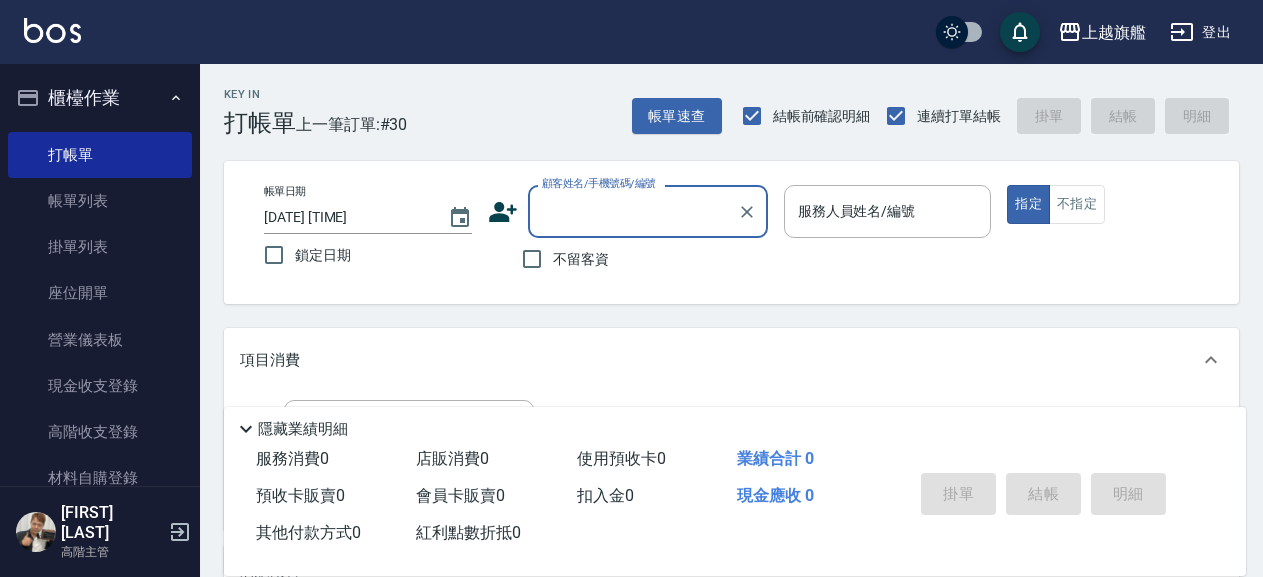 paste on "[PHONE]" 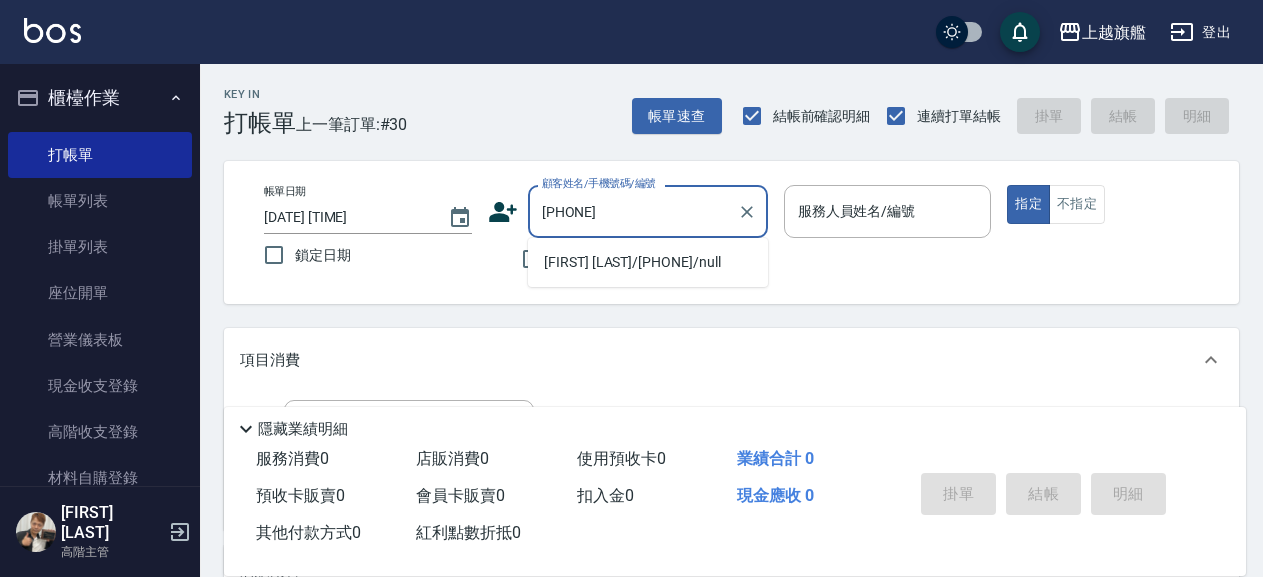 click on "[LAST]/[PHONE]/null" at bounding box center (648, 262) 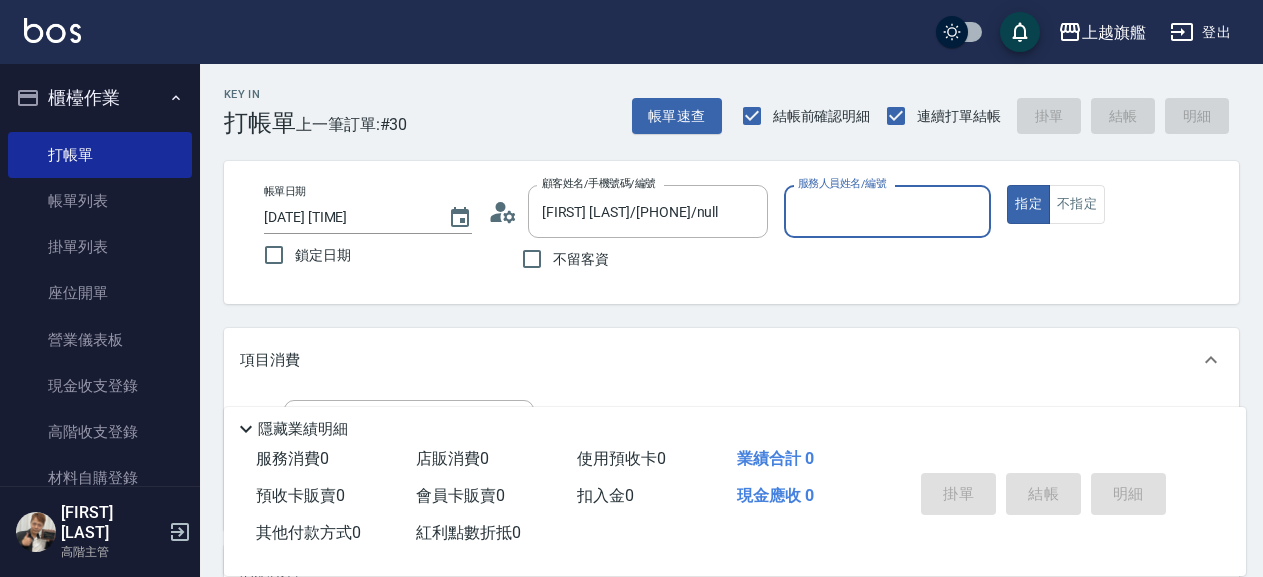 type on "[LAST]-12" 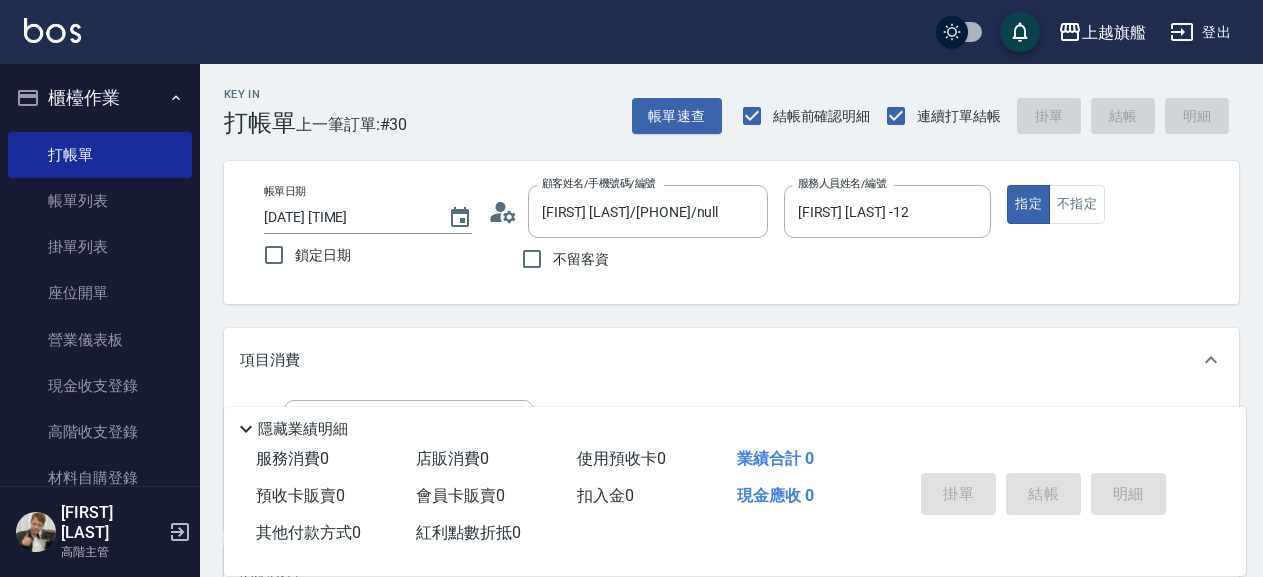 click on "不留客資" at bounding box center (628, 259) 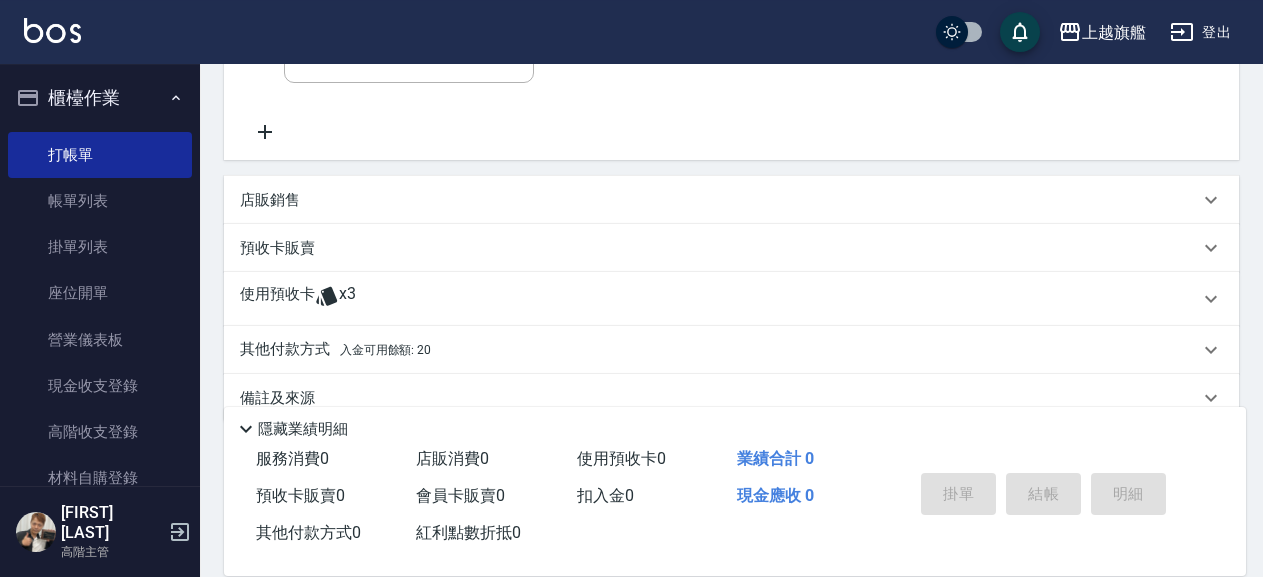 scroll, scrollTop: 407, scrollLeft: 0, axis: vertical 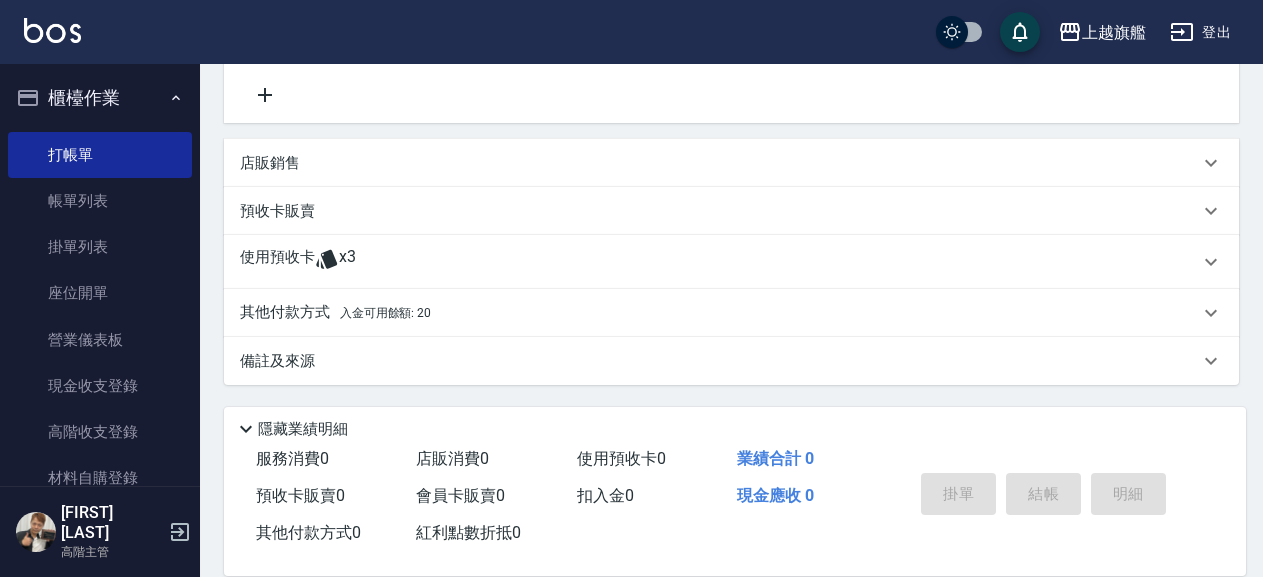 click on "使用預收卡 x3" at bounding box center (719, 262) 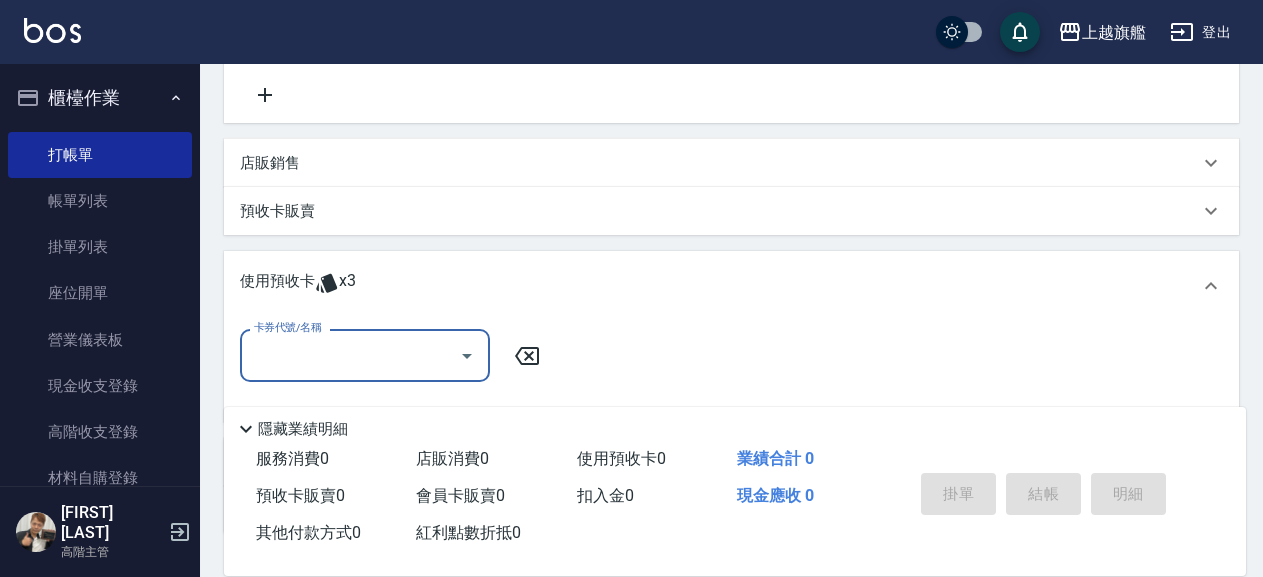 scroll, scrollTop: 0, scrollLeft: 0, axis: both 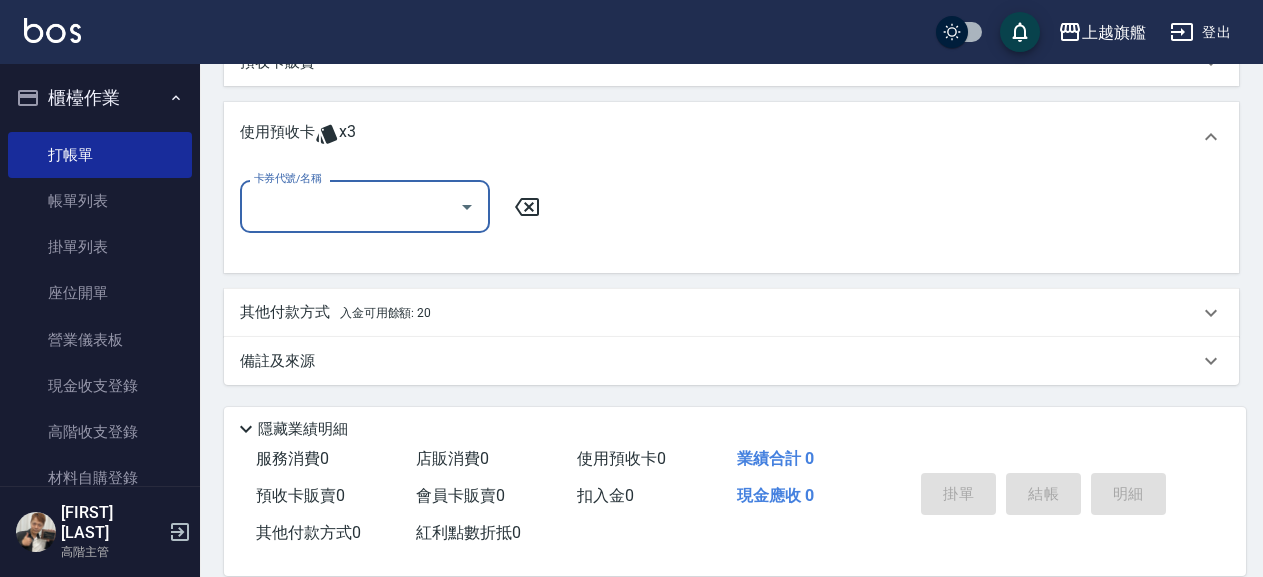 click on "卡券代號/名稱" at bounding box center [350, 206] 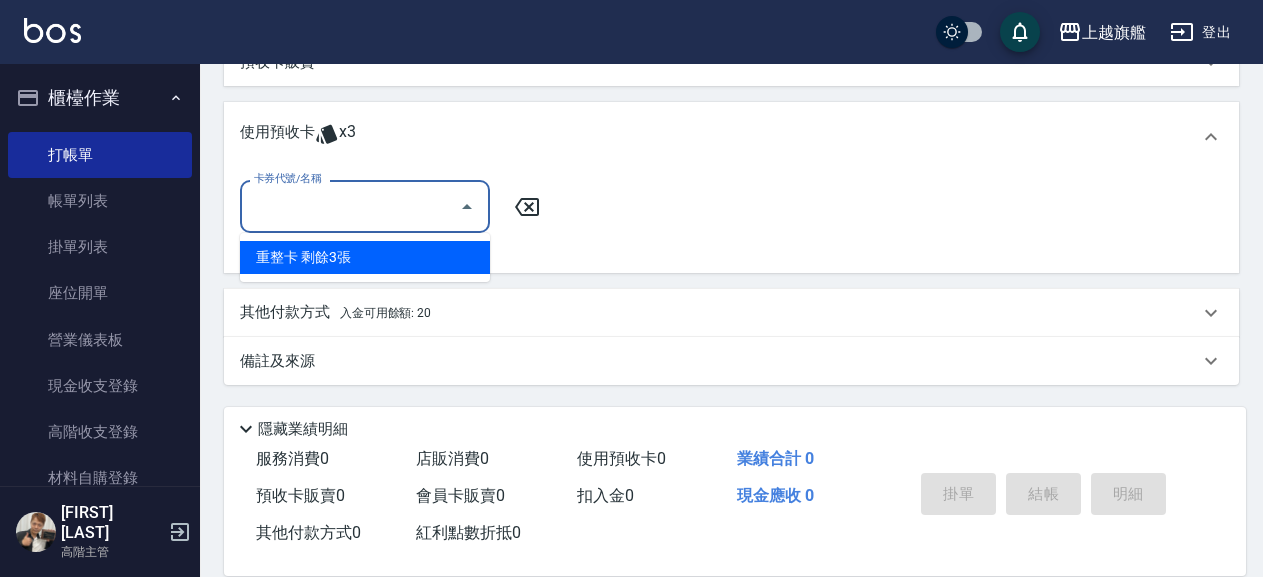 click on "重整卡 剩餘3張" at bounding box center (365, 257) 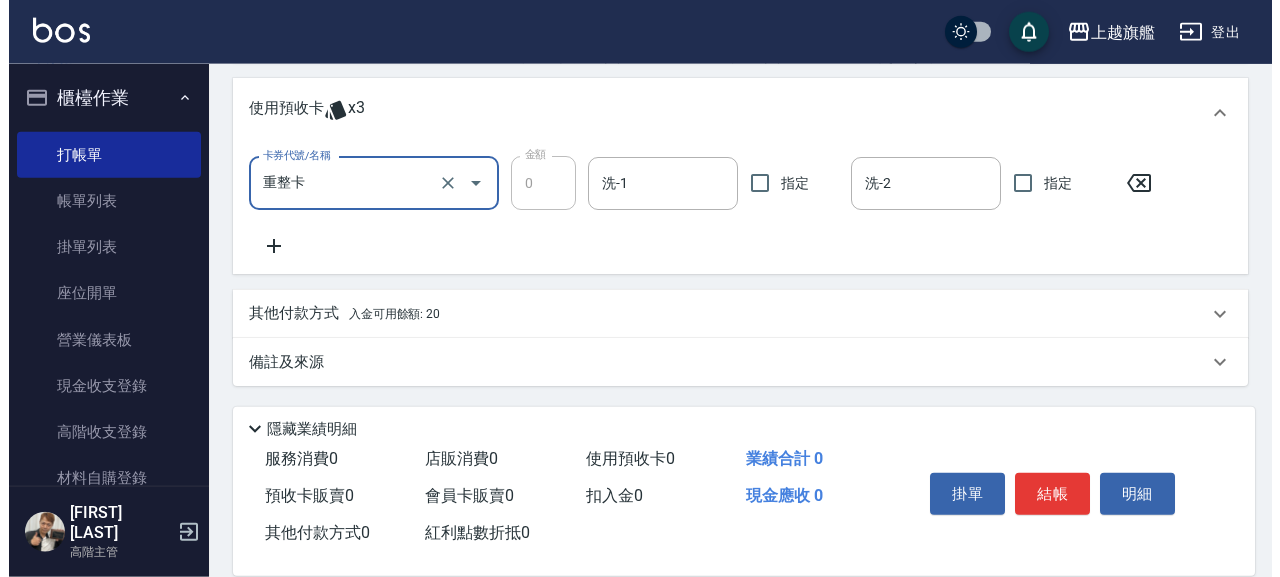 scroll, scrollTop: 581, scrollLeft: 0, axis: vertical 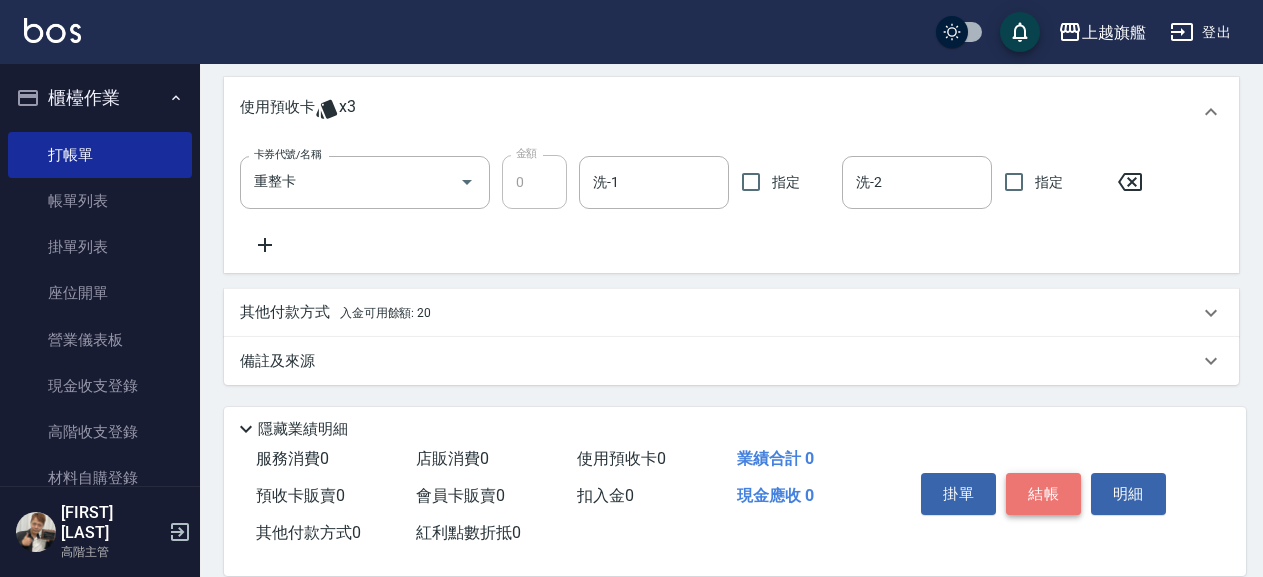 click on "結帳" at bounding box center [1043, 494] 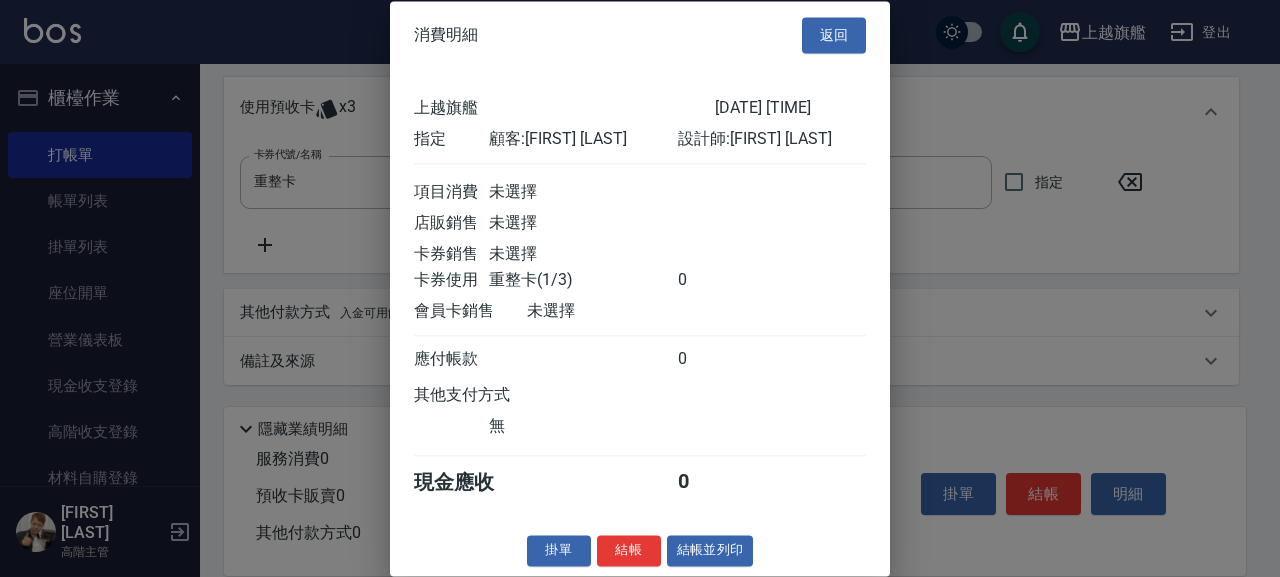scroll, scrollTop: 30, scrollLeft: 0, axis: vertical 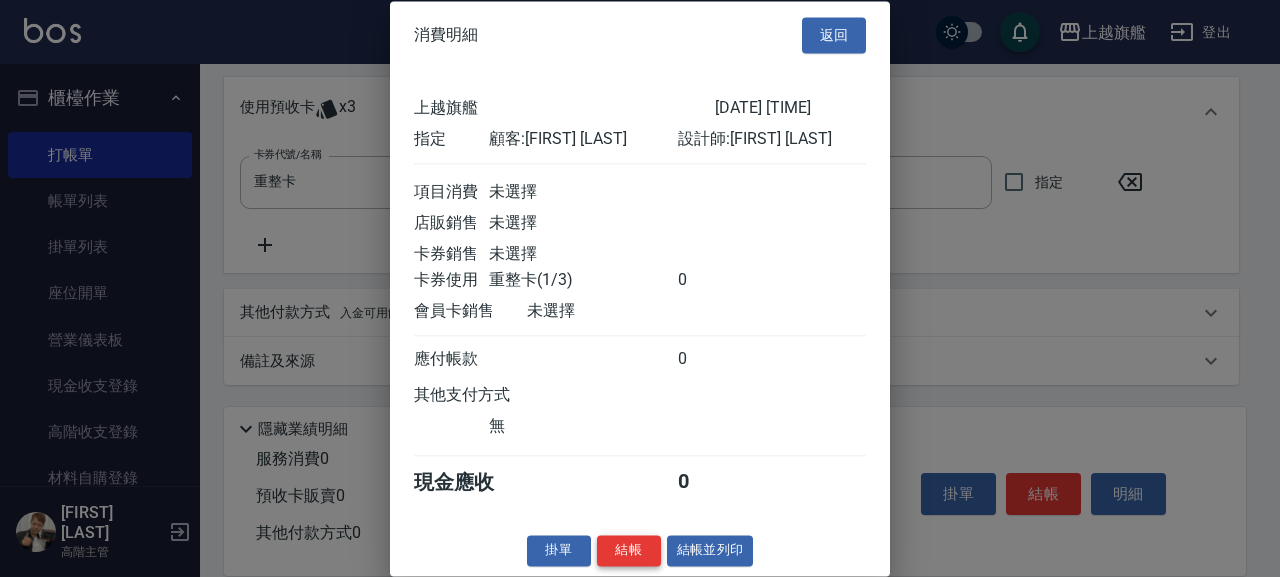 click on "結帳" at bounding box center (629, 550) 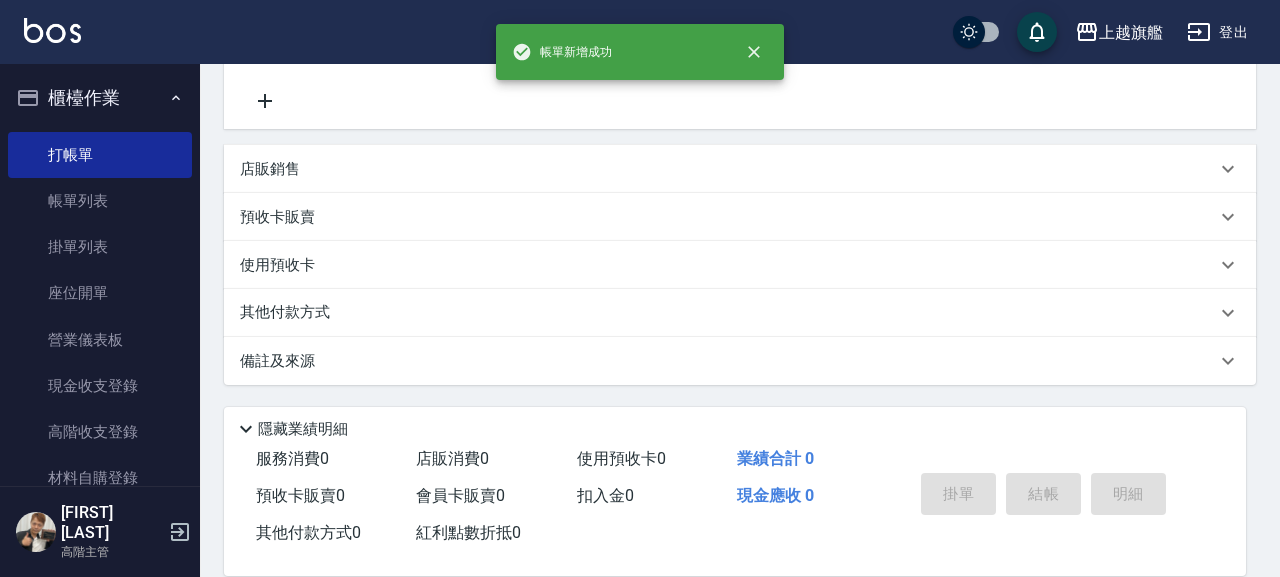 type on "2025/08/08 12:14" 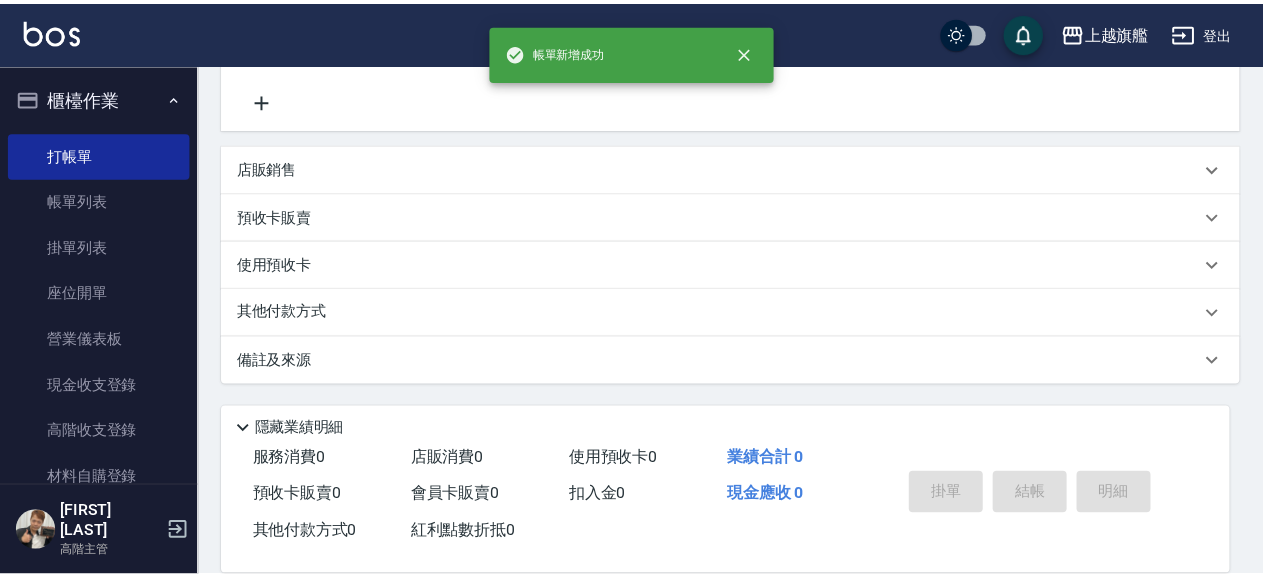 scroll, scrollTop: 0, scrollLeft: 0, axis: both 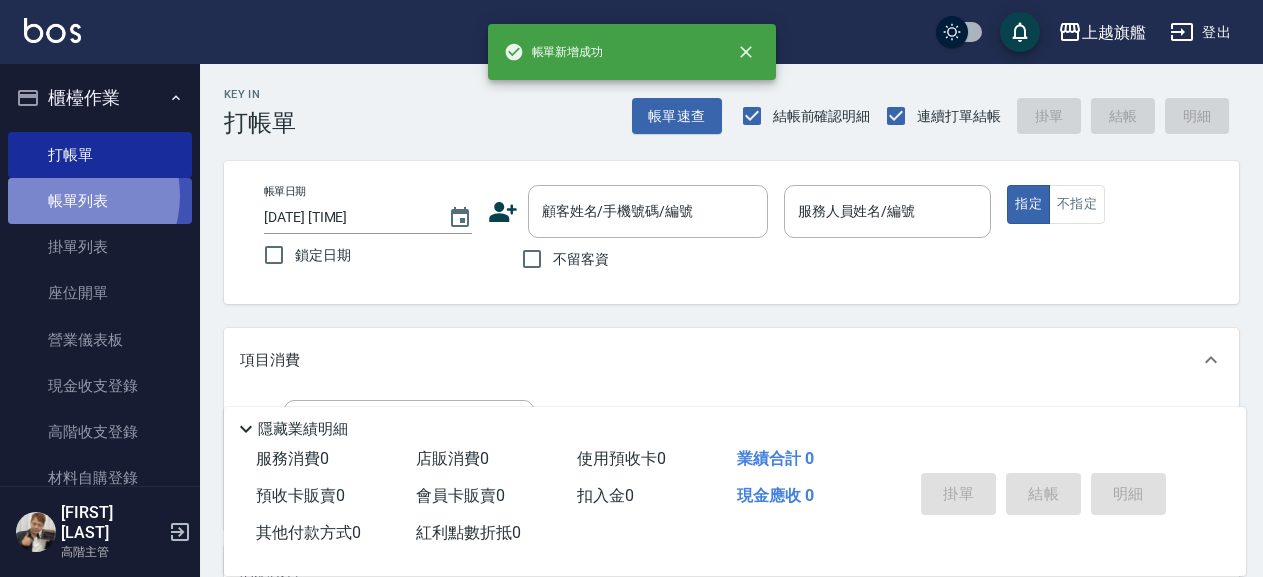 click on "帳單列表" at bounding box center (100, 201) 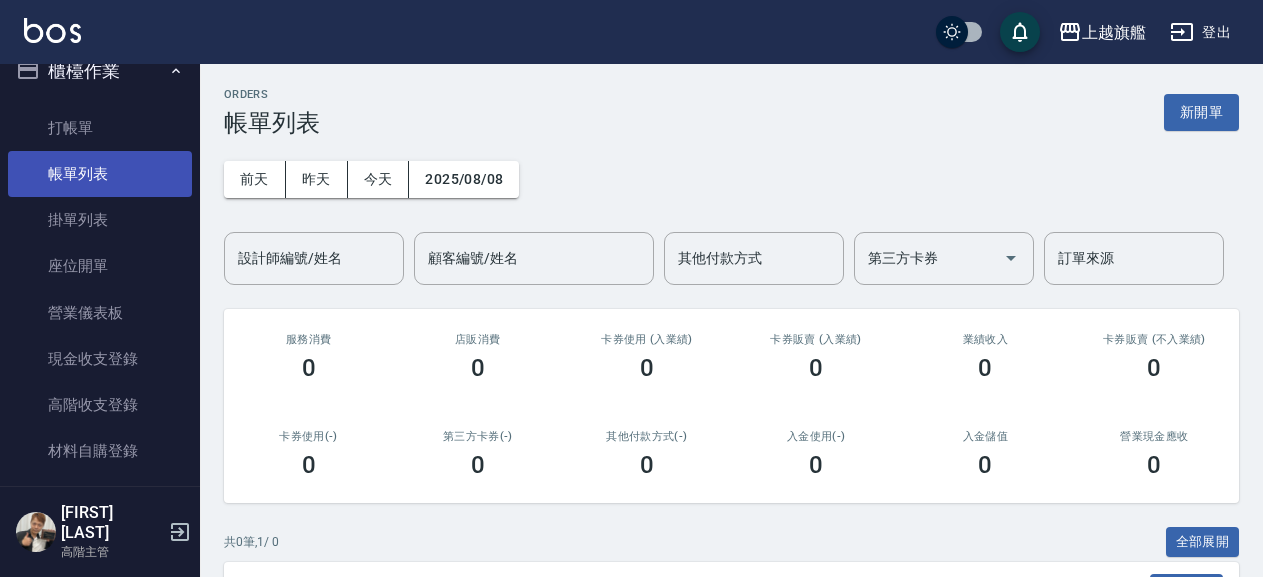 scroll, scrollTop: 0, scrollLeft: 0, axis: both 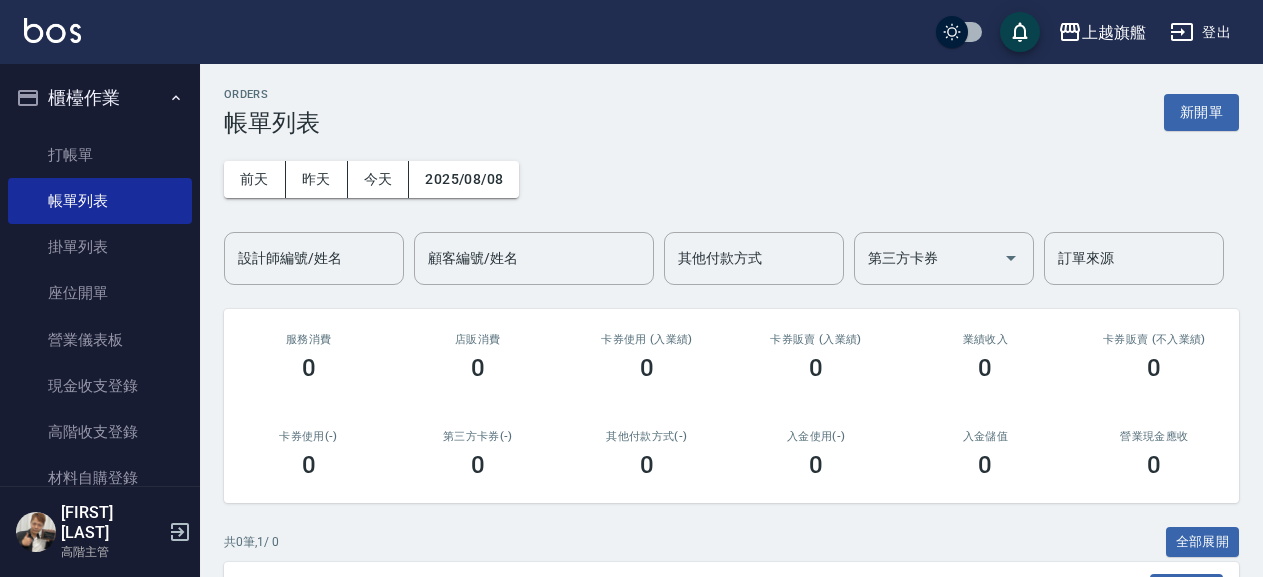 click on "櫃檯作業" at bounding box center (100, 98) 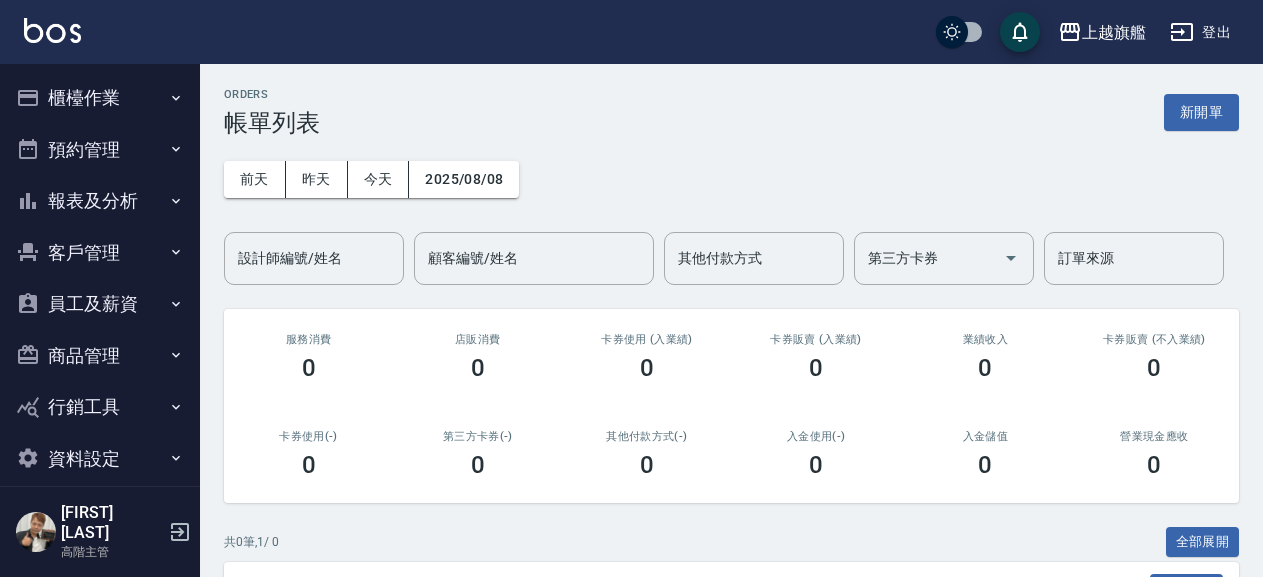 click on "報表及分析" at bounding box center (100, 201) 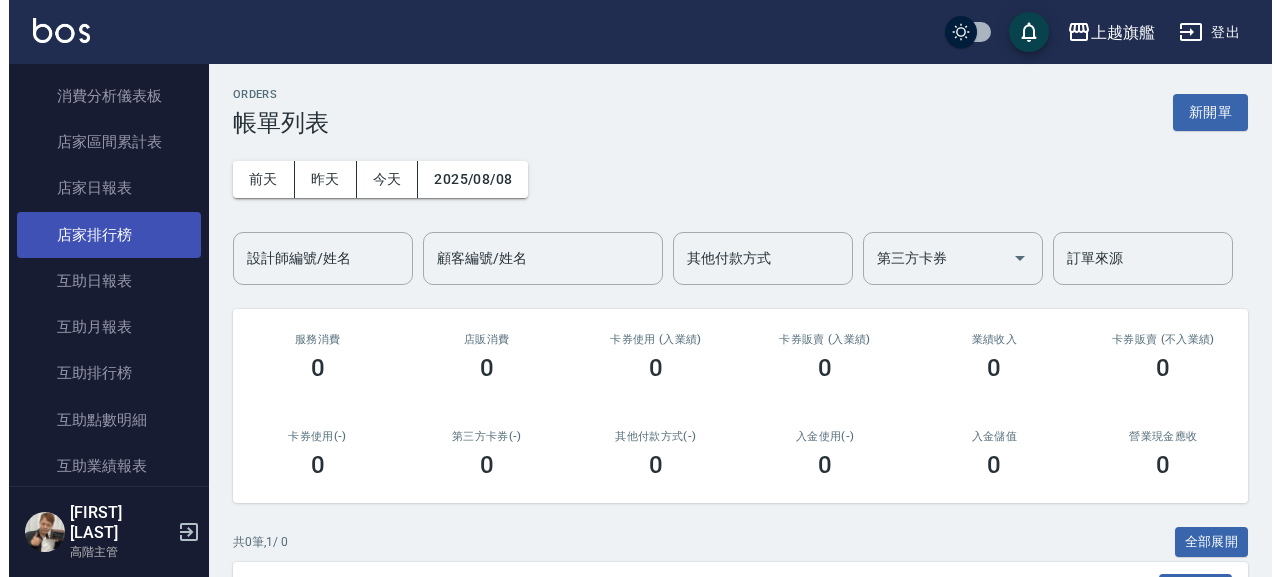 scroll, scrollTop: 228, scrollLeft: 0, axis: vertical 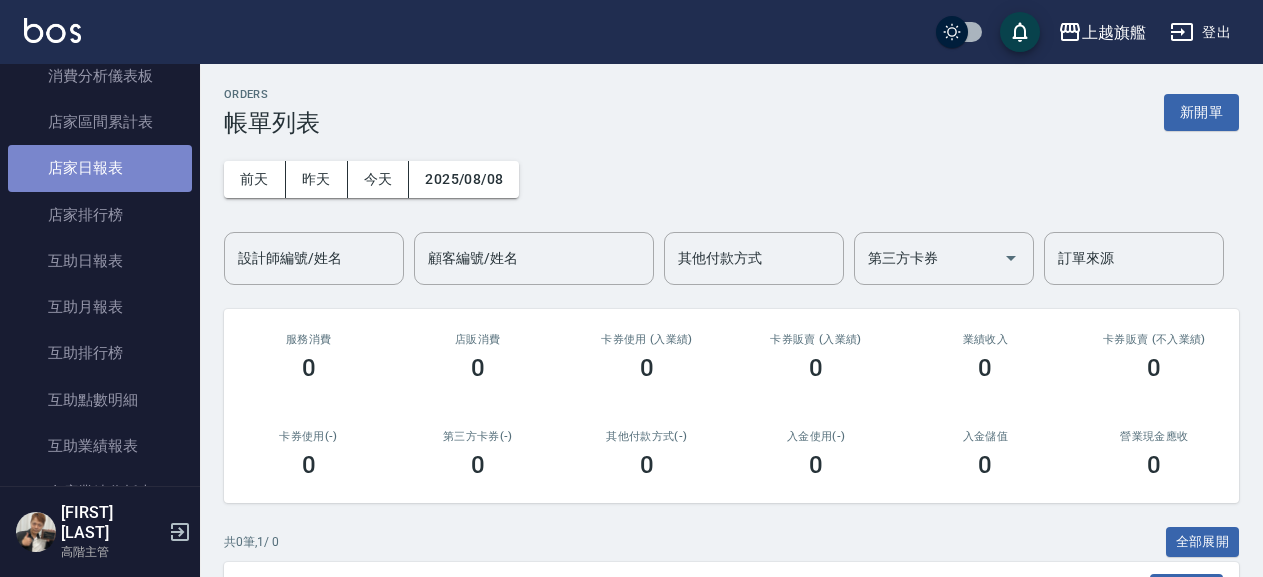 click on "店家日報表" at bounding box center (100, 168) 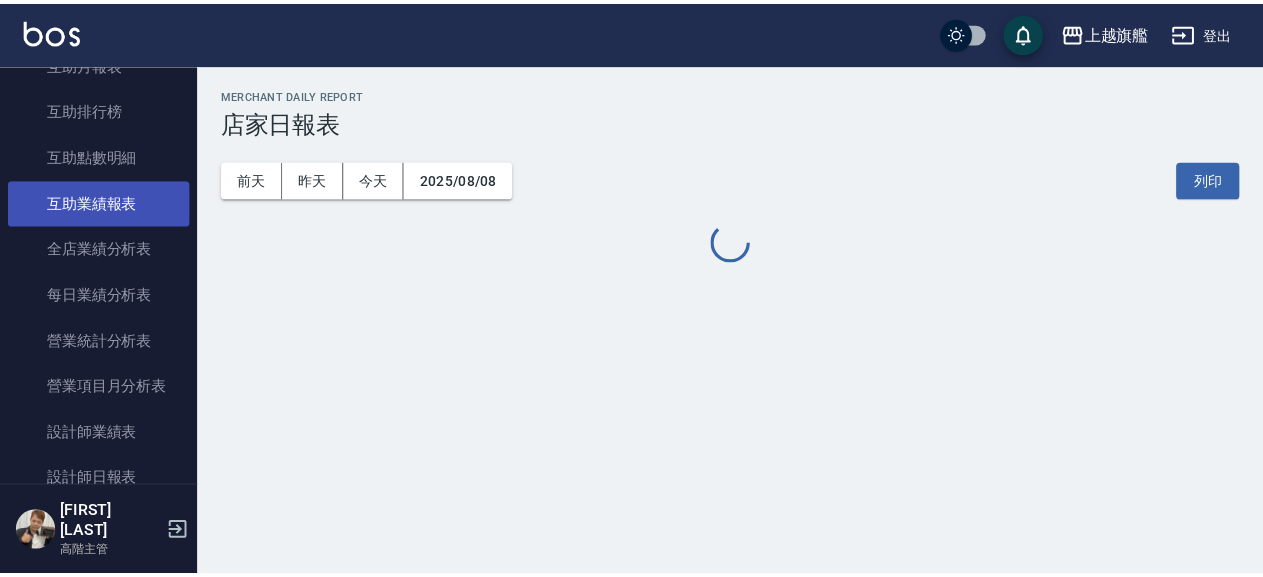 scroll, scrollTop: 570, scrollLeft: 0, axis: vertical 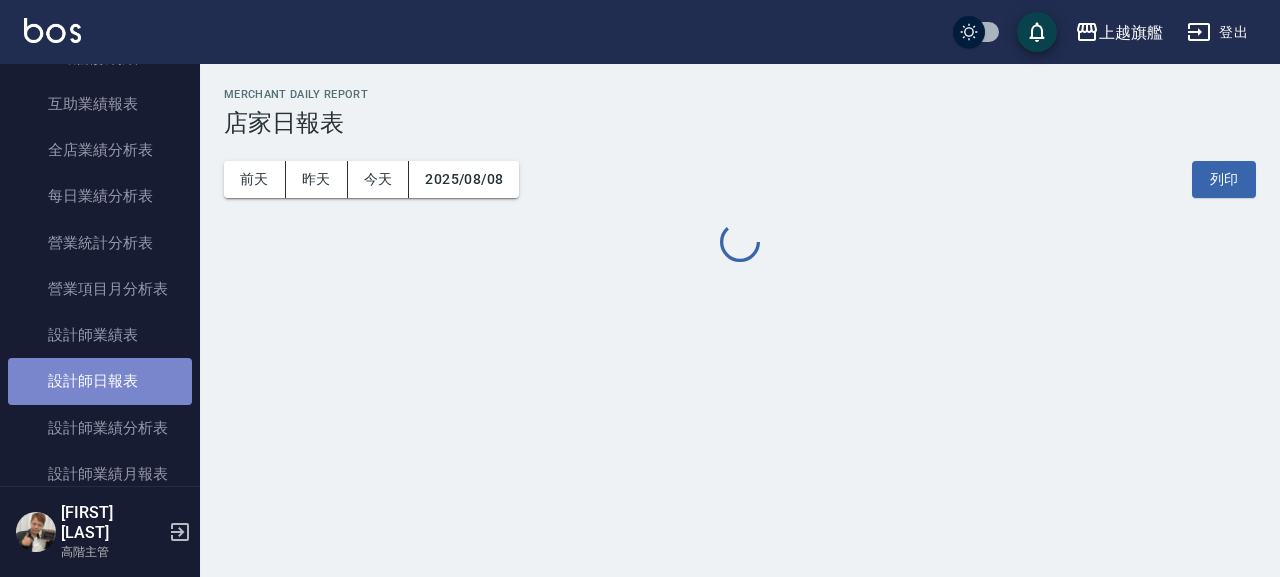 click on "設計師日報表" at bounding box center [100, 381] 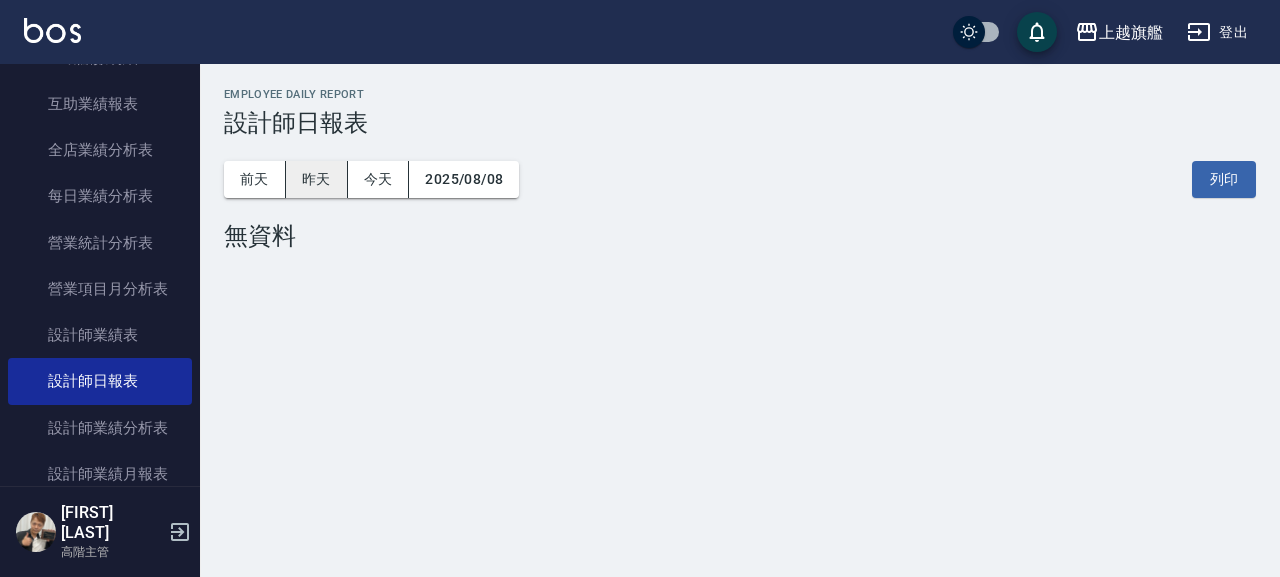 click on "昨天" at bounding box center (317, 179) 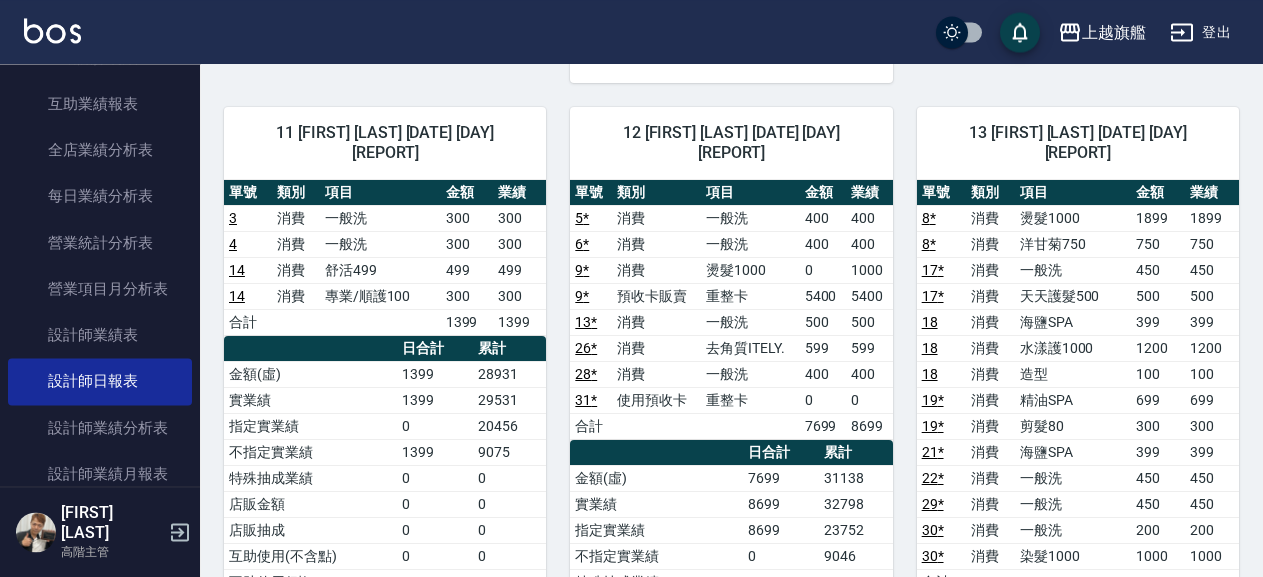 scroll, scrollTop: 972, scrollLeft: 0, axis: vertical 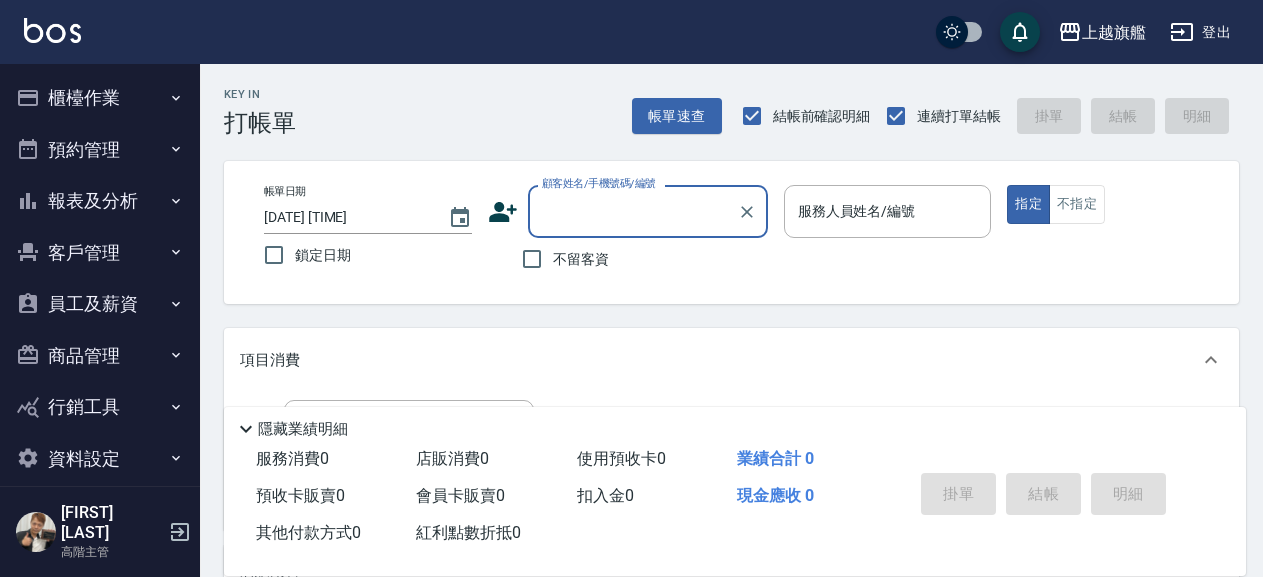 click on "櫃檯作業" at bounding box center [100, 98] 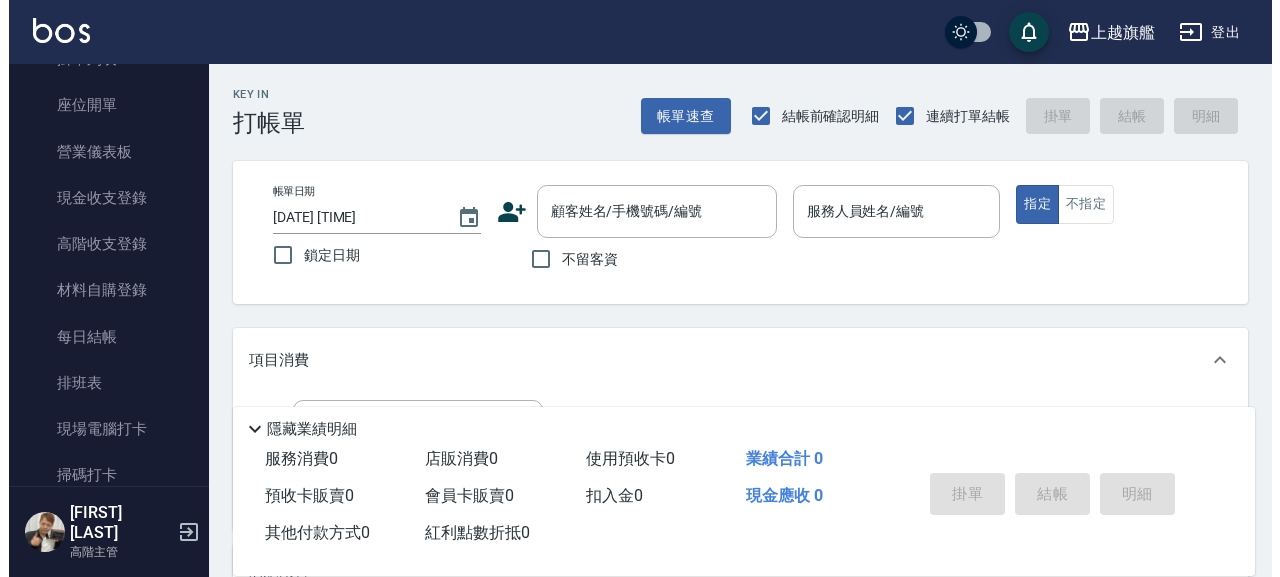 scroll, scrollTop: 342, scrollLeft: 0, axis: vertical 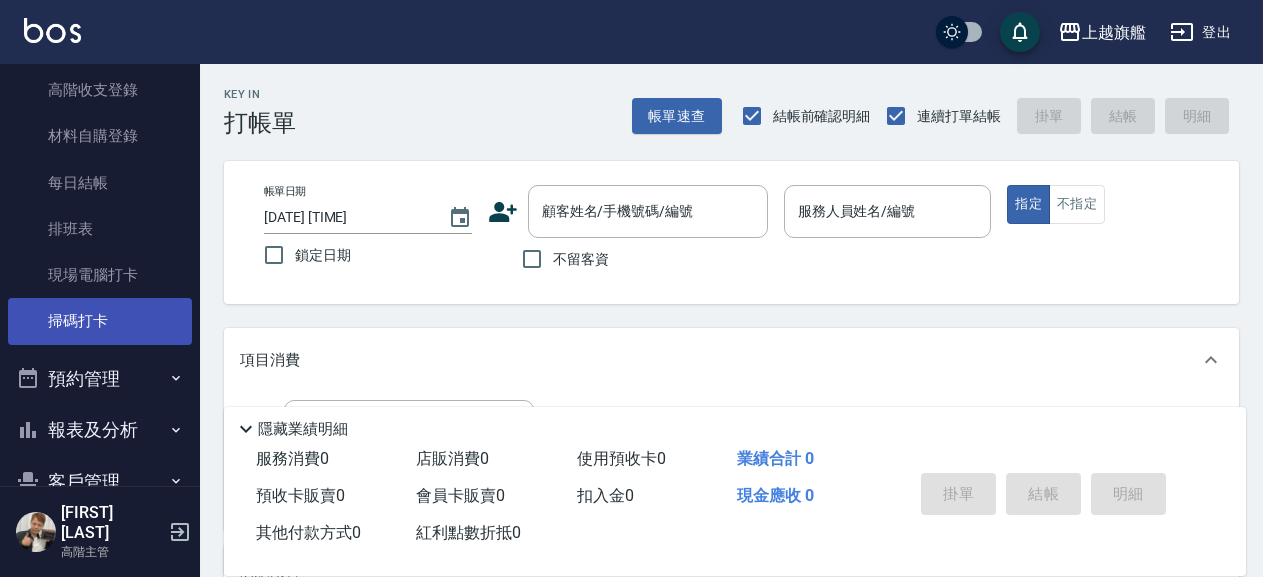 click on "掃碼打卡" at bounding box center (100, 321) 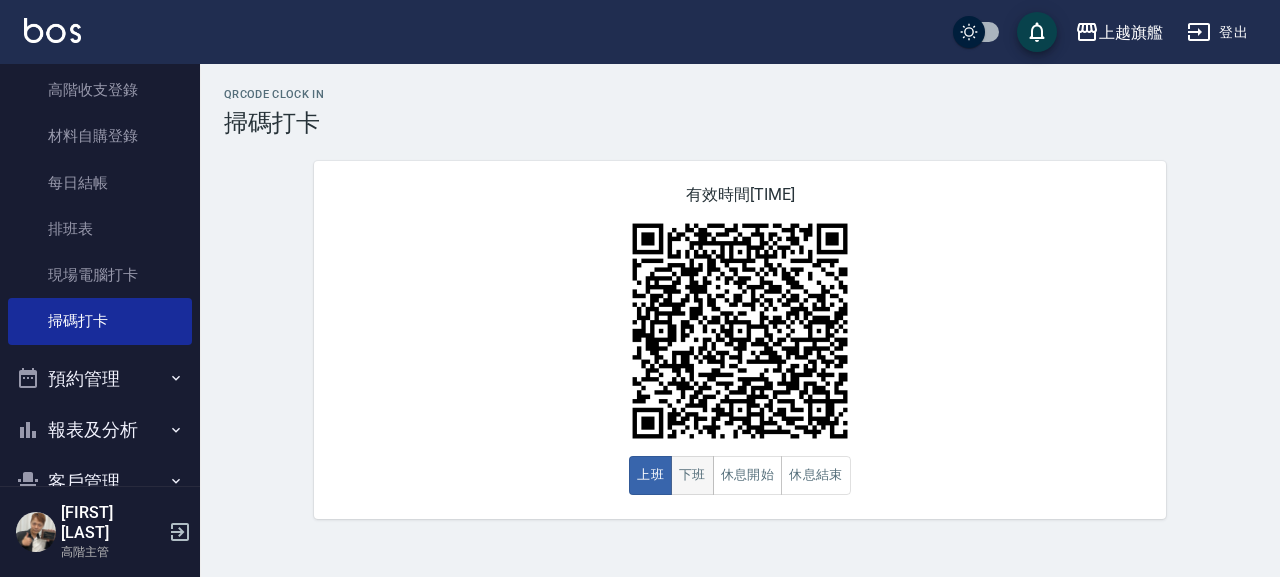 click on "下班" at bounding box center (692, 475) 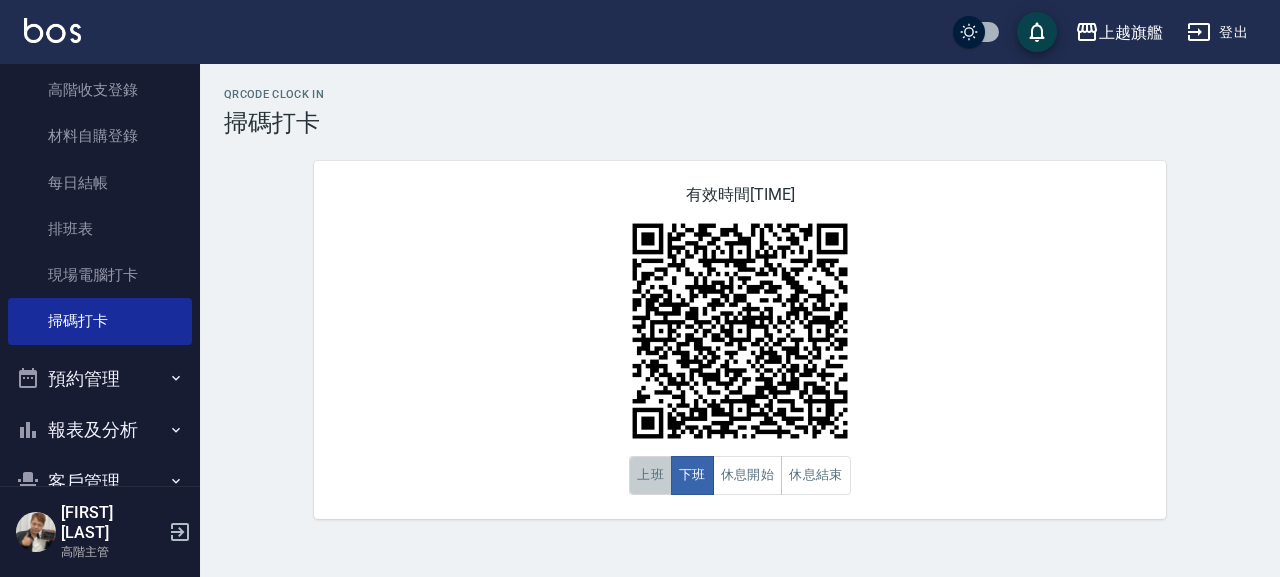 click on "上班" at bounding box center [650, 475] 